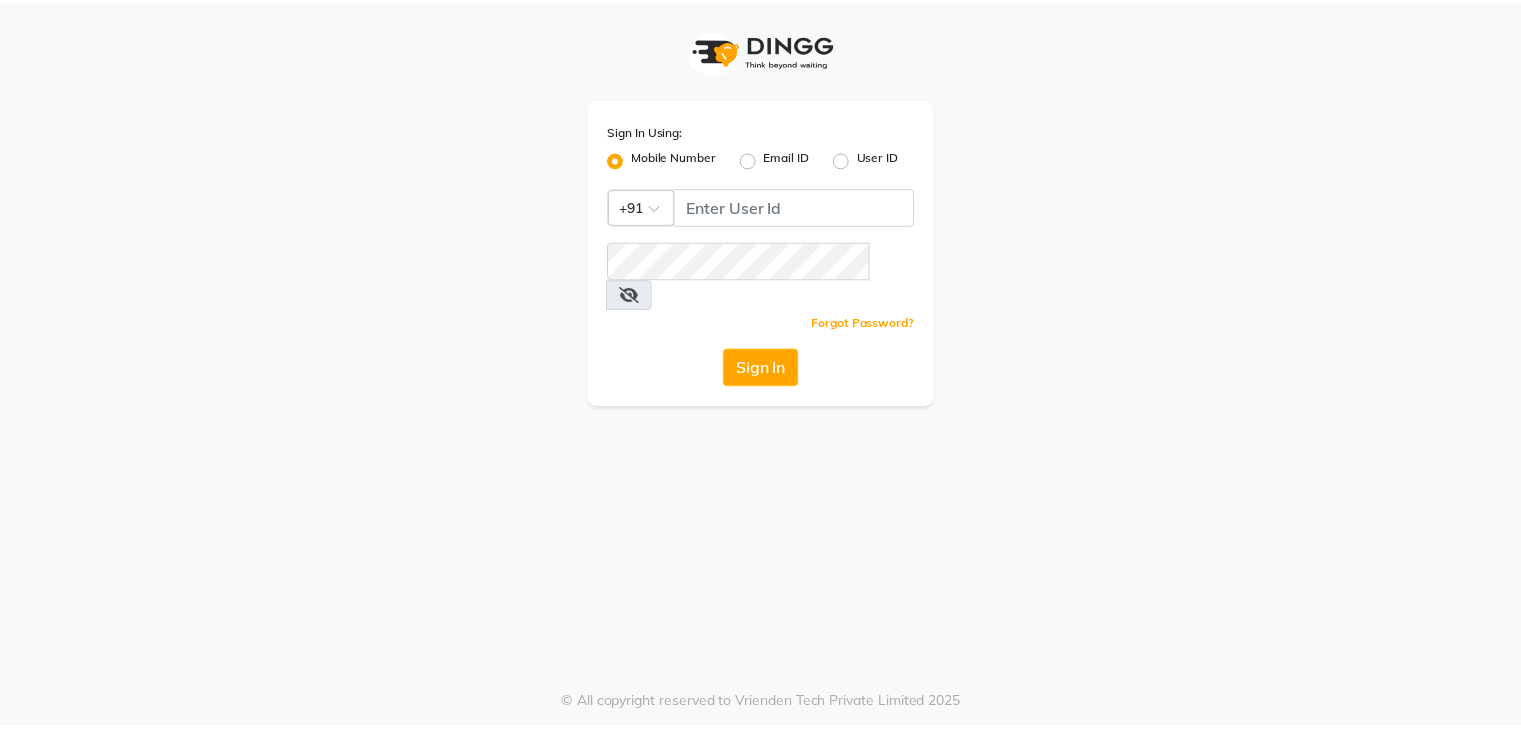 scroll, scrollTop: 0, scrollLeft: 0, axis: both 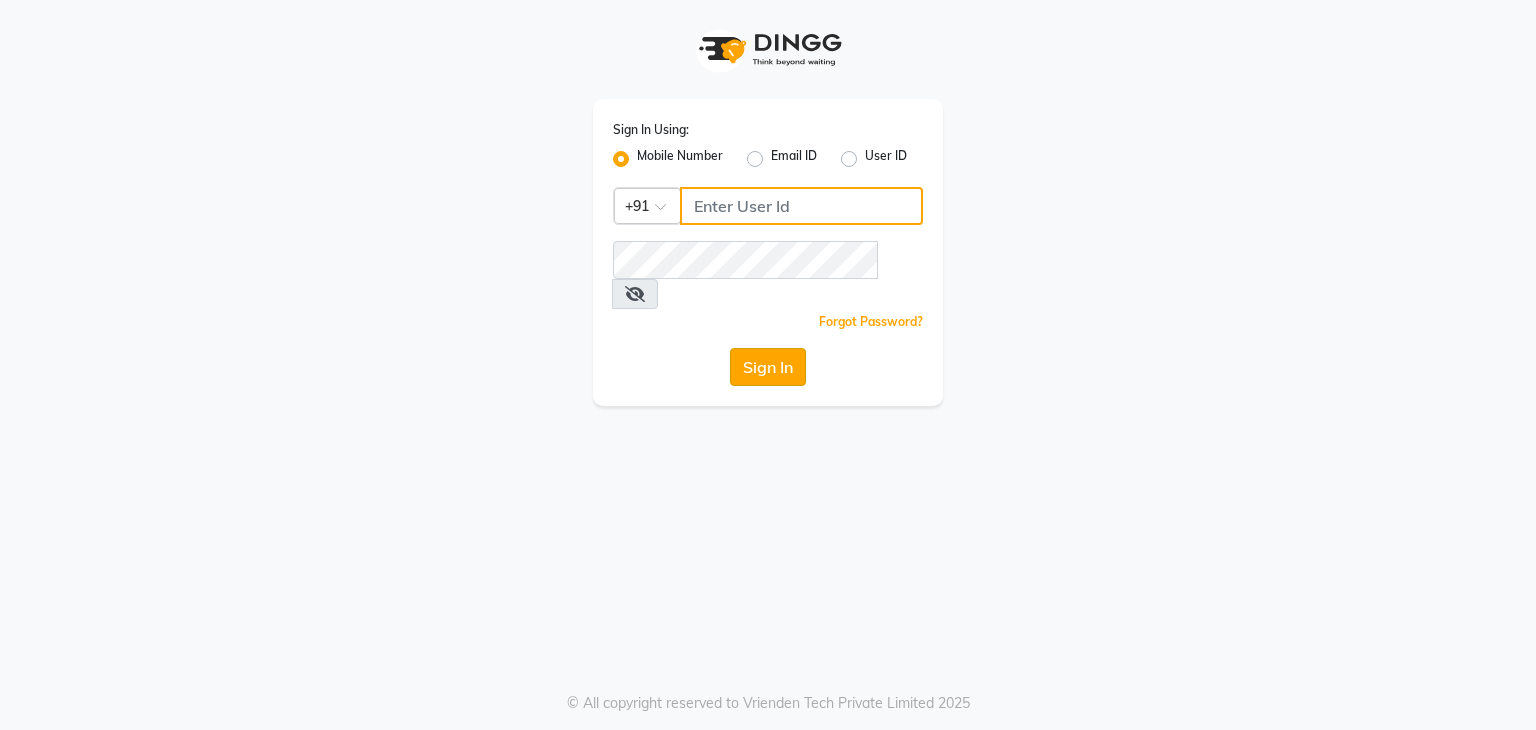 type on "9911685252" 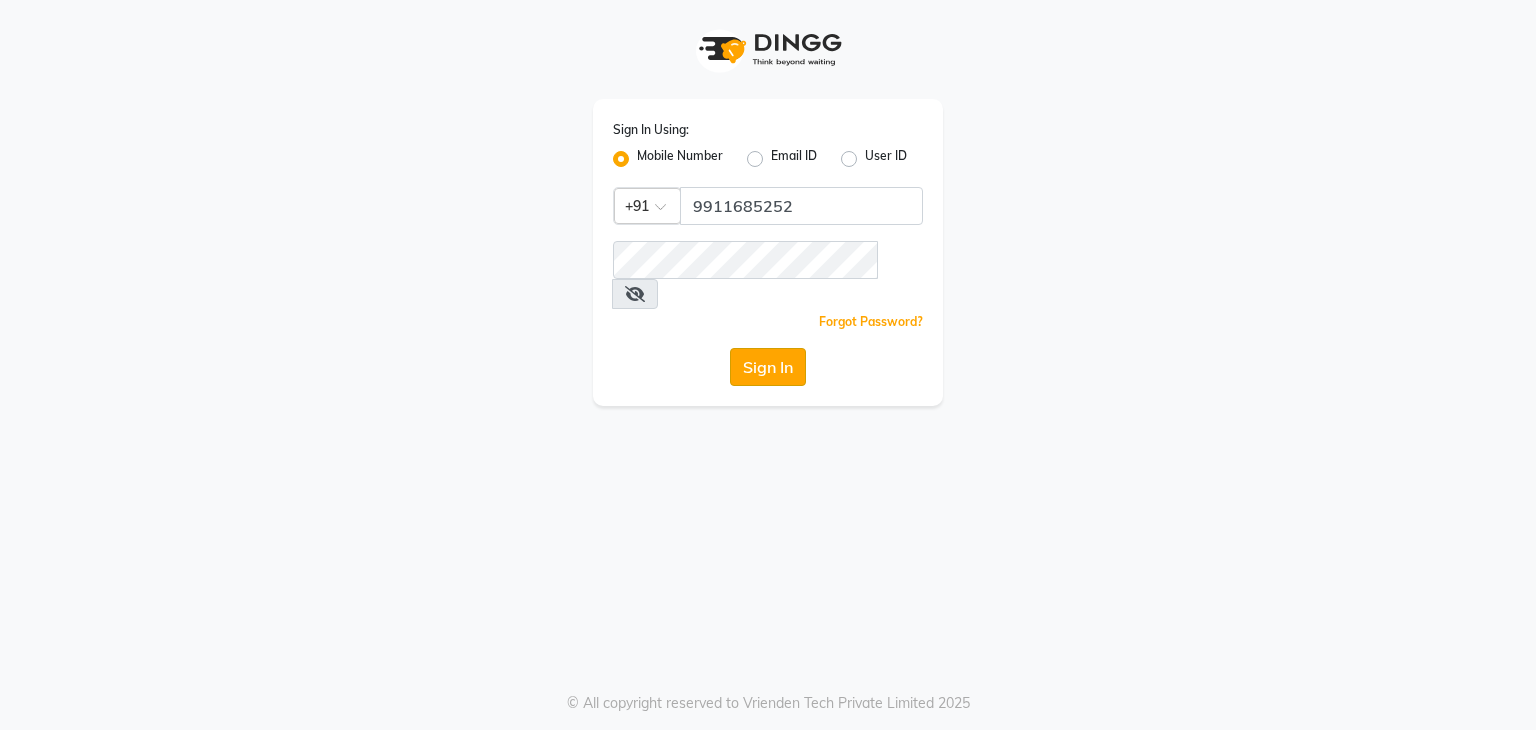 click on "Sign In" 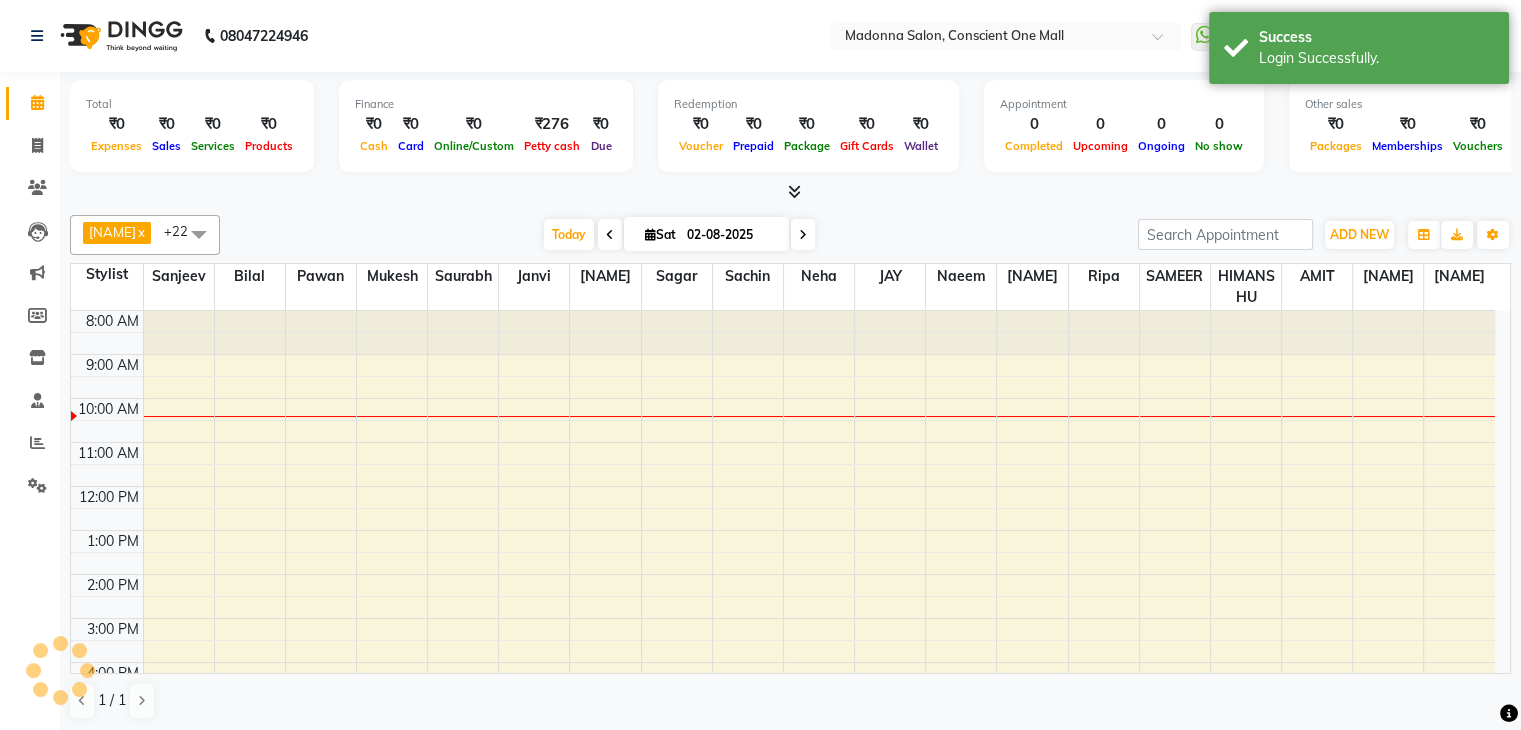 scroll, scrollTop: 0, scrollLeft: 0, axis: both 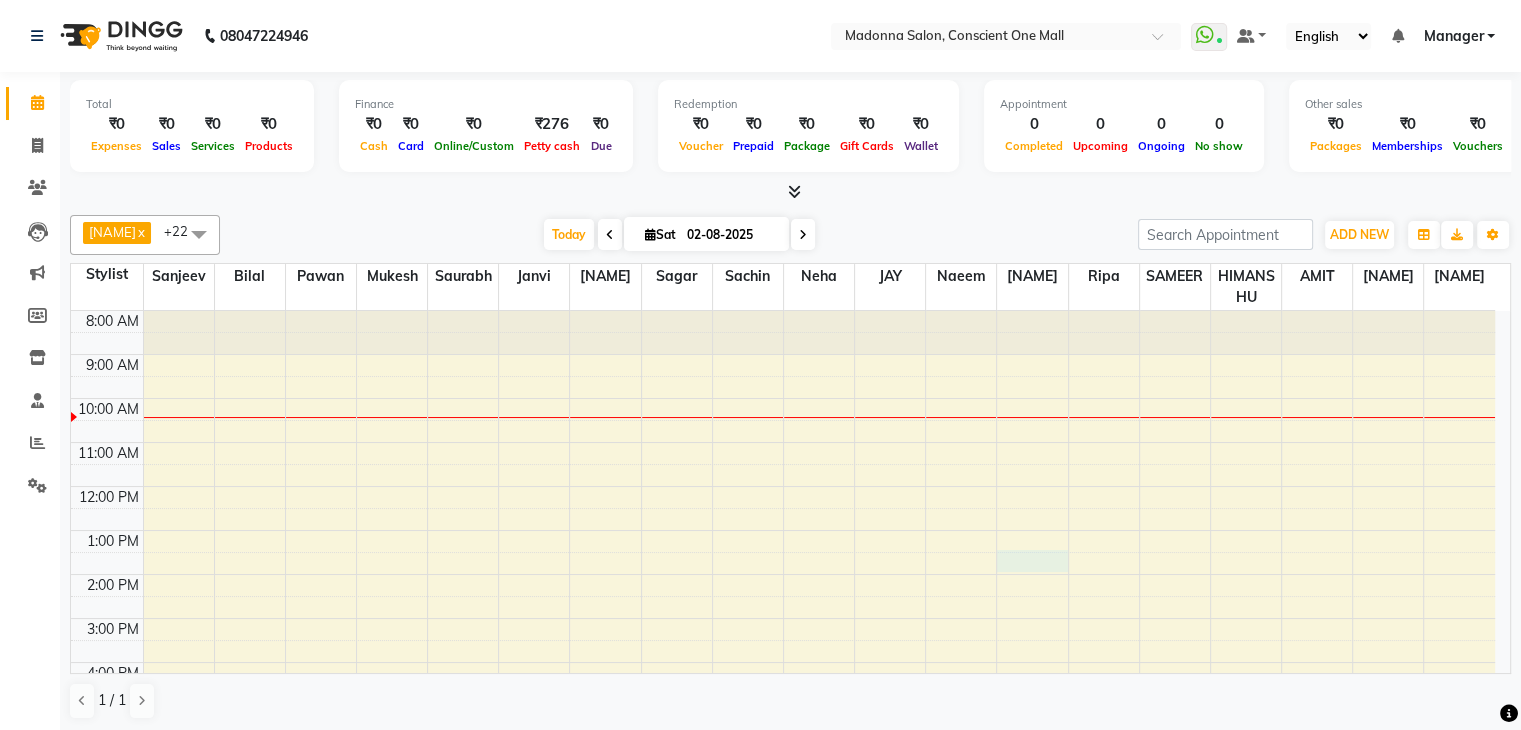 click on "8:00 AM 9:00 AM 10:00 AM 11:00 AM 12:00 PM 1:00 PM 2:00 PM 3:00 PM 4:00 PM 5:00 PM 6:00 PM 7:00 PM 8:00 PM" at bounding box center (783, 596) 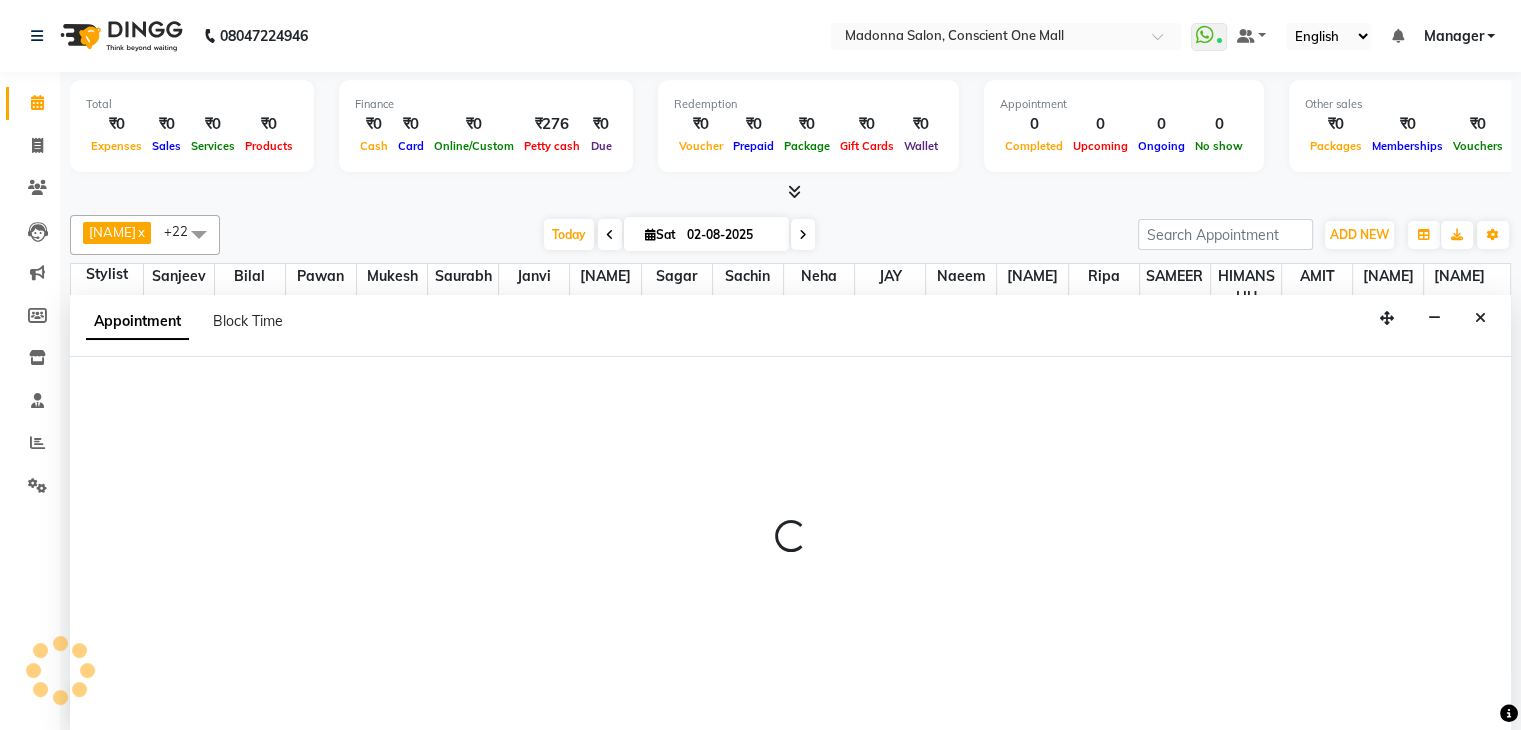 scroll, scrollTop: 1, scrollLeft: 0, axis: vertical 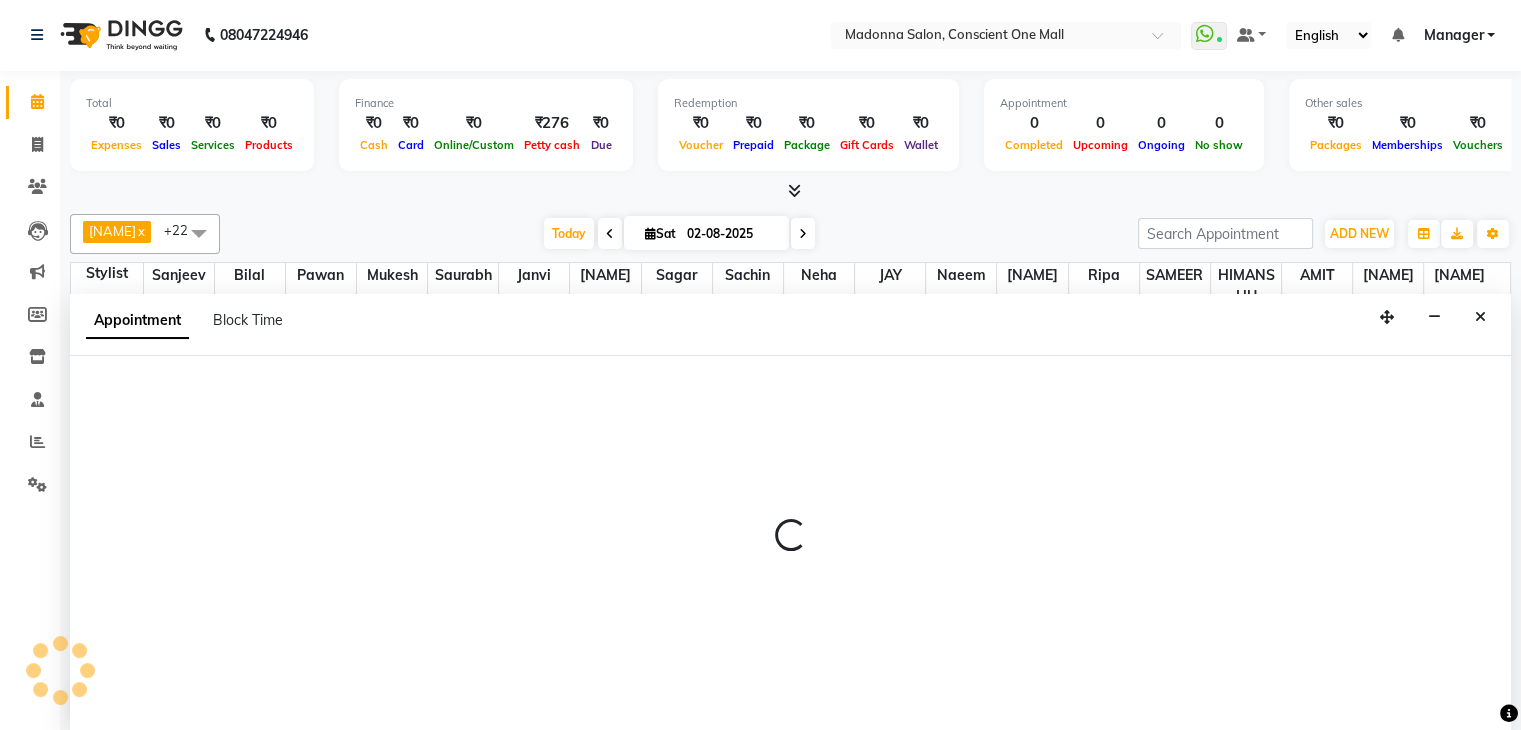 select on "68691" 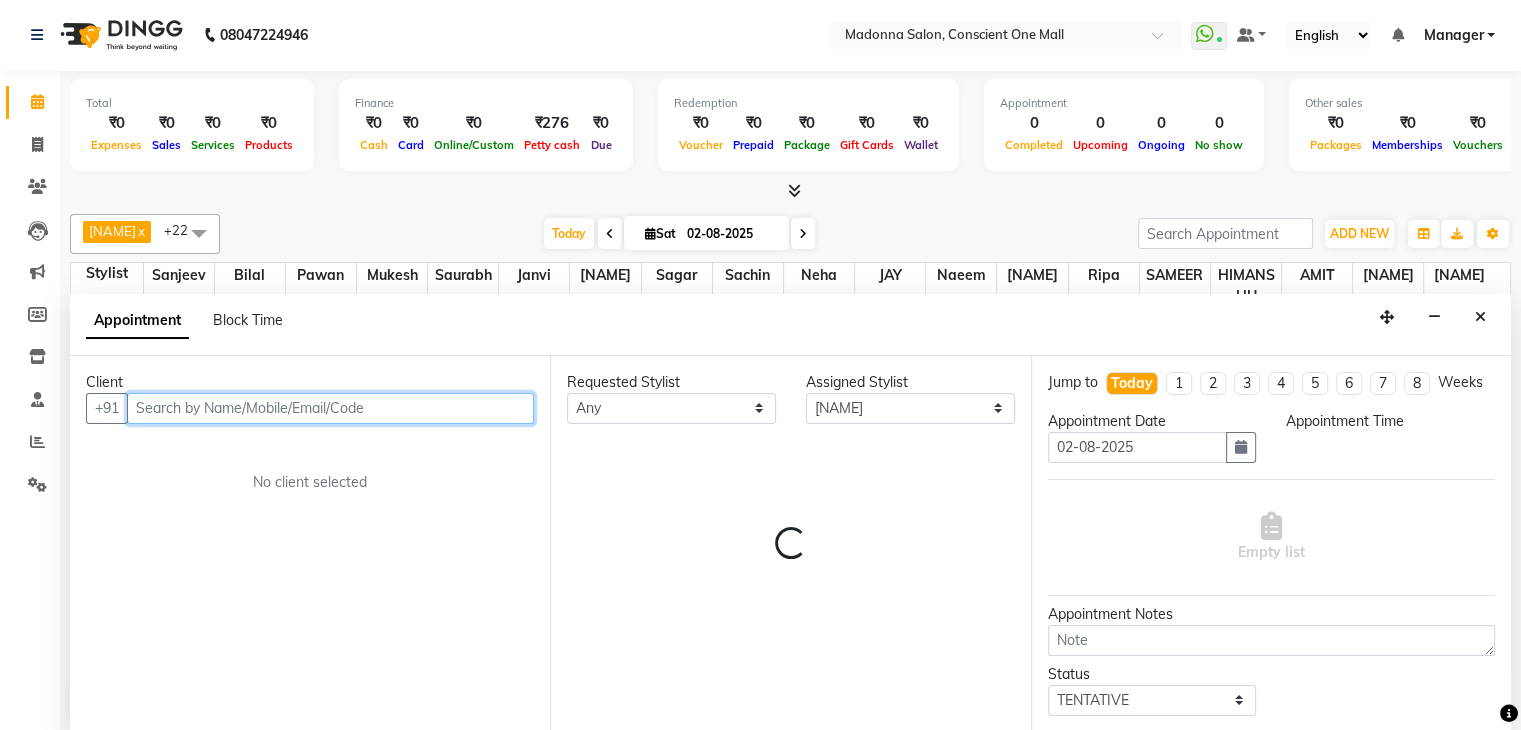 select on "810" 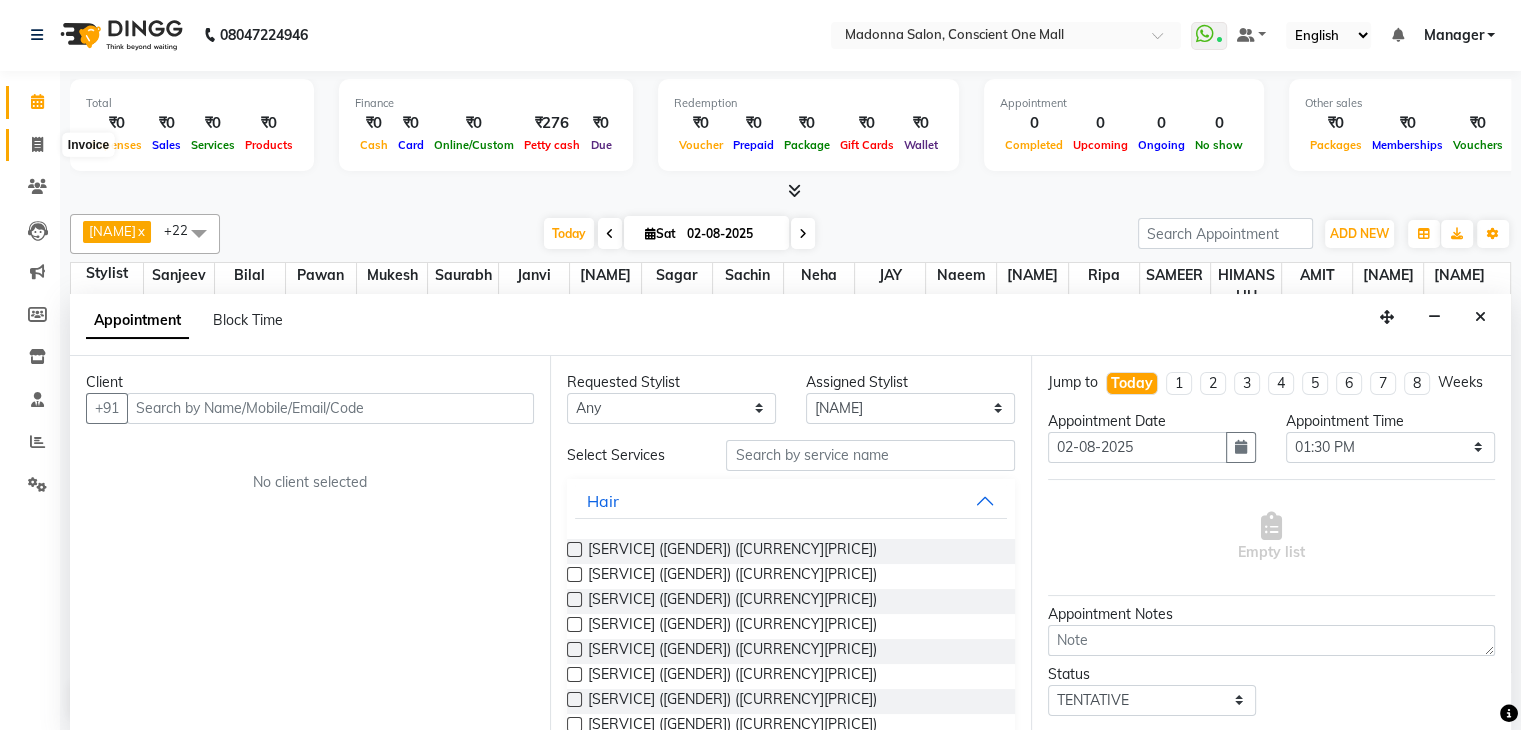 click 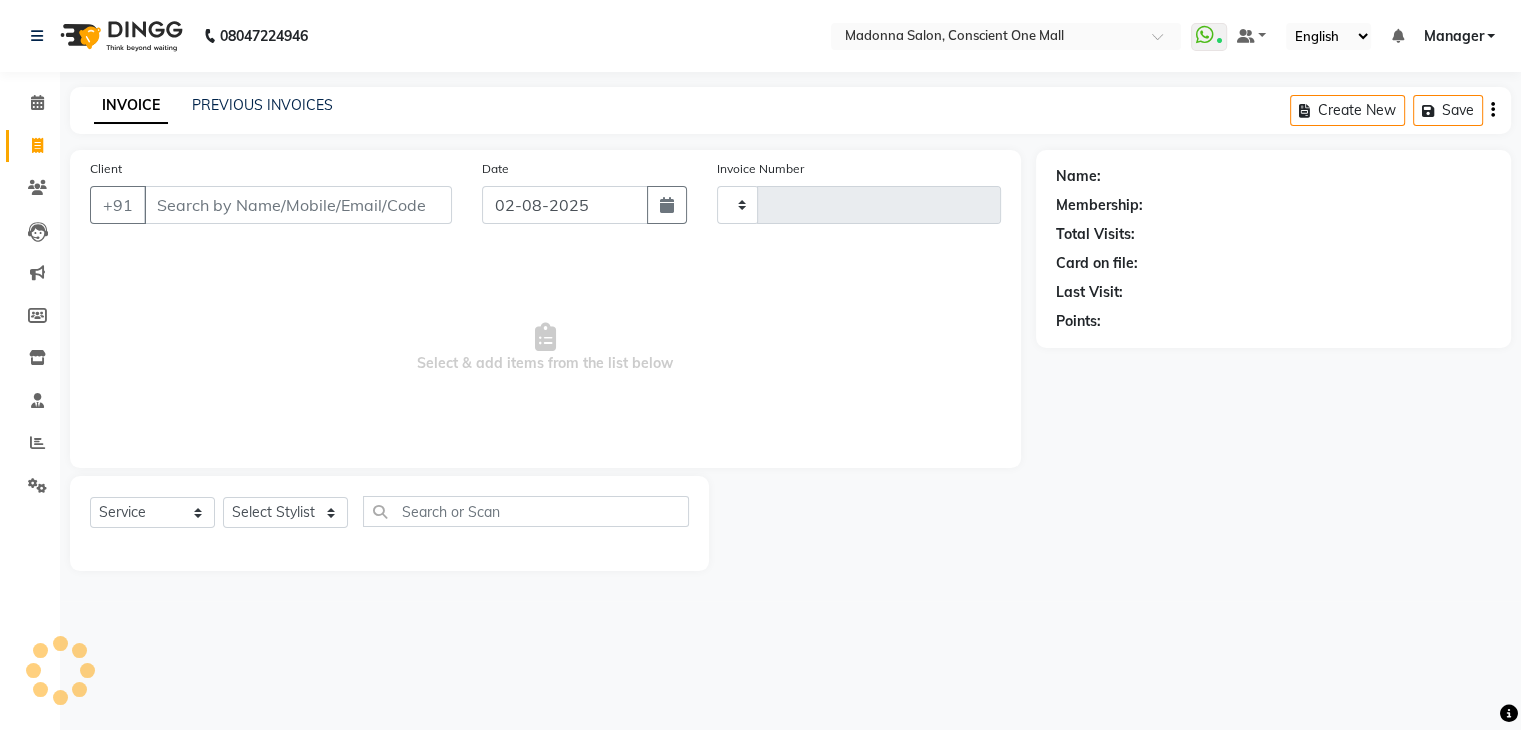 scroll, scrollTop: 0, scrollLeft: 0, axis: both 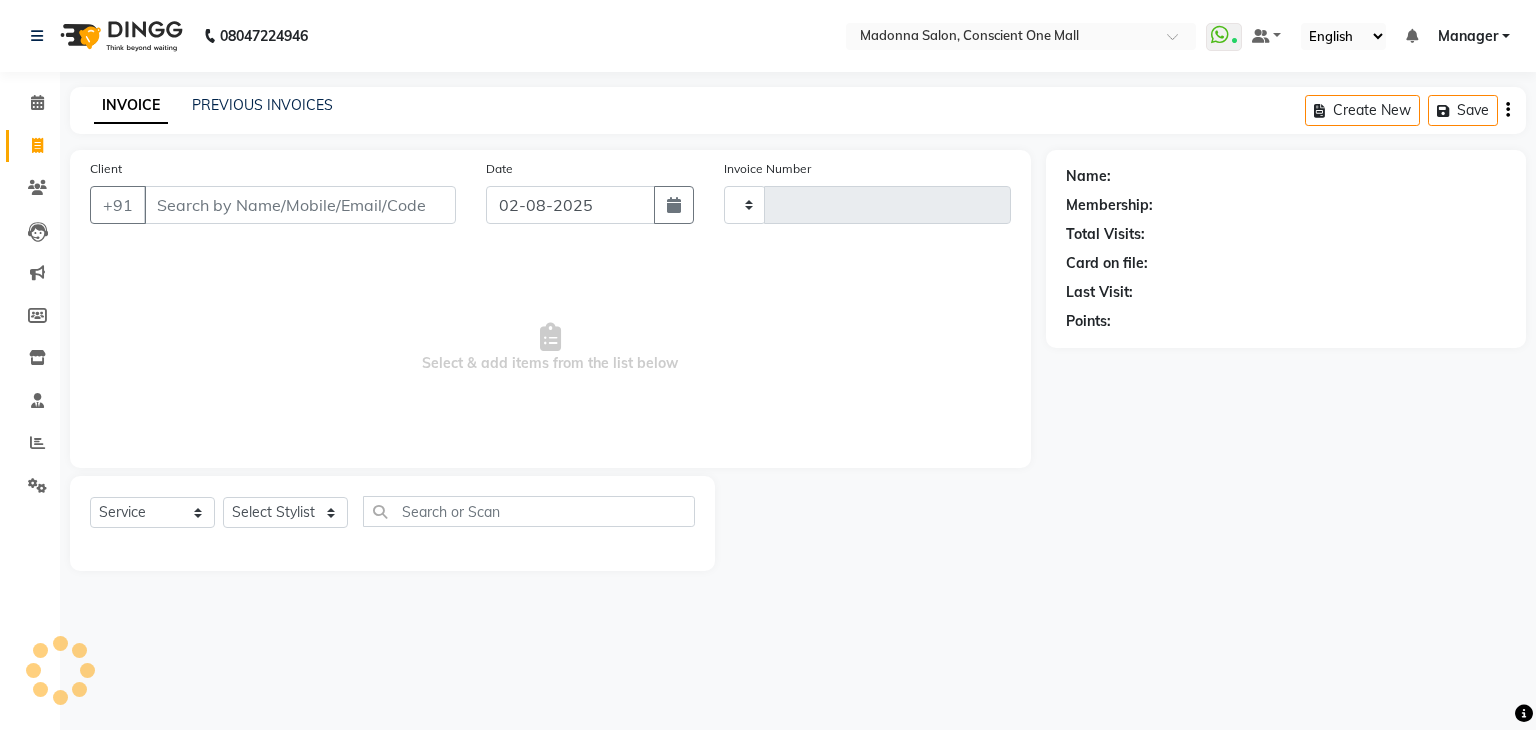 type on "1678" 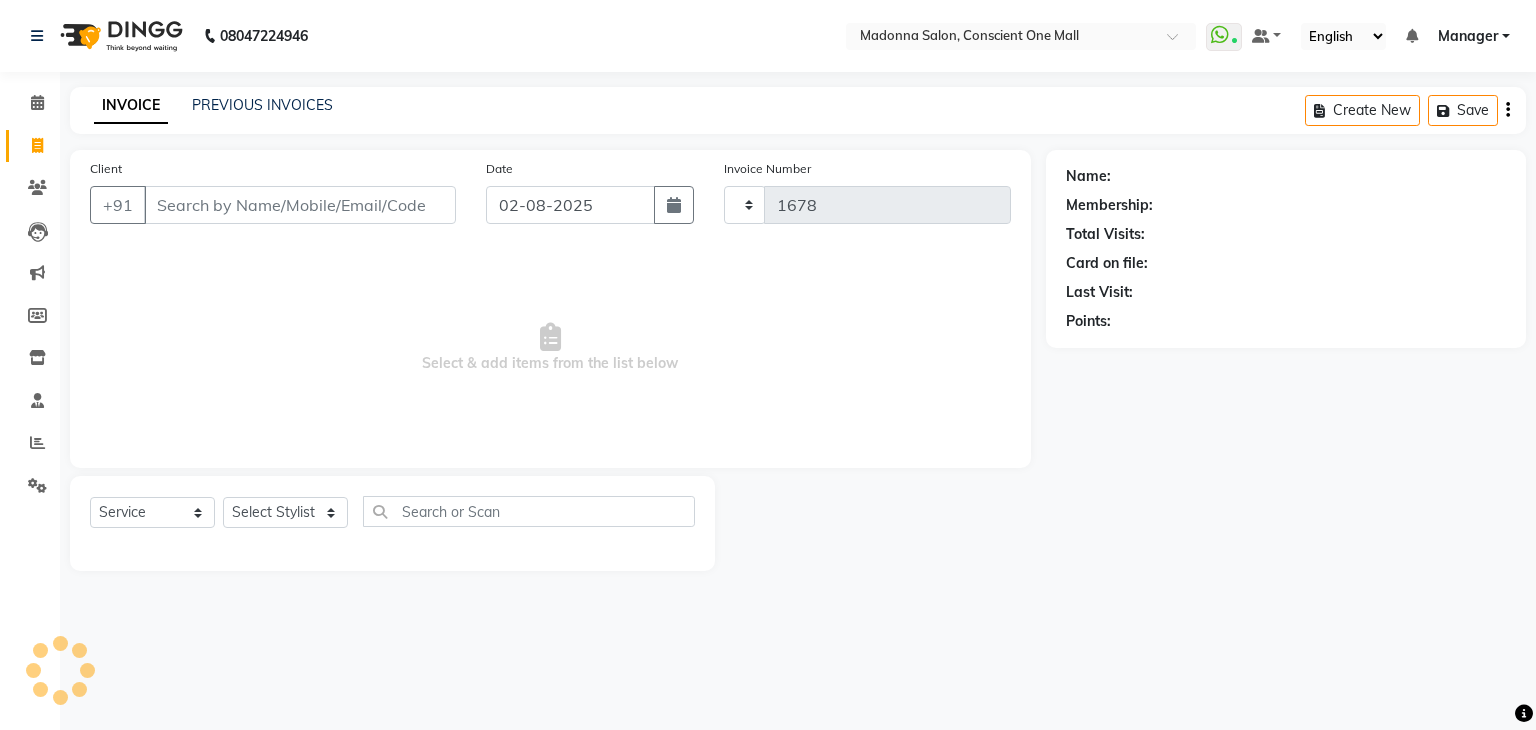 select on "7575" 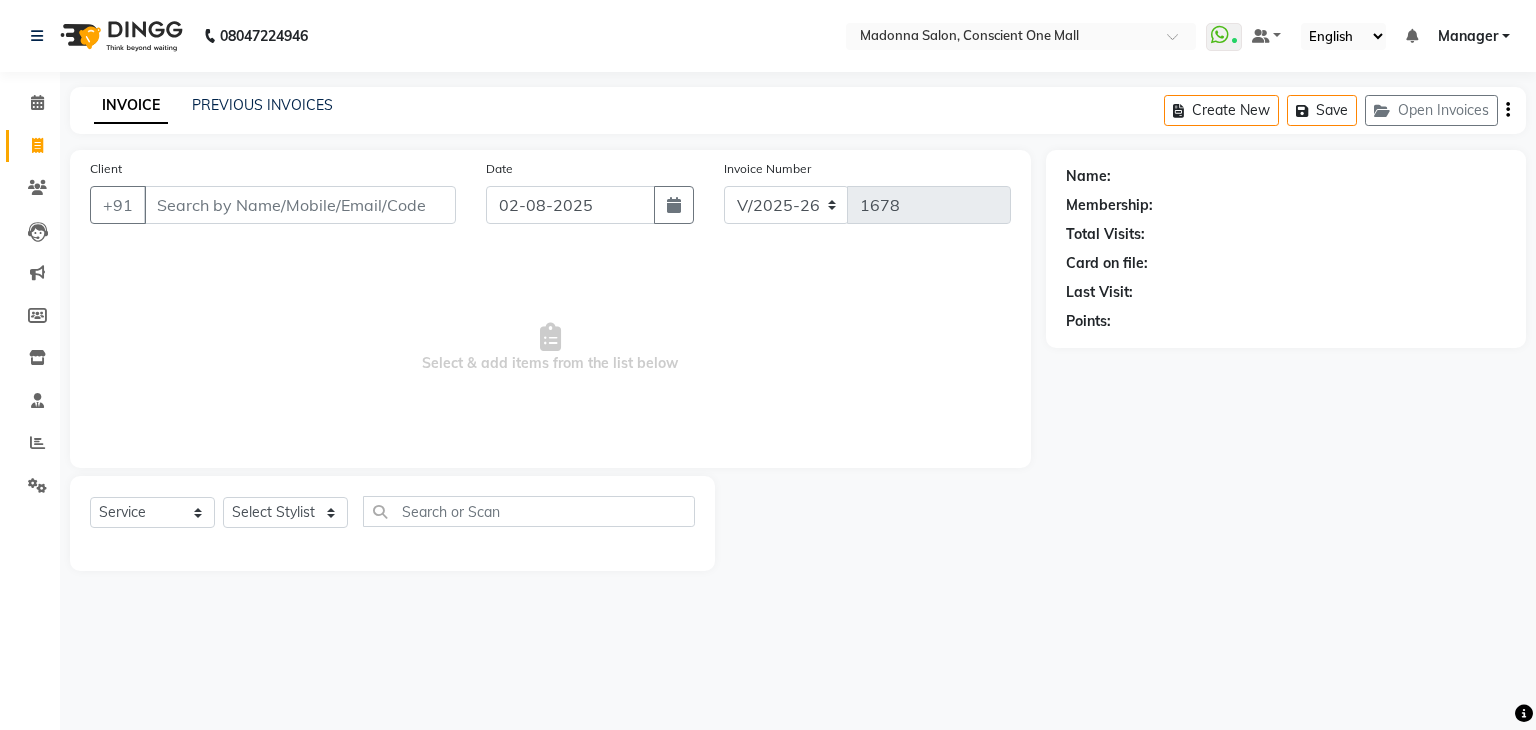 click on "Select & add items from the list below" at bounding box center [550, 348] 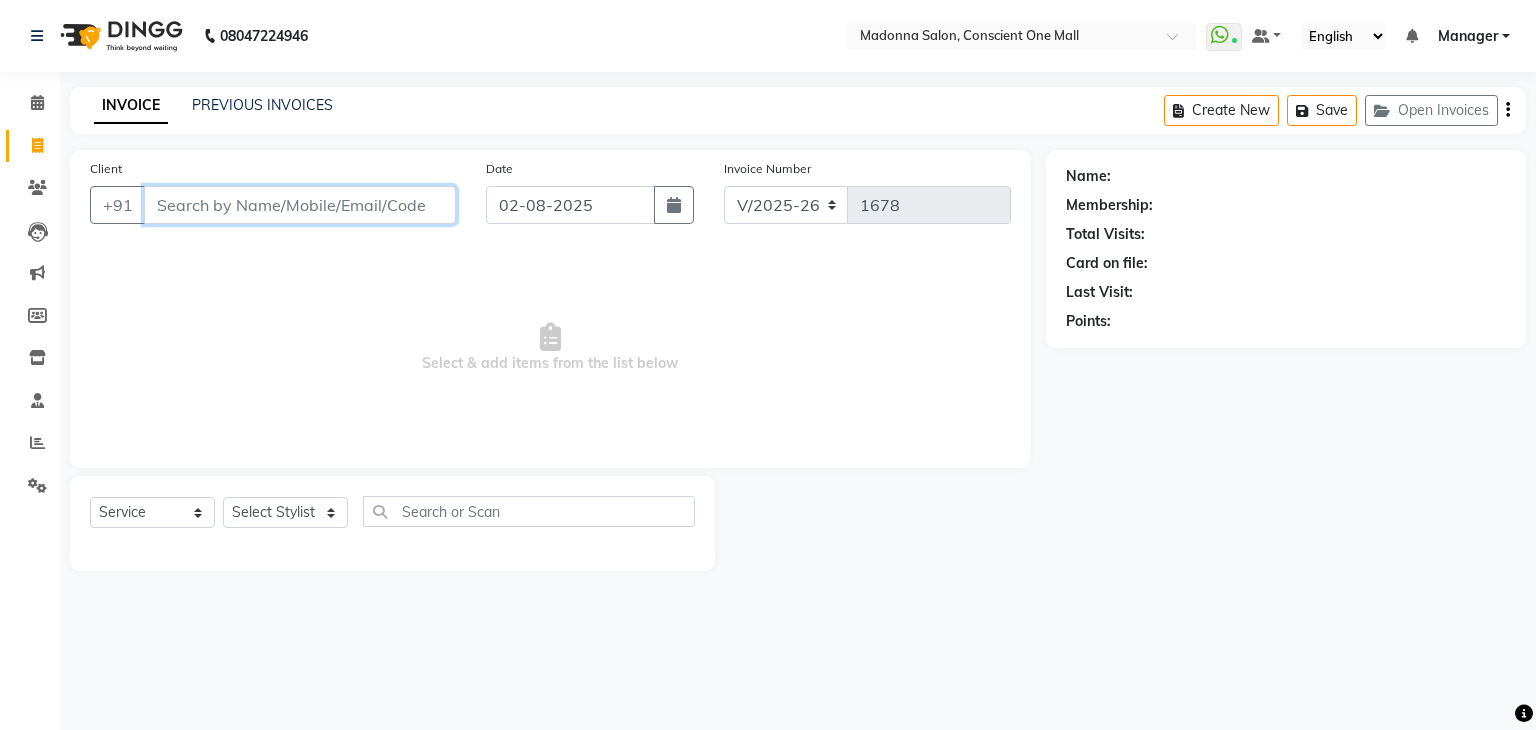 click on "Client" at bounding box center (300, 205) 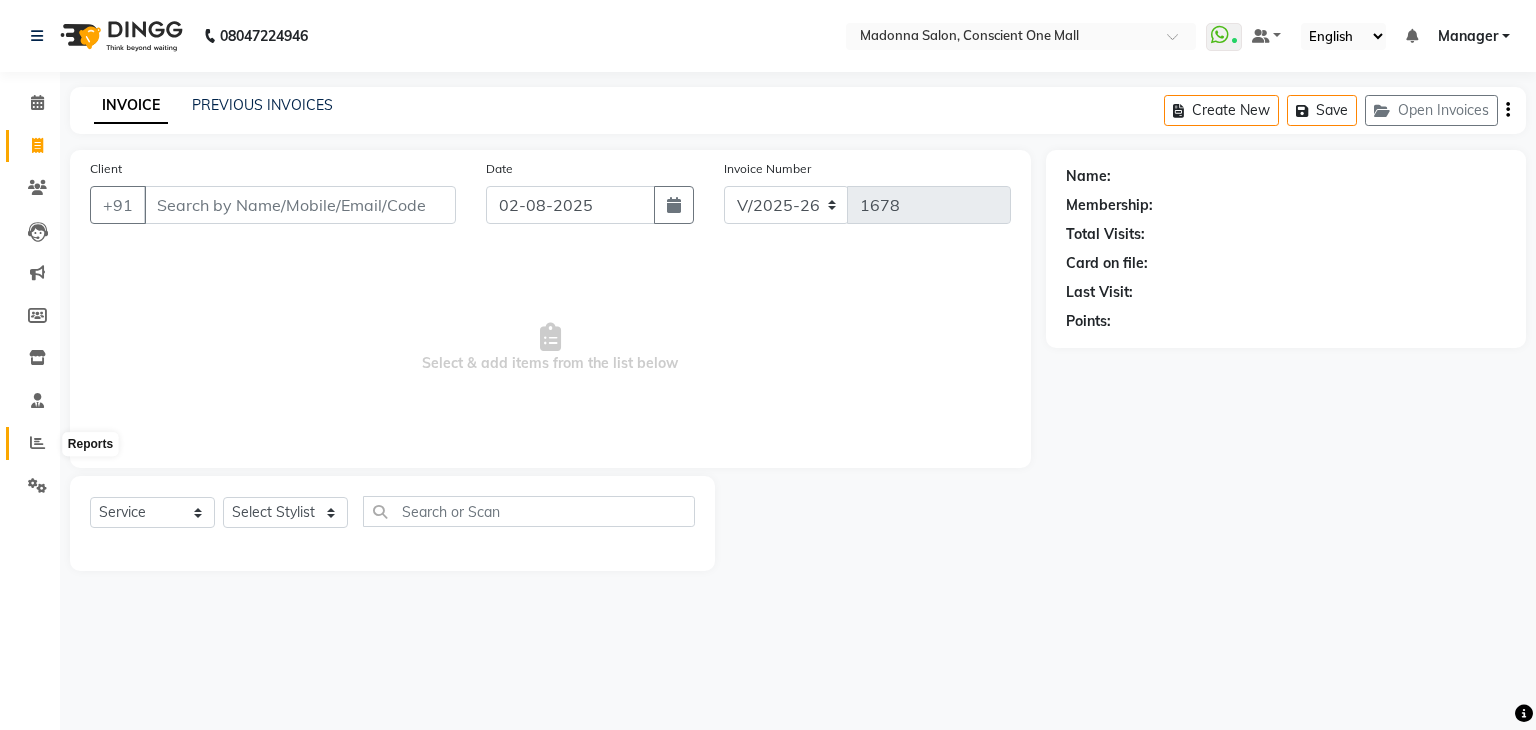 click 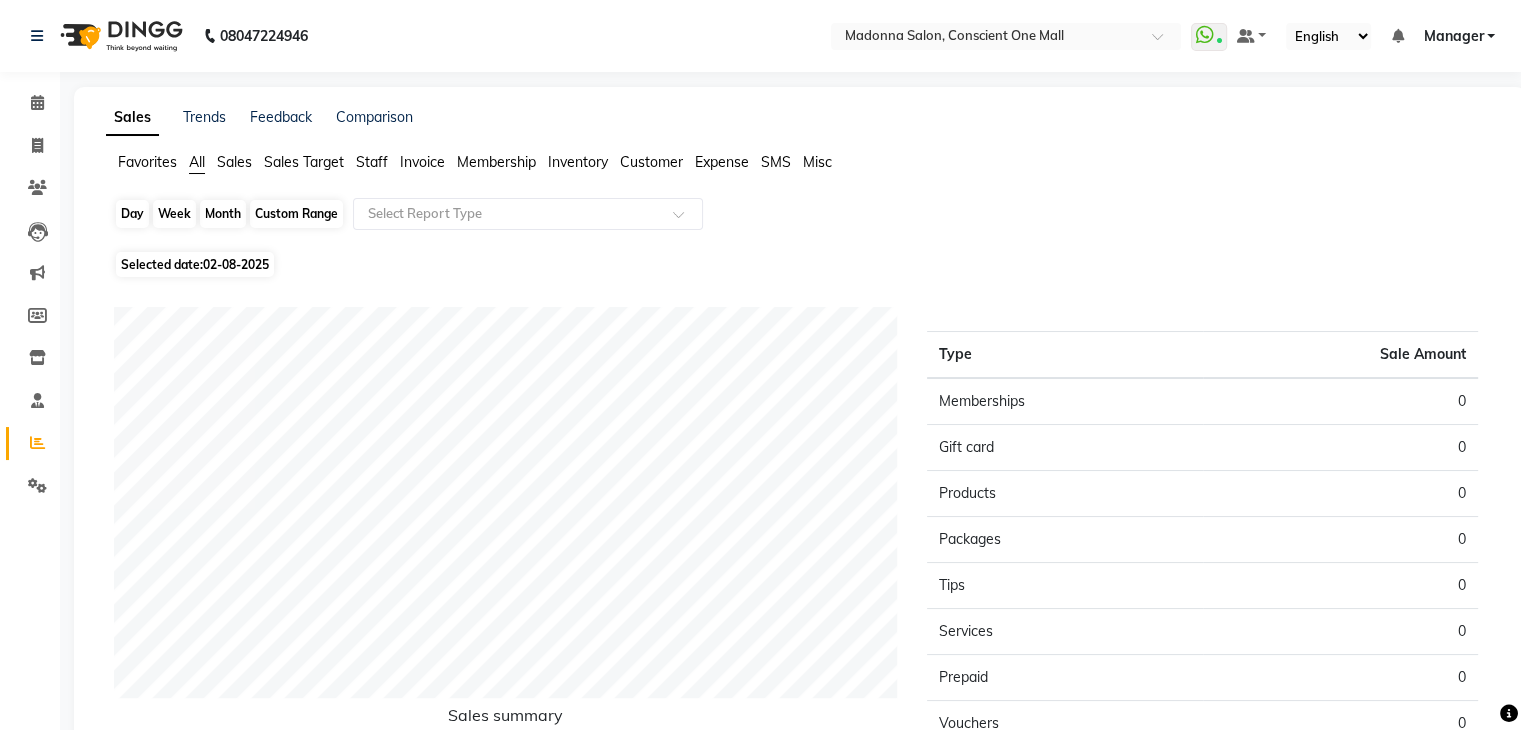 click on "Day" 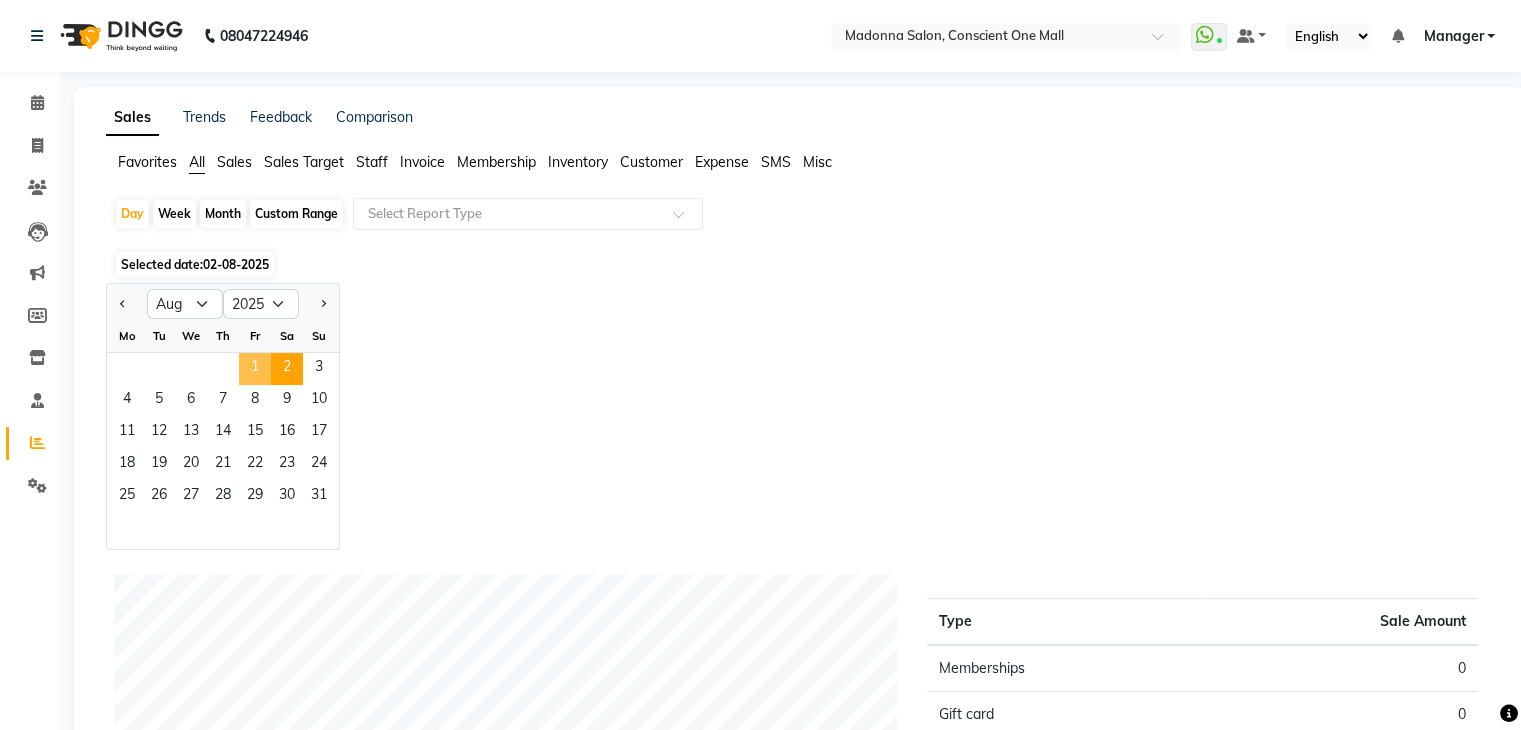 click on "1" 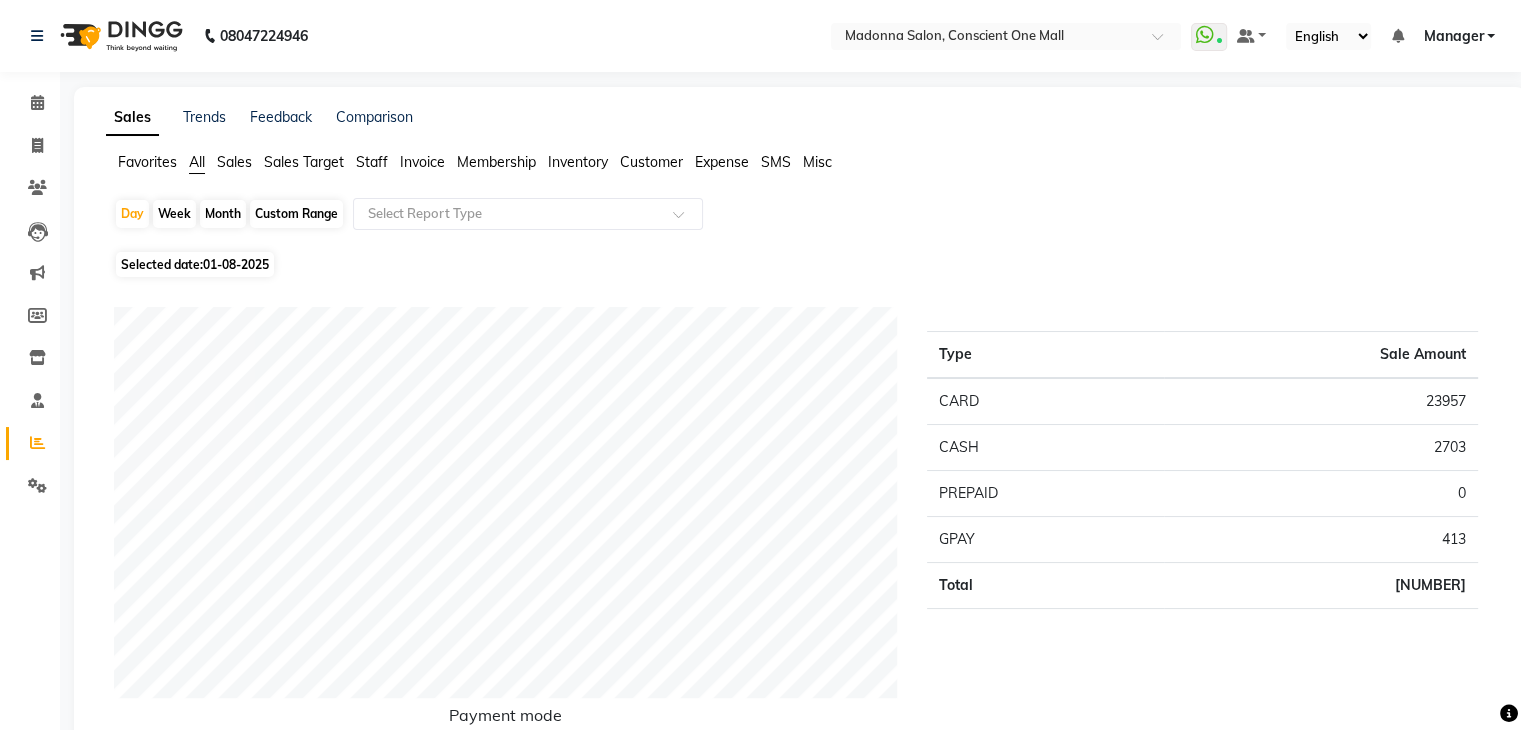 click on "Staff" 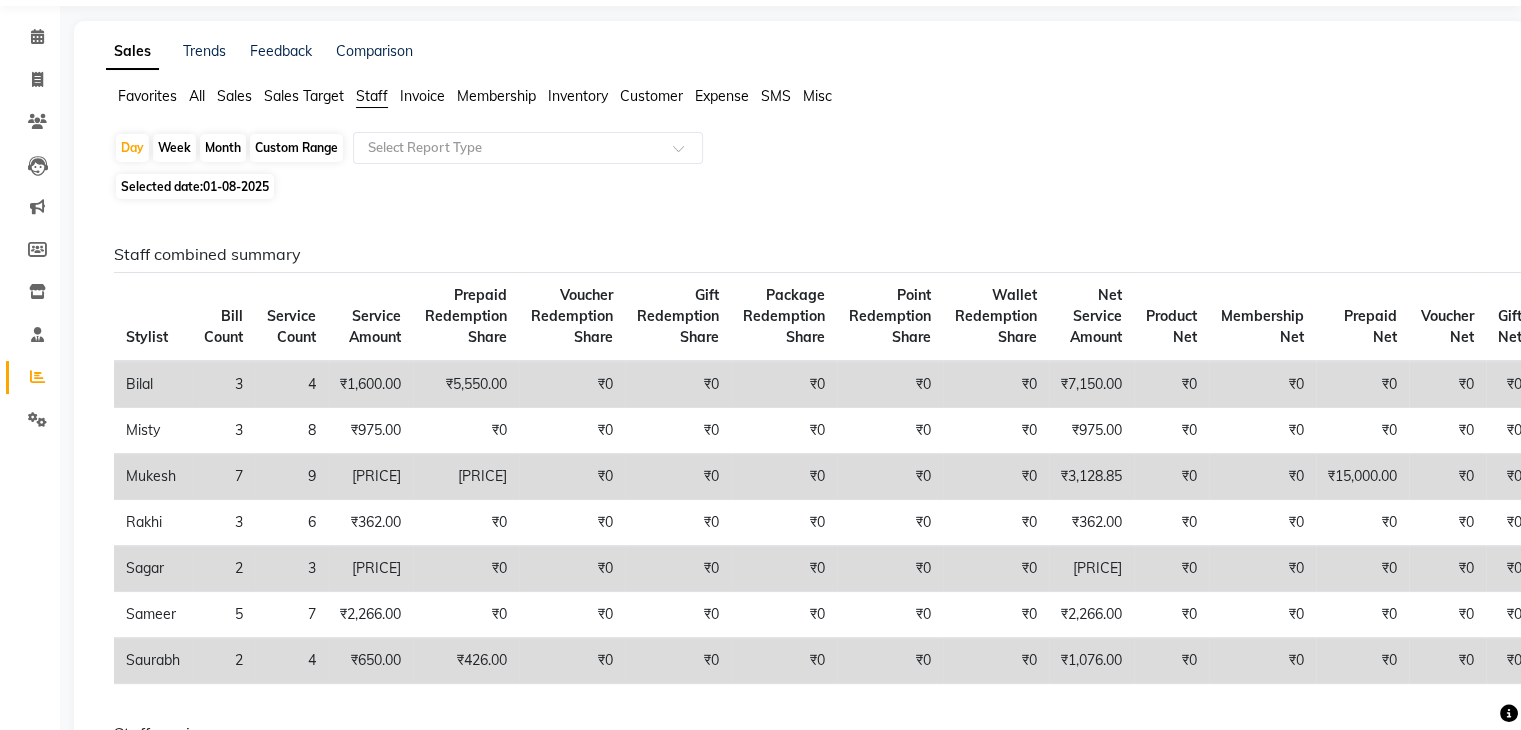 scroll, scrollTop: 88, scrollLeft: 0, axis: vertical 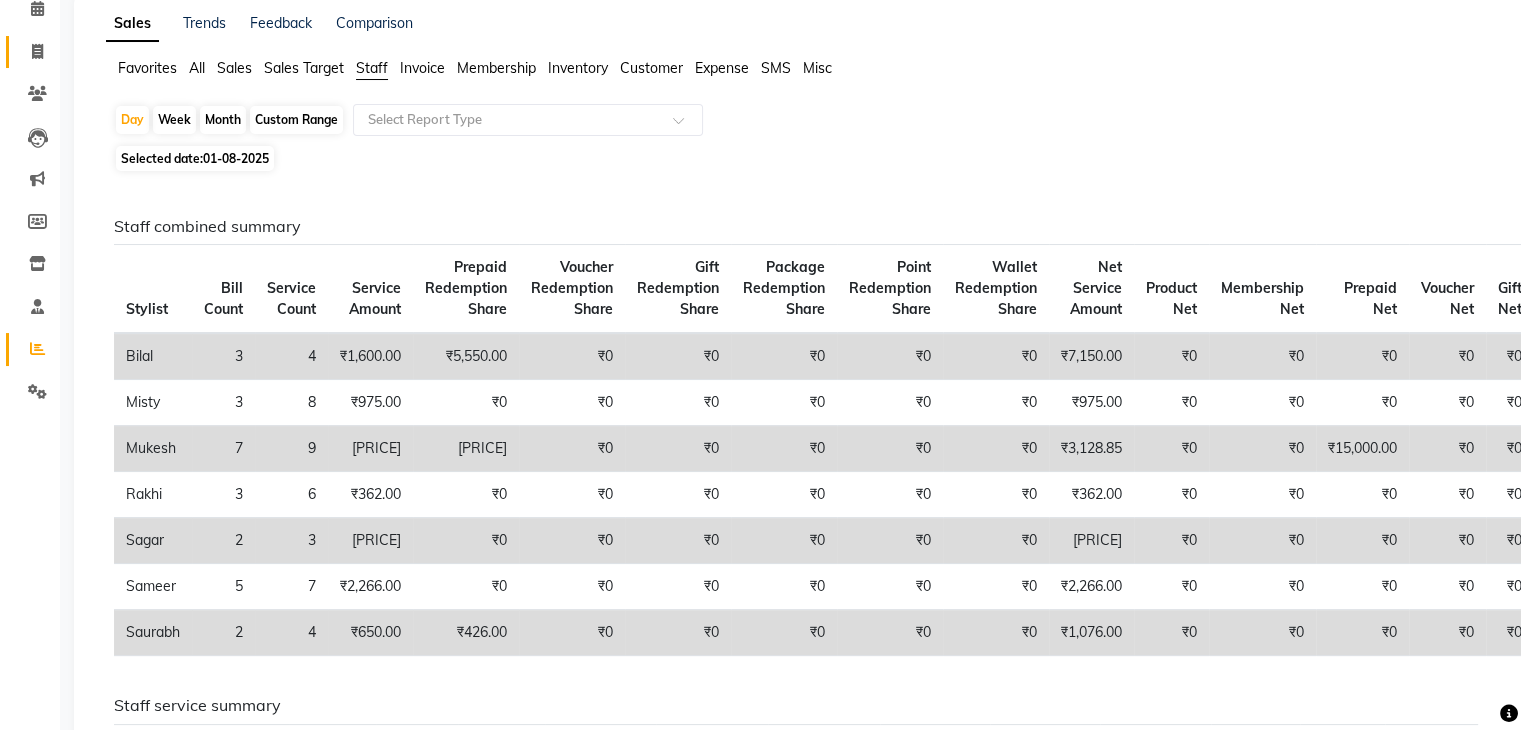 select on "service" 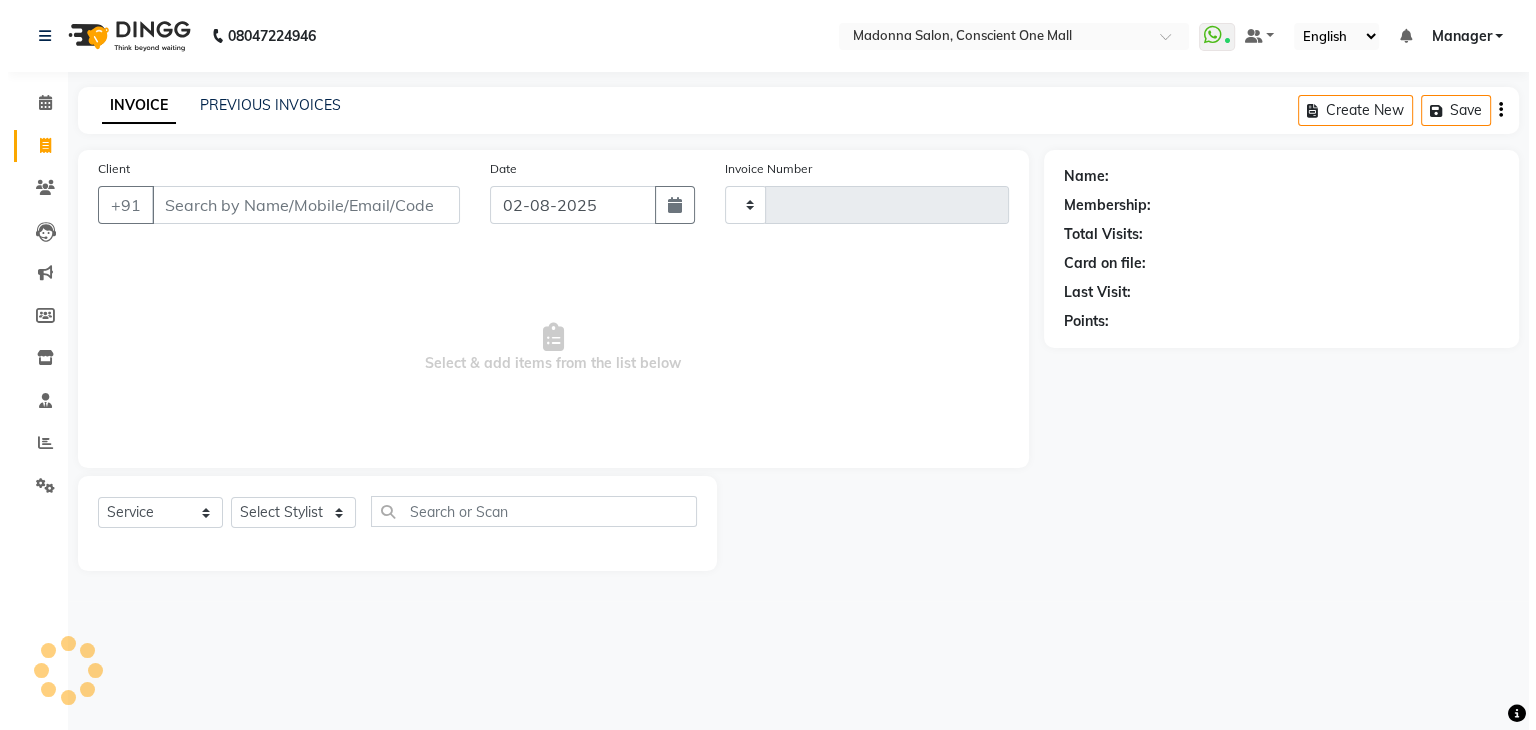 scroll, scrollTop: 0, scrollLeft: 0, axis: both 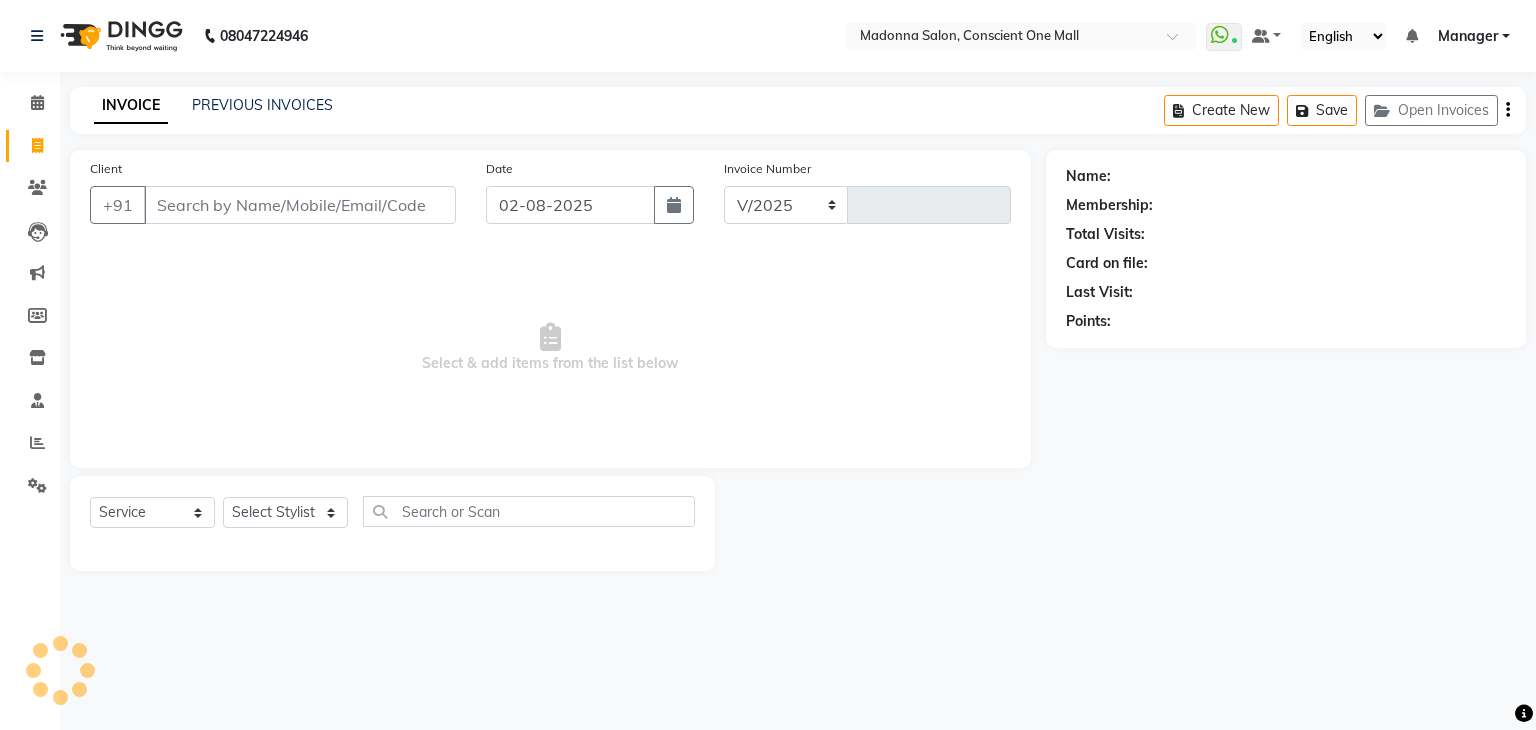 select on "7575" 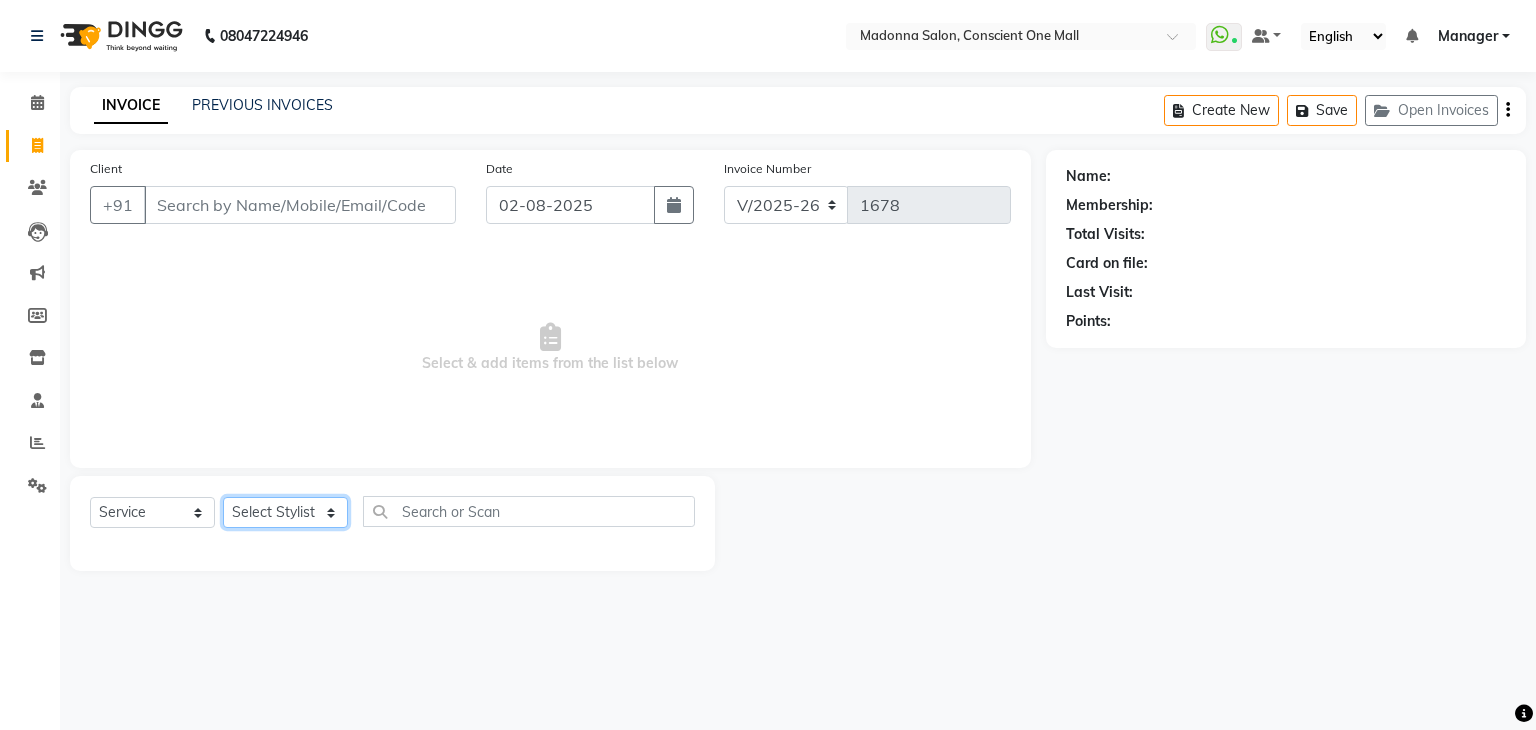 click on "Select Stylist [NAME] [NAME] [NAME] [NAME] [NAME] [NAME] [NAME] [NAME] [NAME] [NAME] [NAME] [NAME] [NAME] [NAME] [NAME] [NAME] [NAME] [NAME] [NAME] [NAME] [NAME] [NAME] [NAME] [NAME] [NAME] [NAME] [NAME] [NAME]" 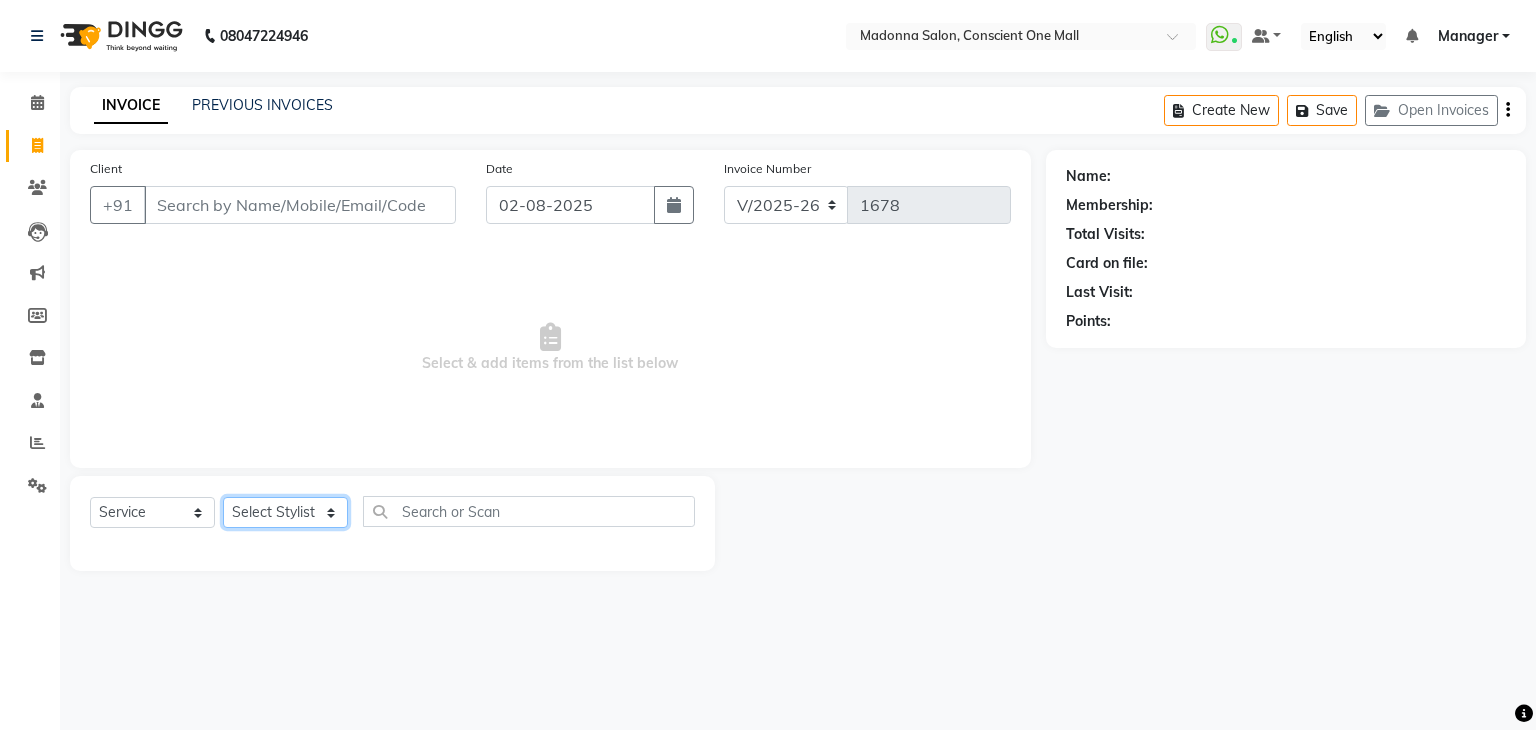select on "69004" 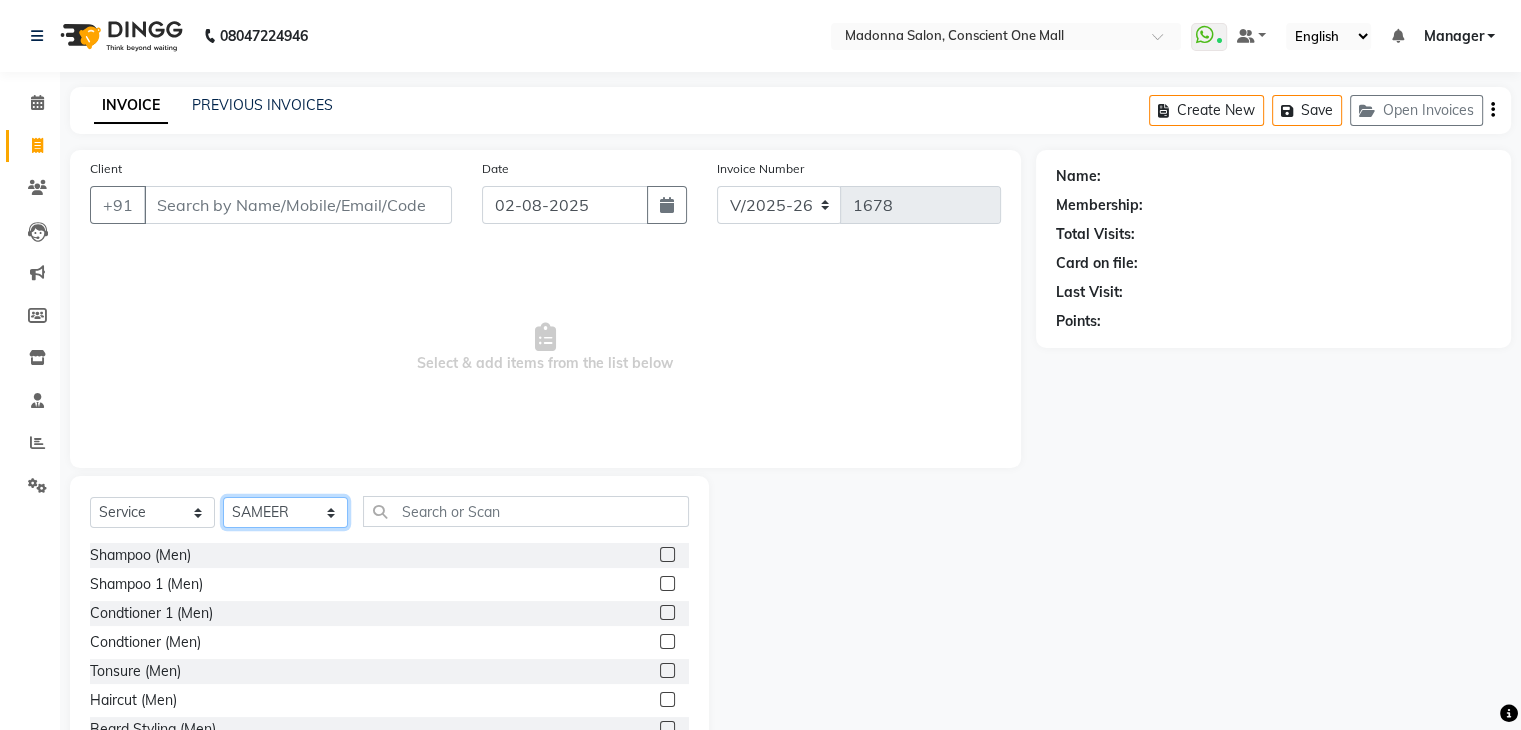 click on "Select Stylist [NAME] [NAME] [NAME] [NAME] [NAME] [NAME] [NAME] [NAME] [NAME] [NAME] [NAME] [NAME] [NAME] [NAME] [NAME] [NAME] [NAME] [NAME] [NAME] [NAME] [NAME] [NAME] [NAME] [NAME] [NAME] [NAME] [NAME] [NAME]" 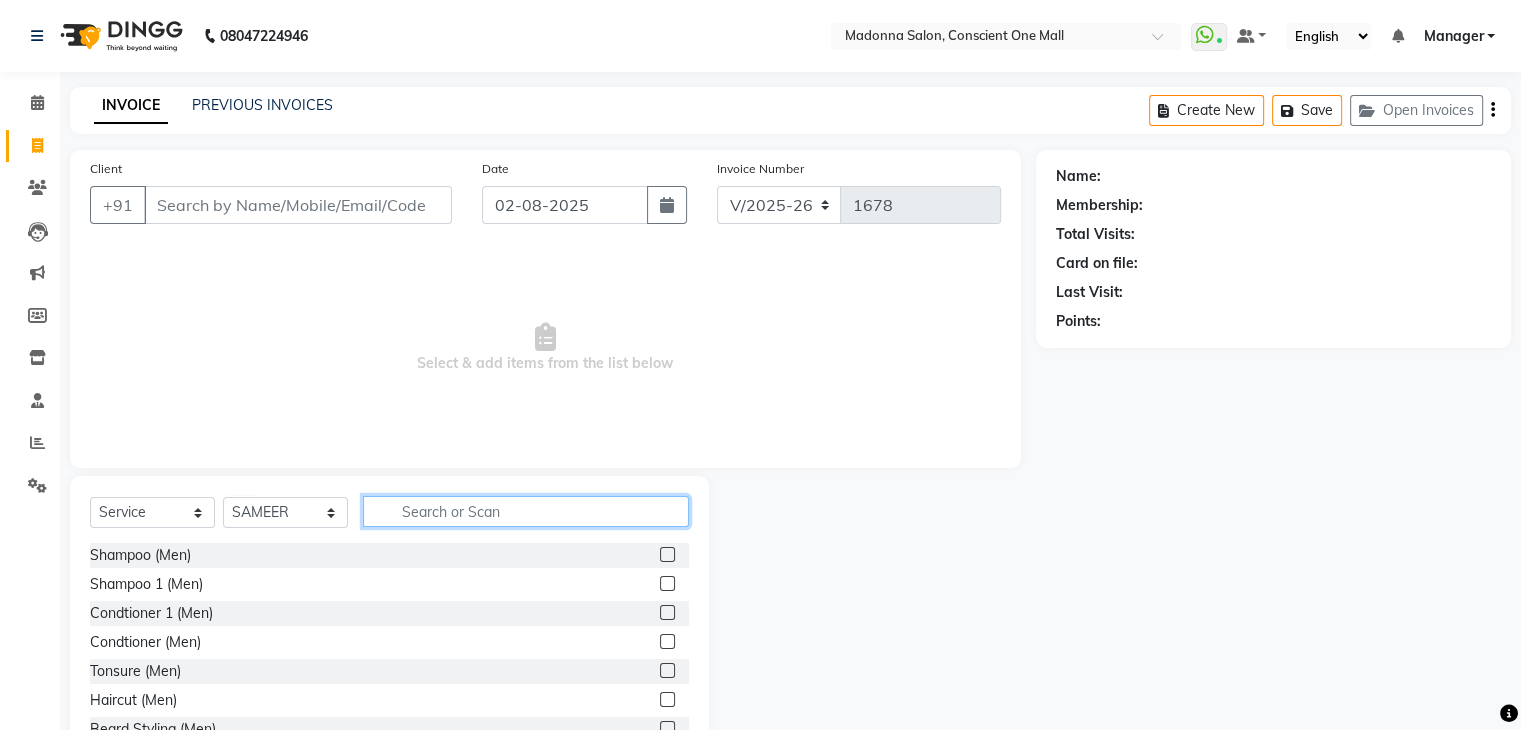 click 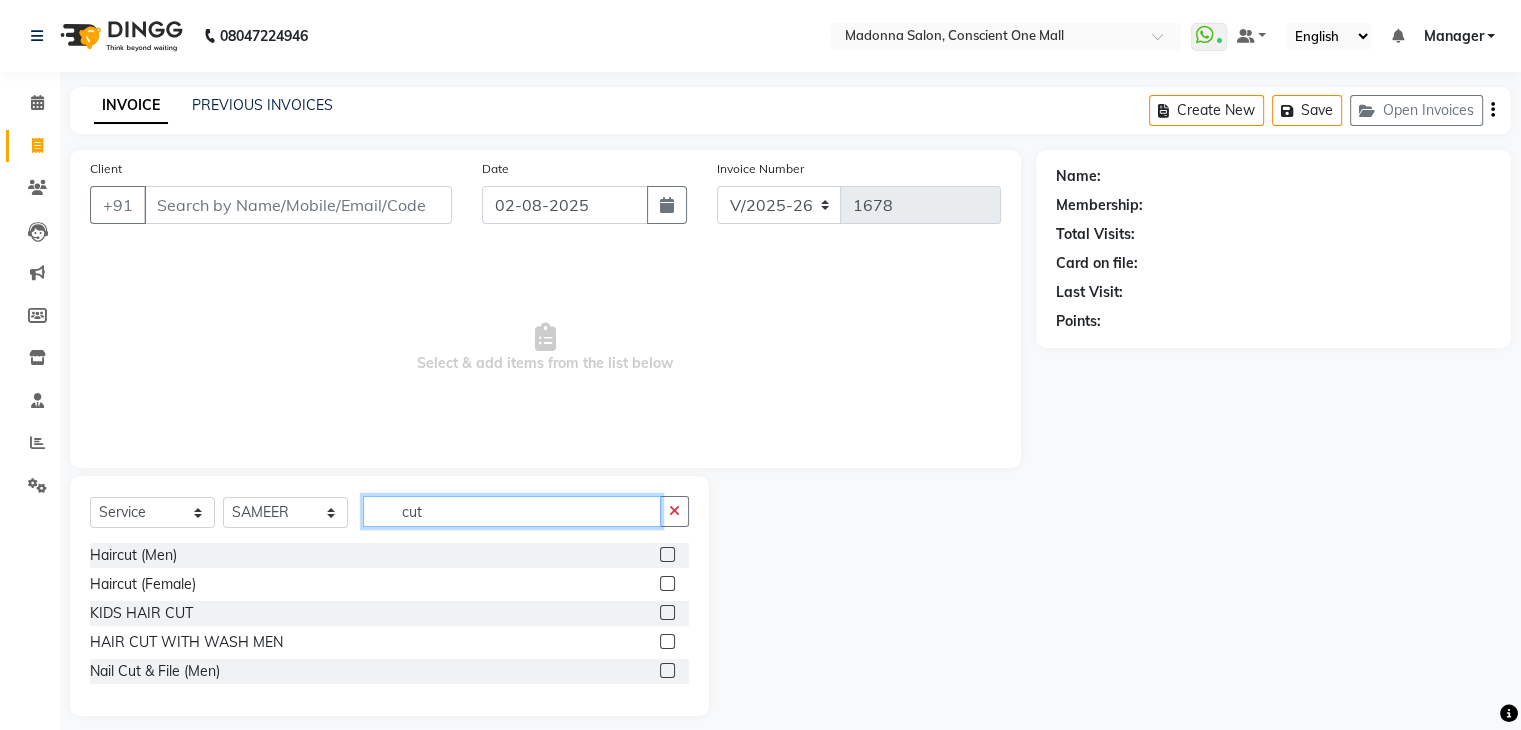 type on "cut" 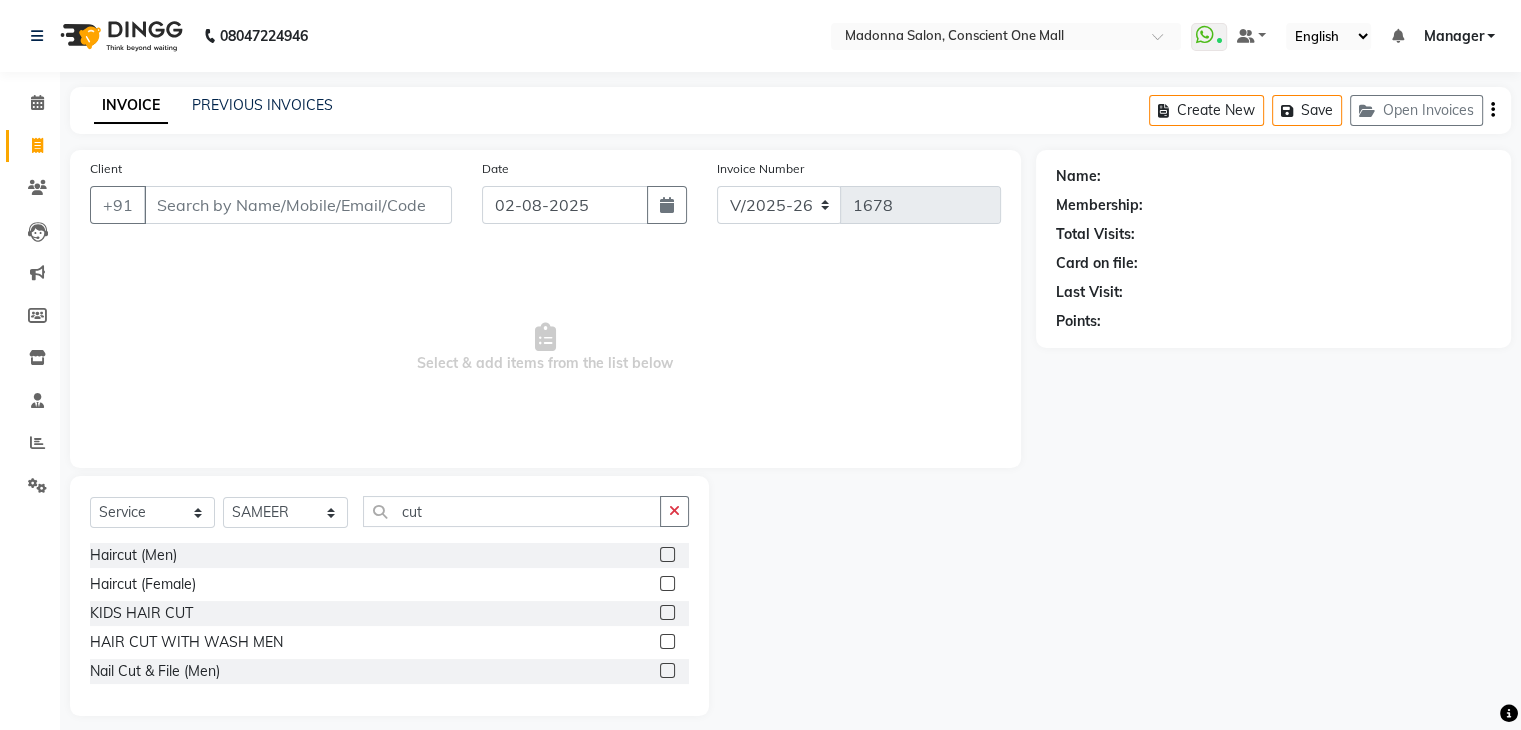 click 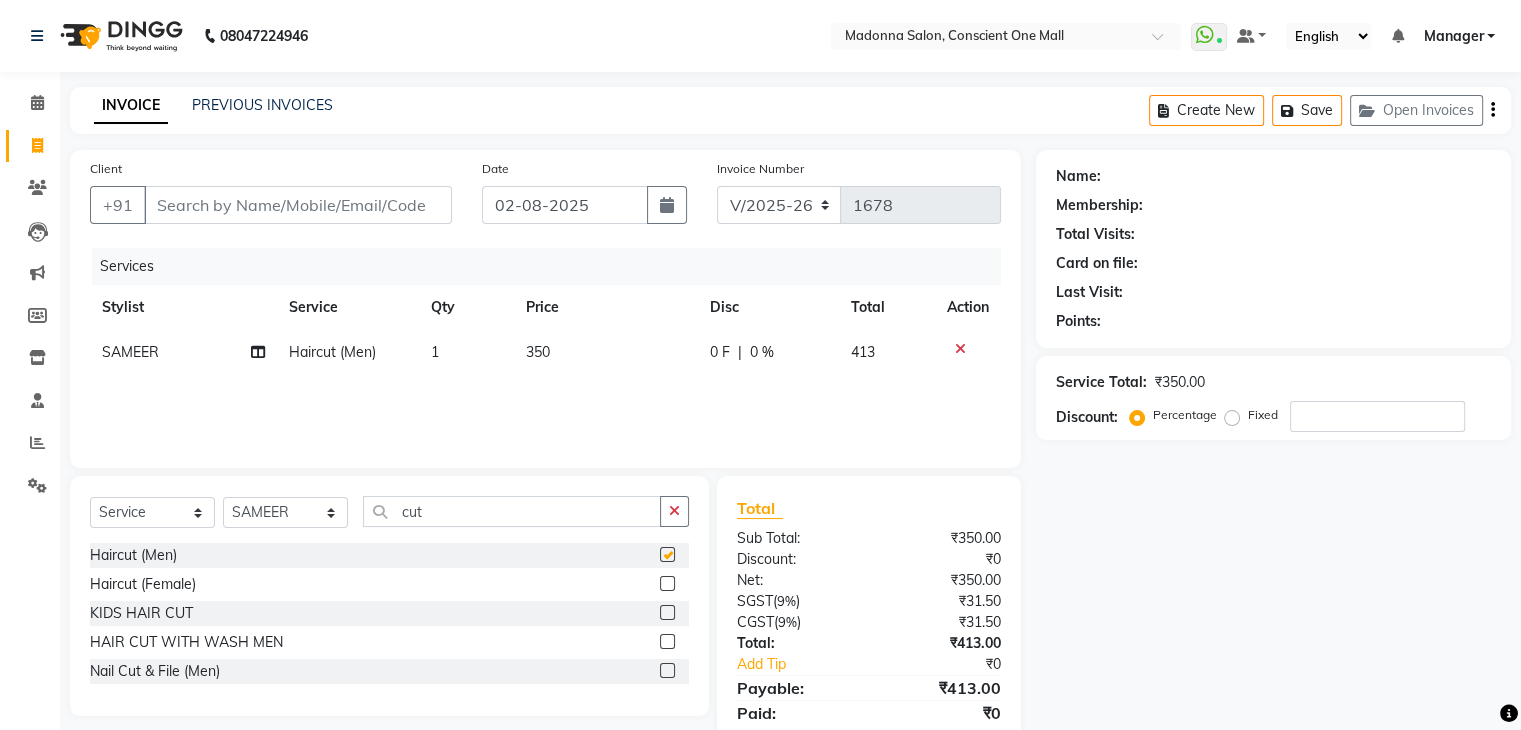 checkbox on "false" 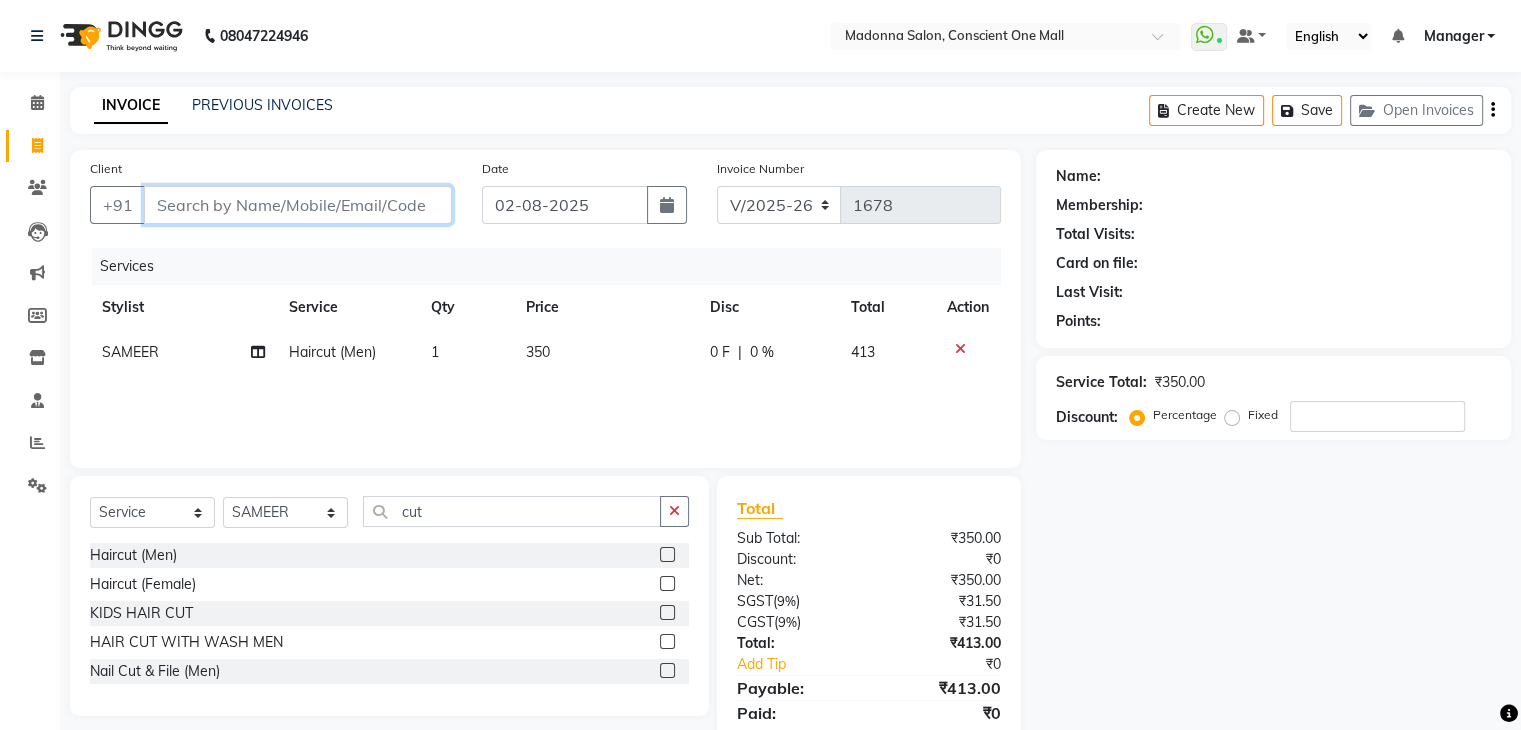 click on "Client" at bounding box center [298, 205] 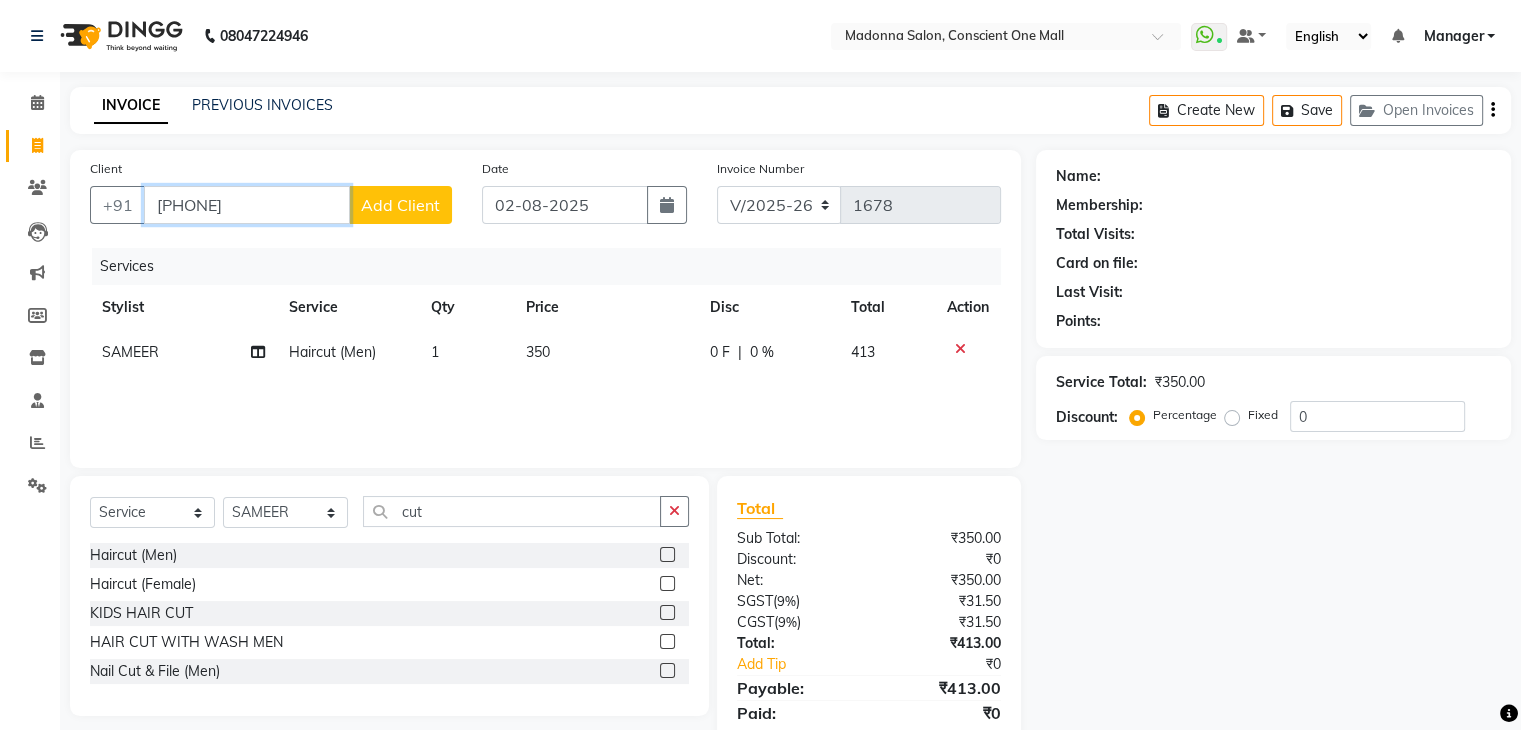 type on "[PHONE]" 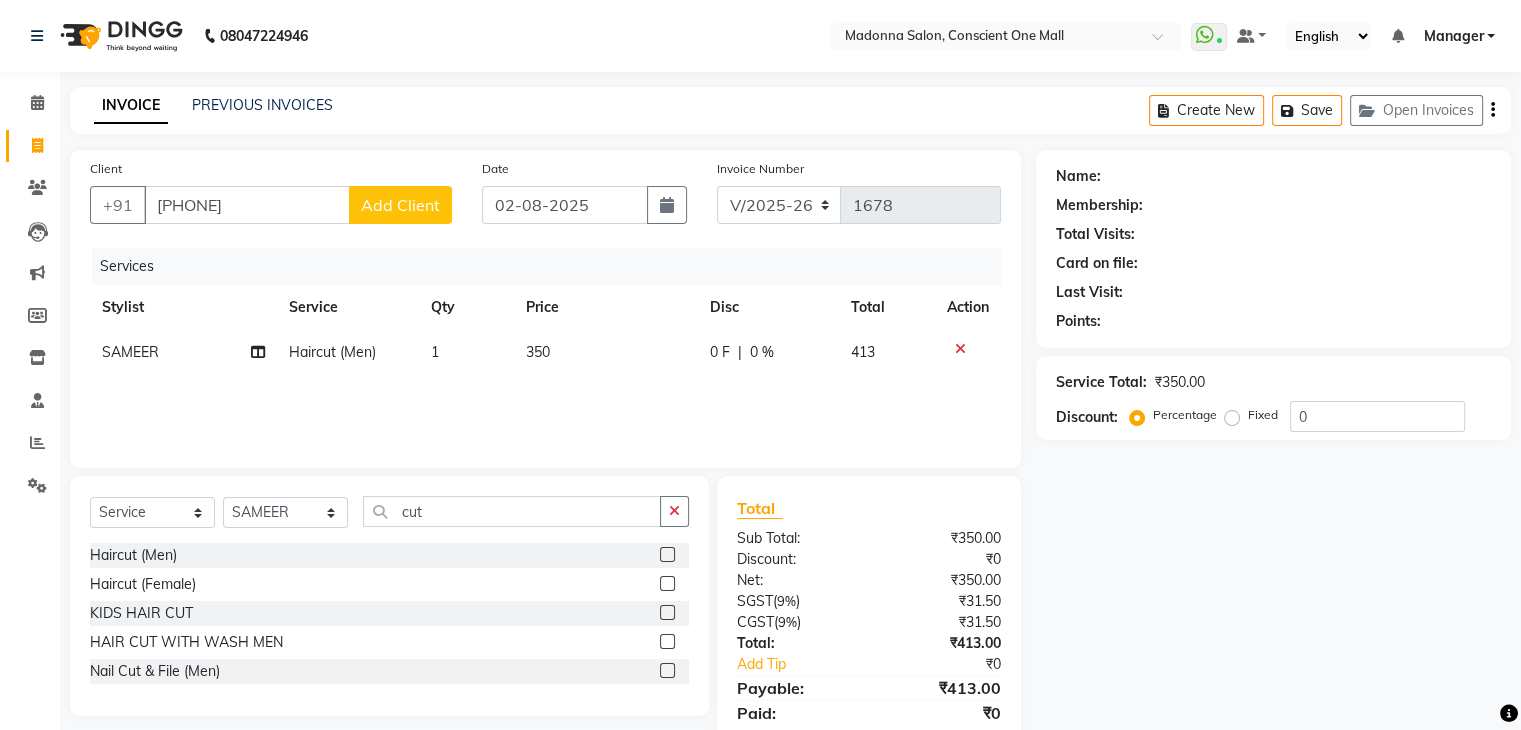 click on "Add Client" 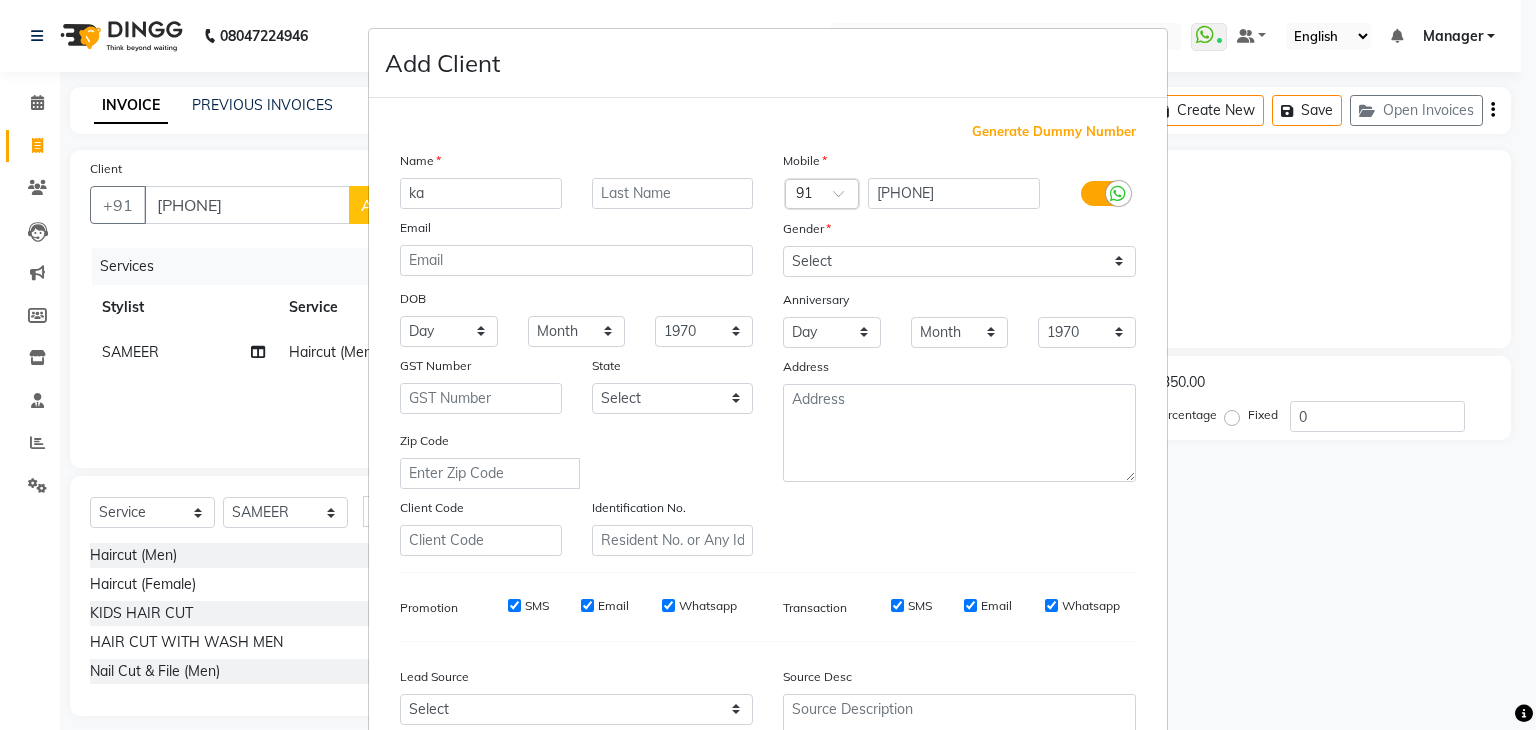 type on "k" 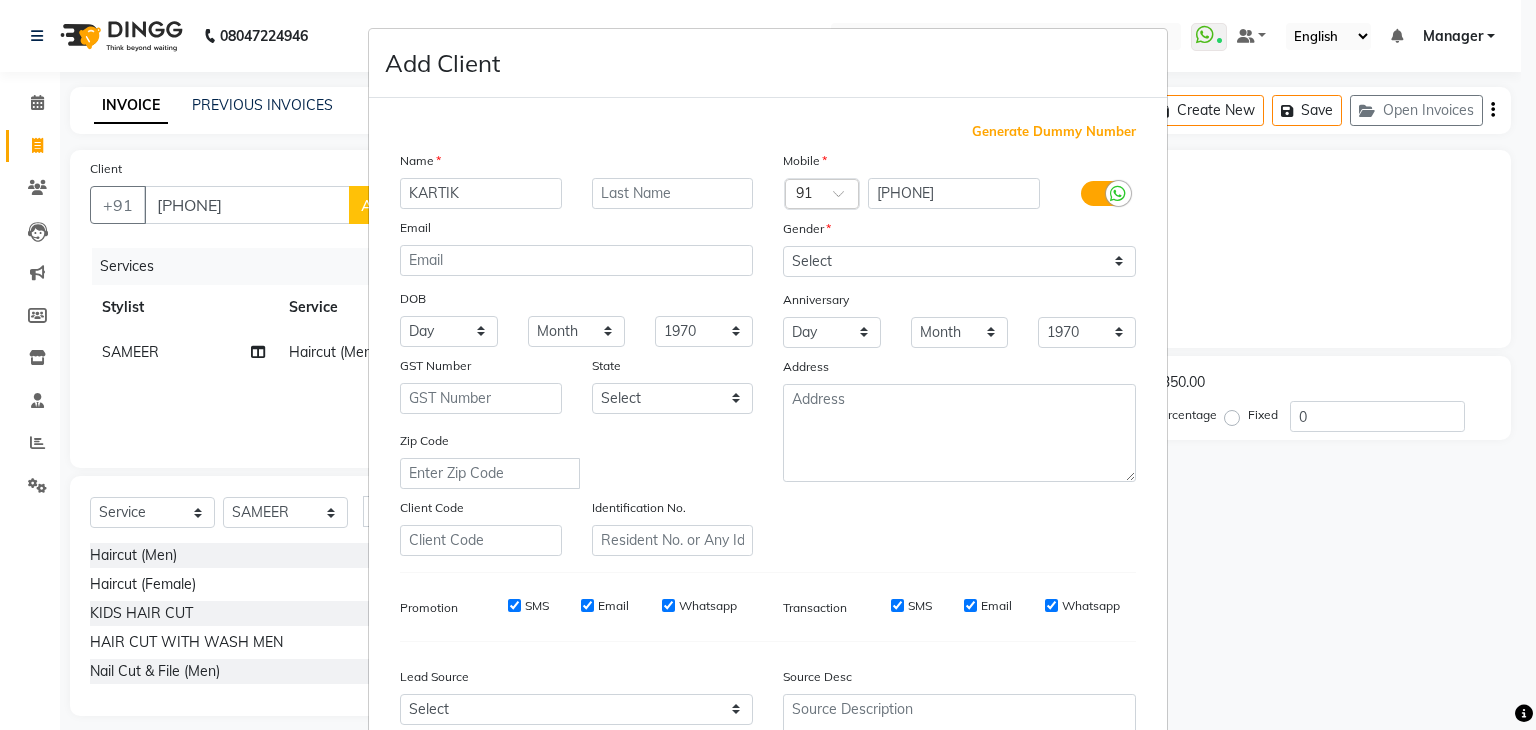 type on "KARTIK" 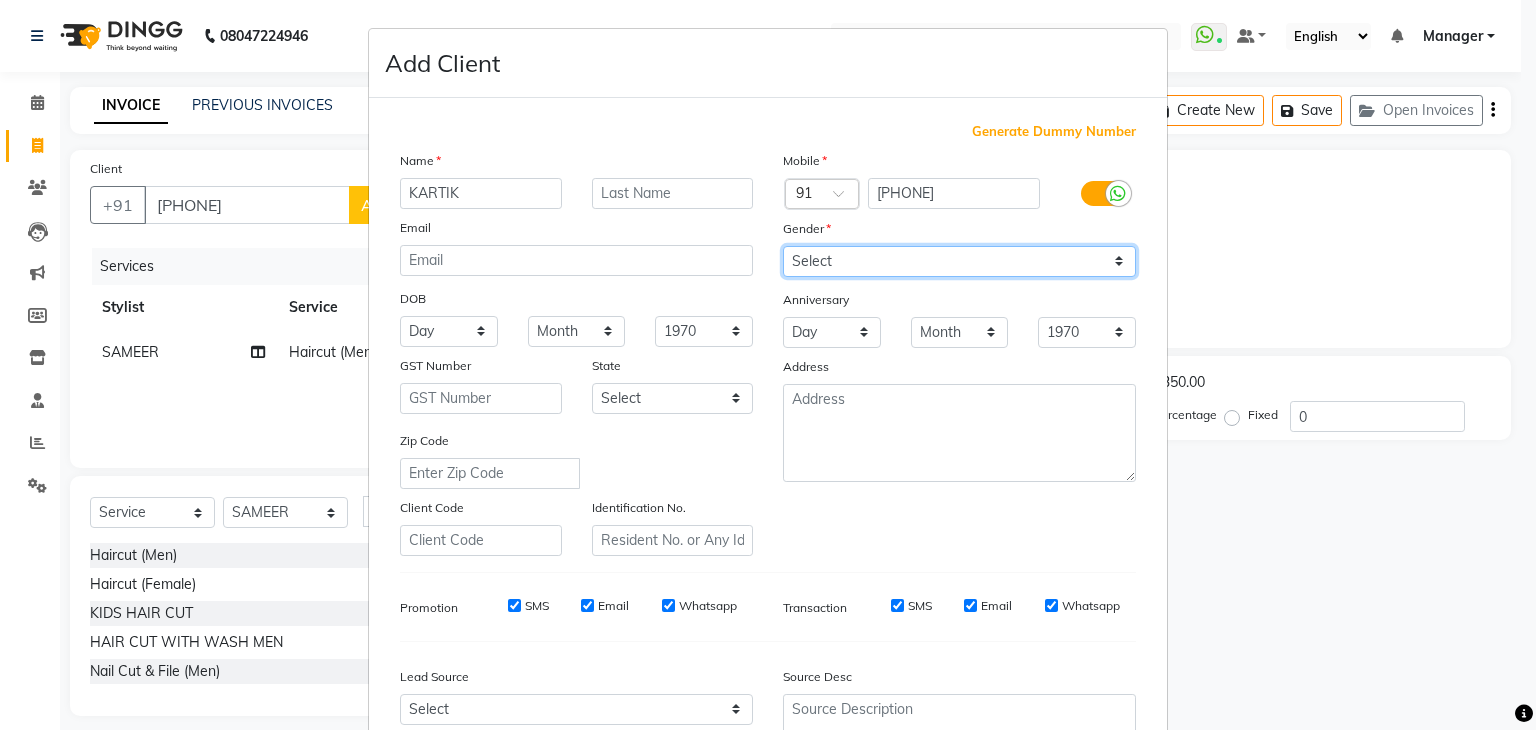 click on "Select Male Female Other Prefer Not To Say" at bounding box center [959, 261] 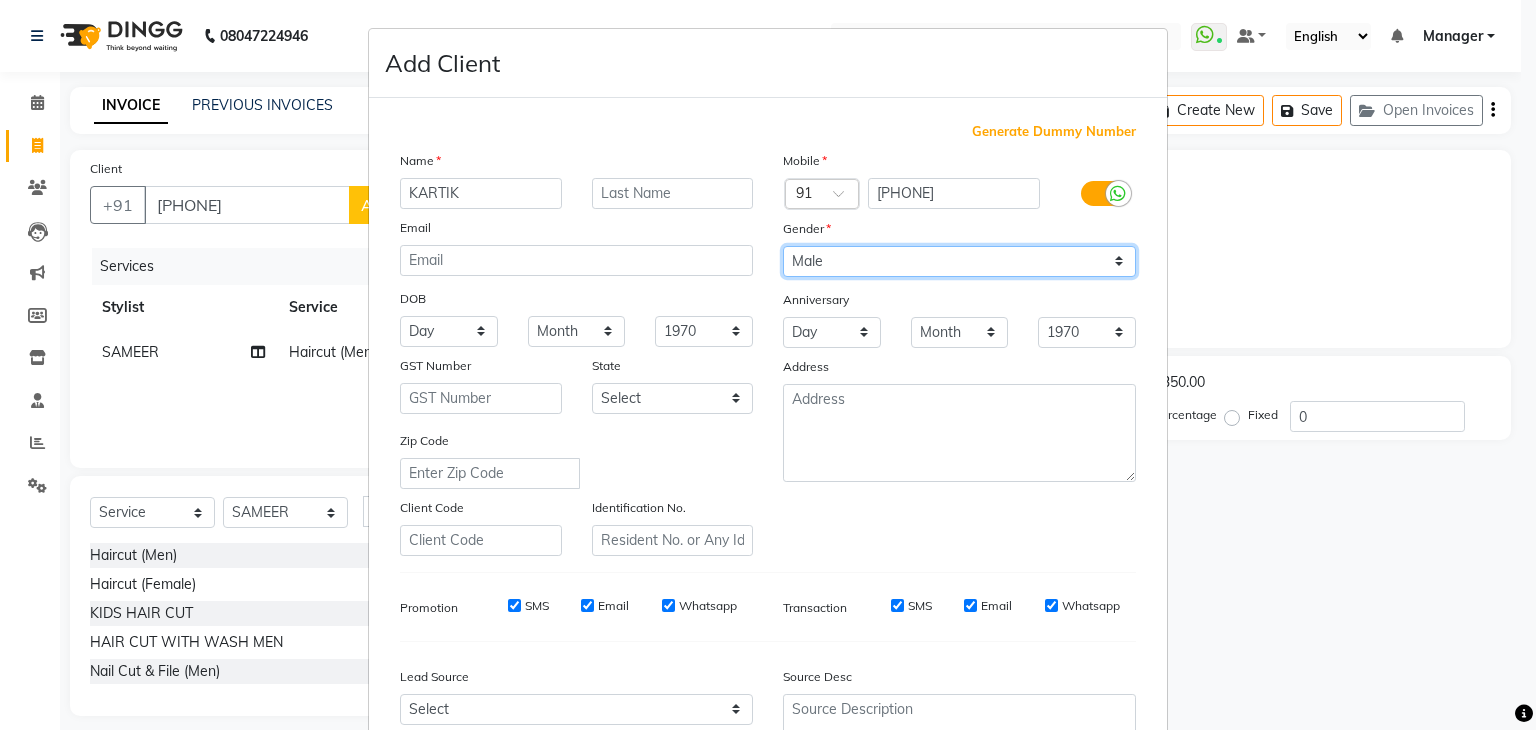 click on "Select Male Female Other Prefer Not To Say" at bounding box center (959, 261) 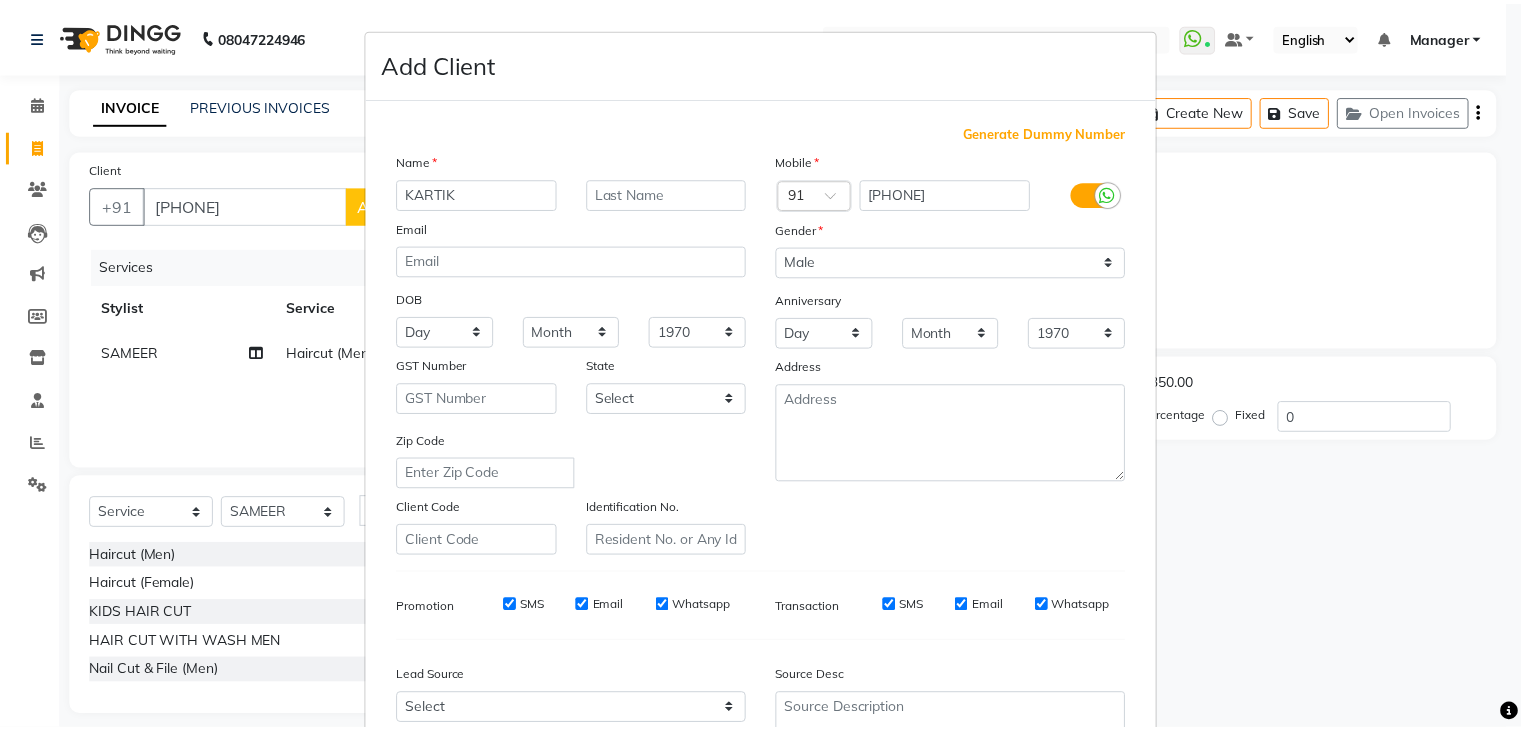 scroll, scrollTop: 203, scrollLeft: 0, axis: vertical 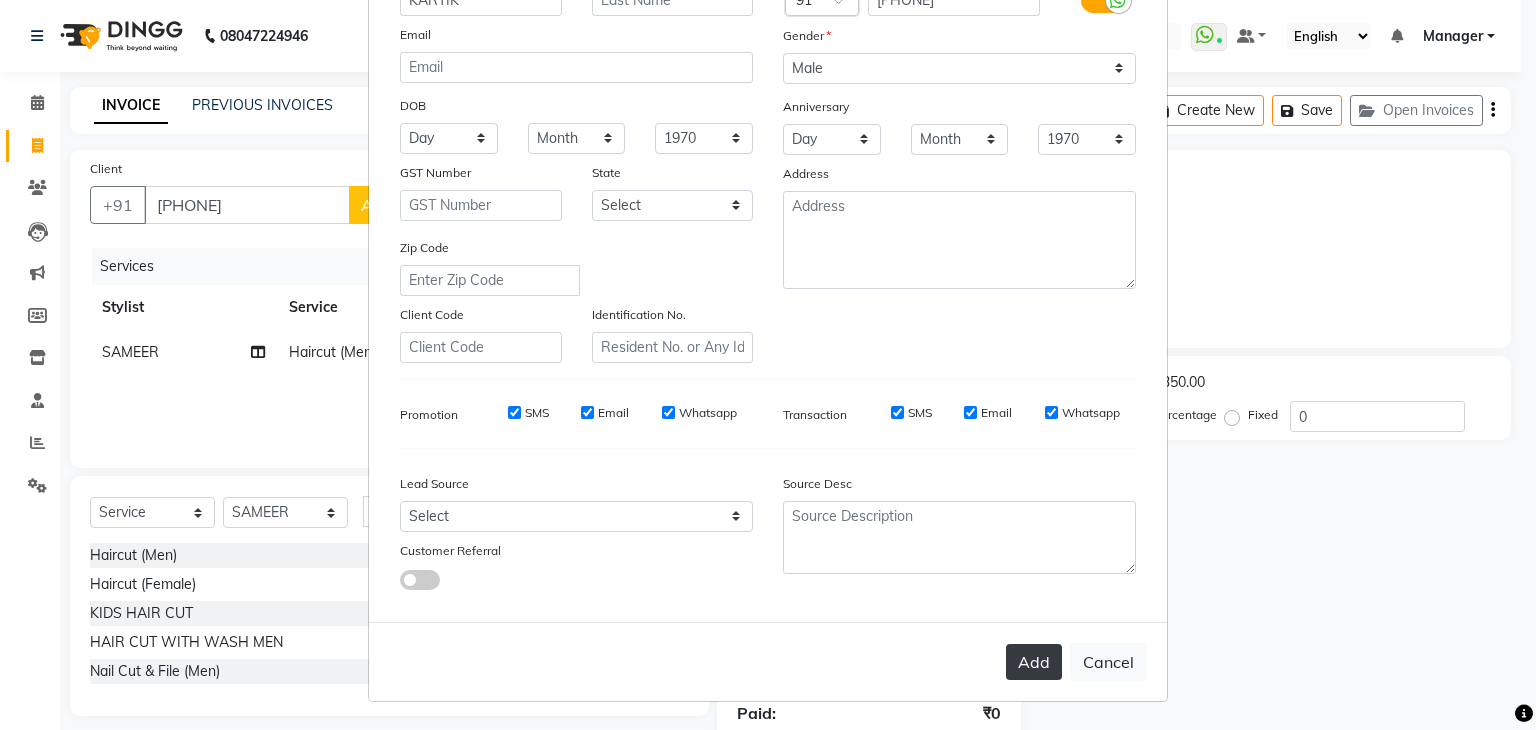 click on "Add" at bounding box center [1034, 662] 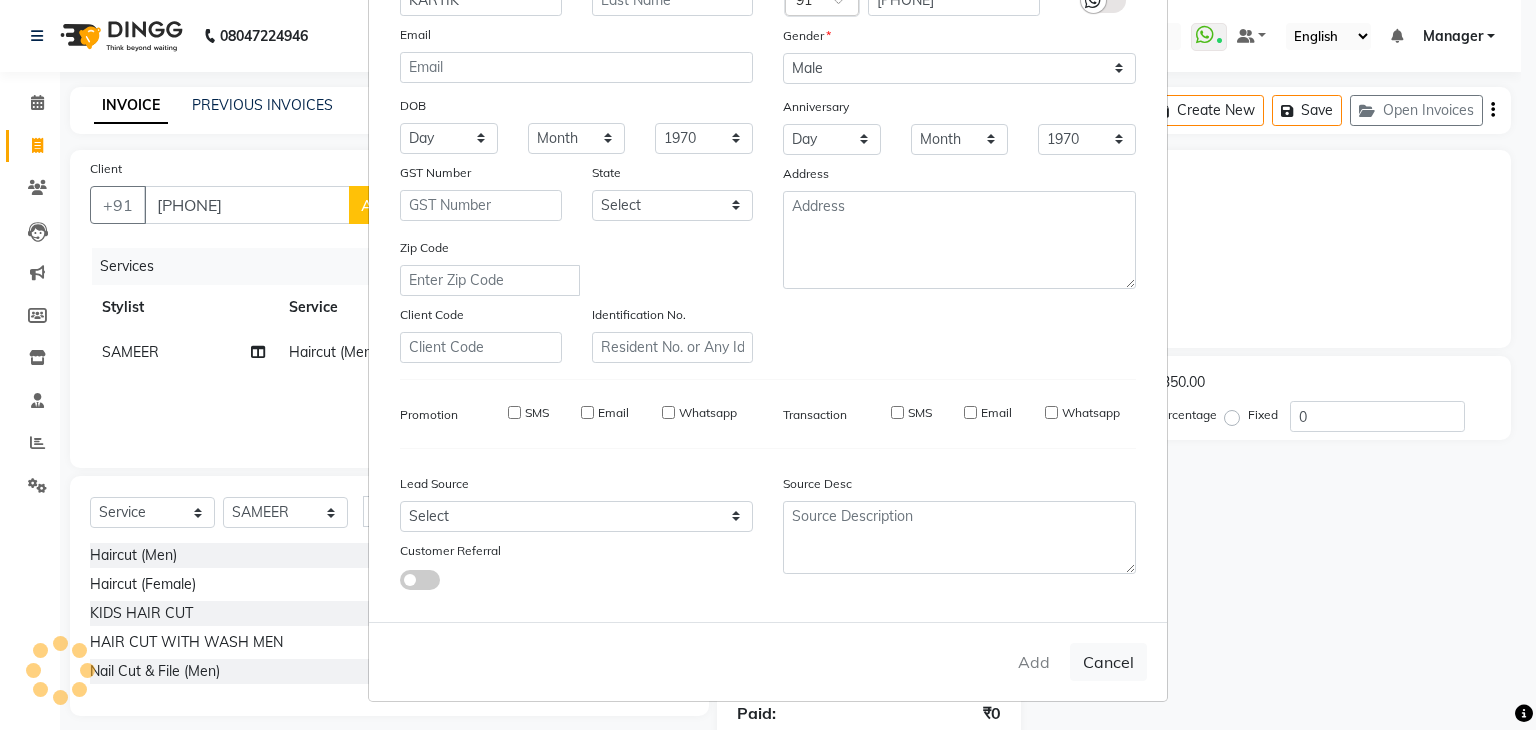 type 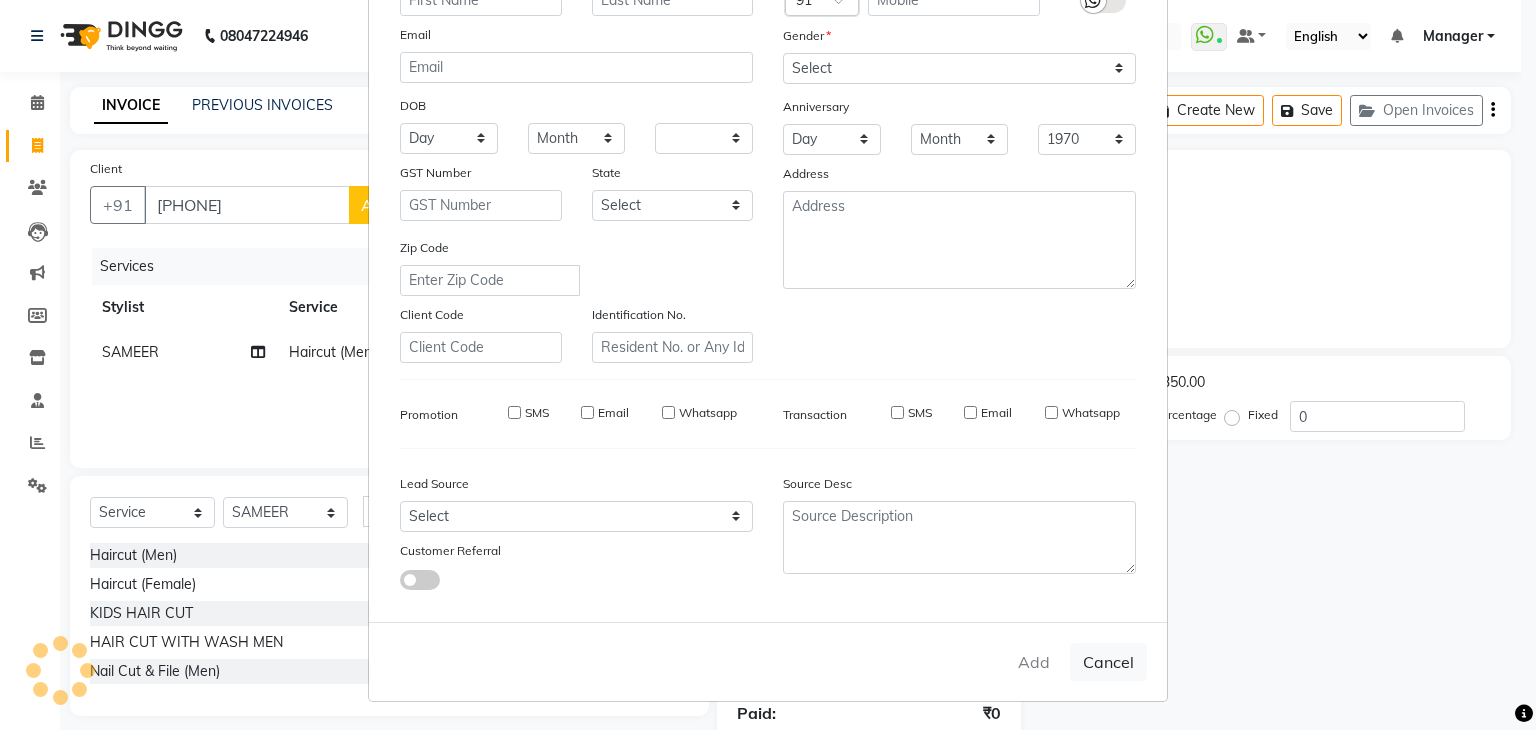 select 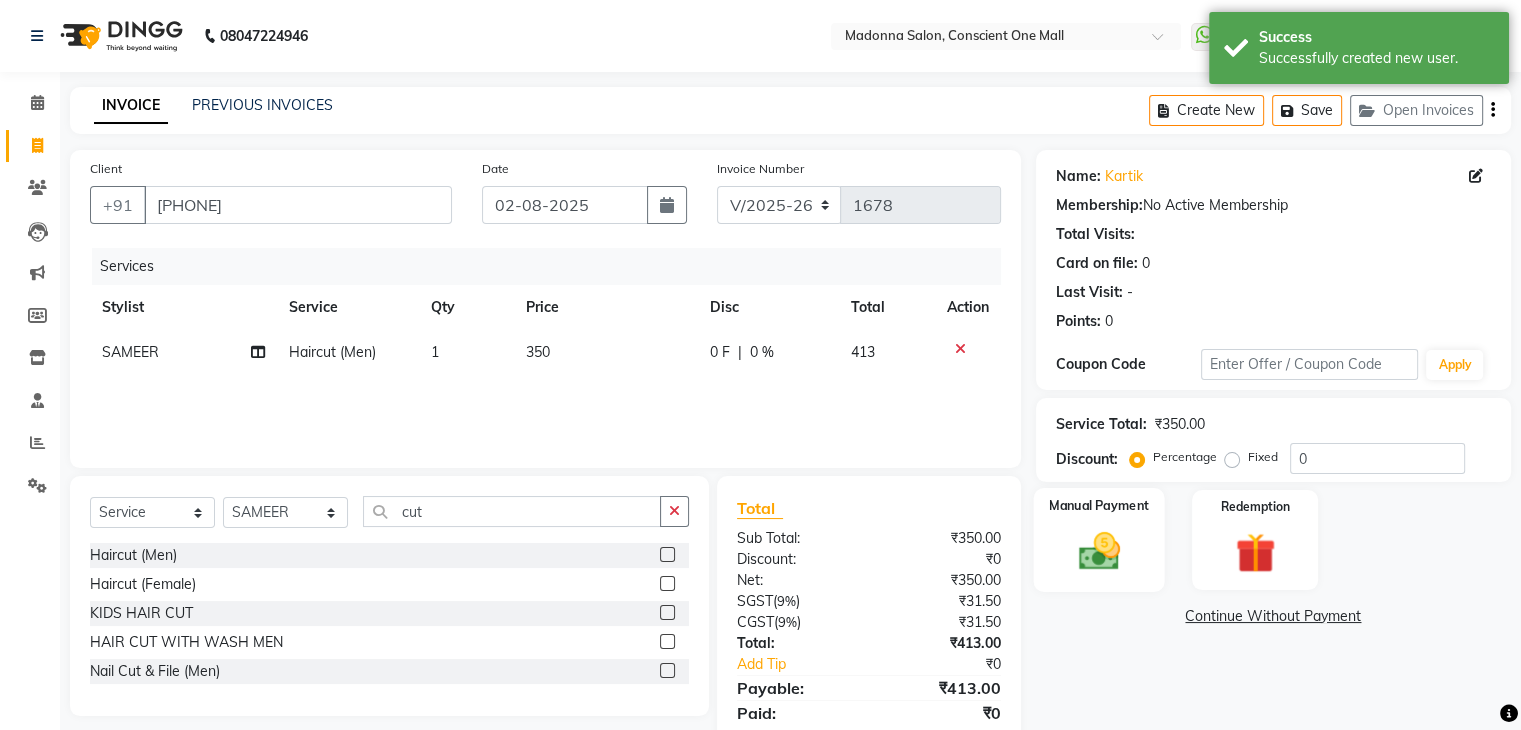 click 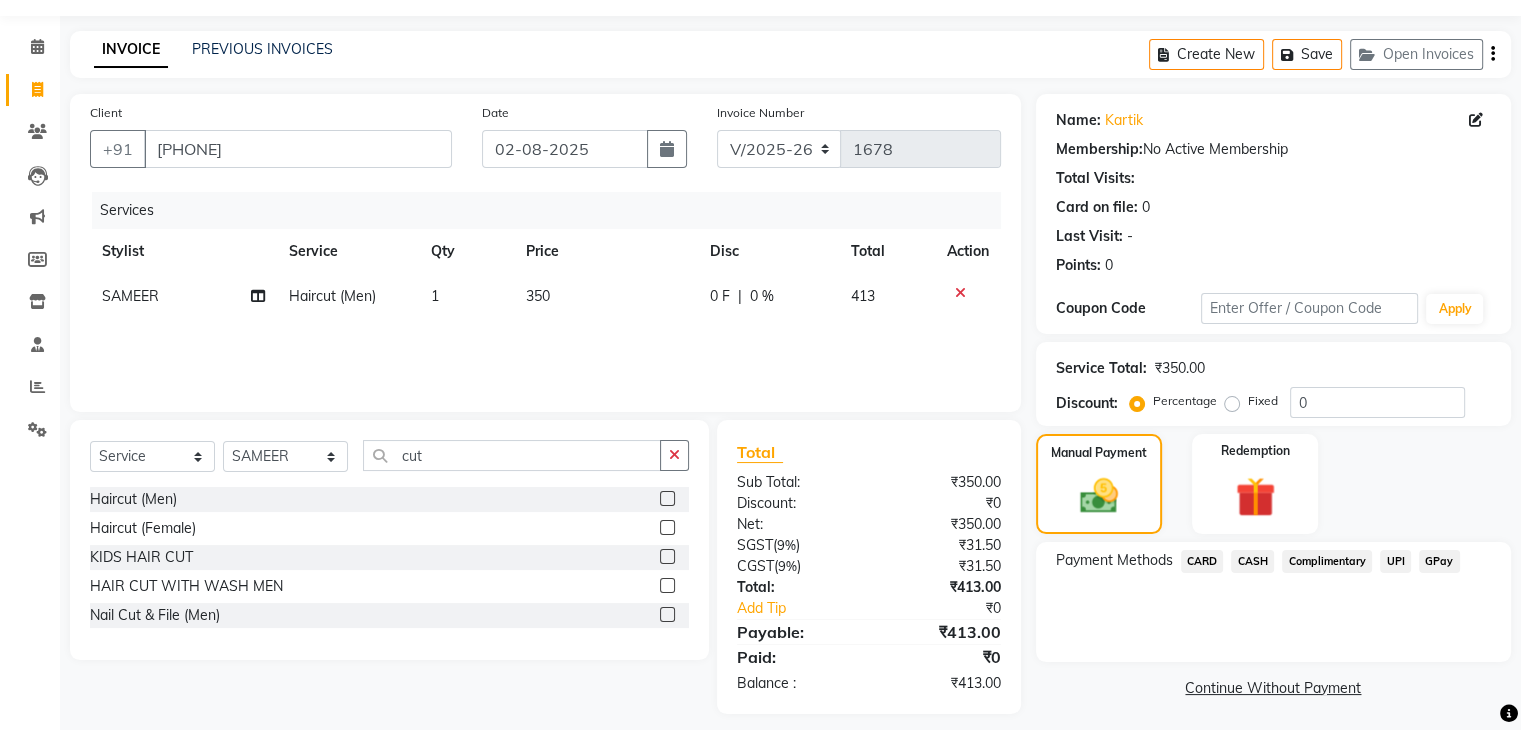 scroll, scrollTop: 71, scrollLeft: 0, axis: vertical 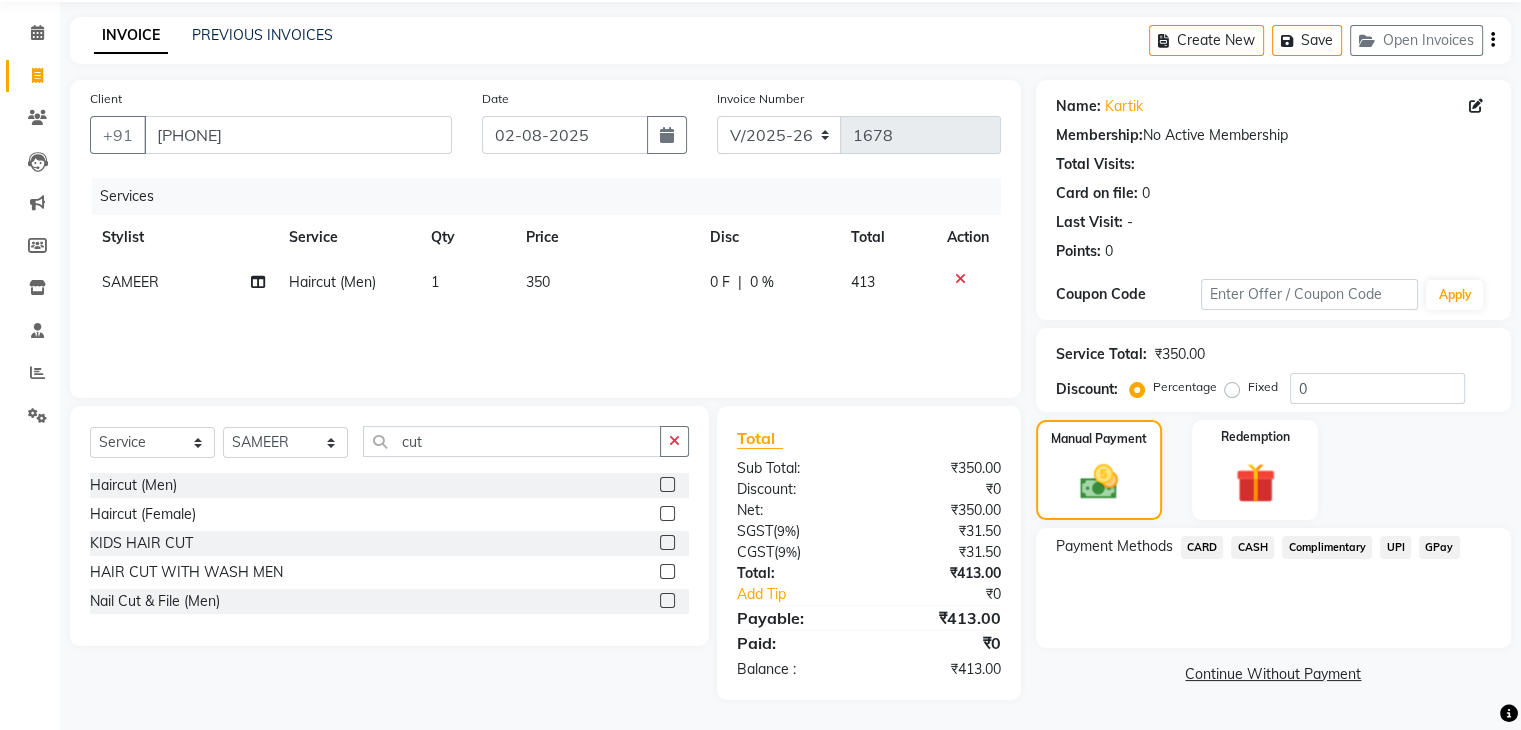 click on "Fixed" 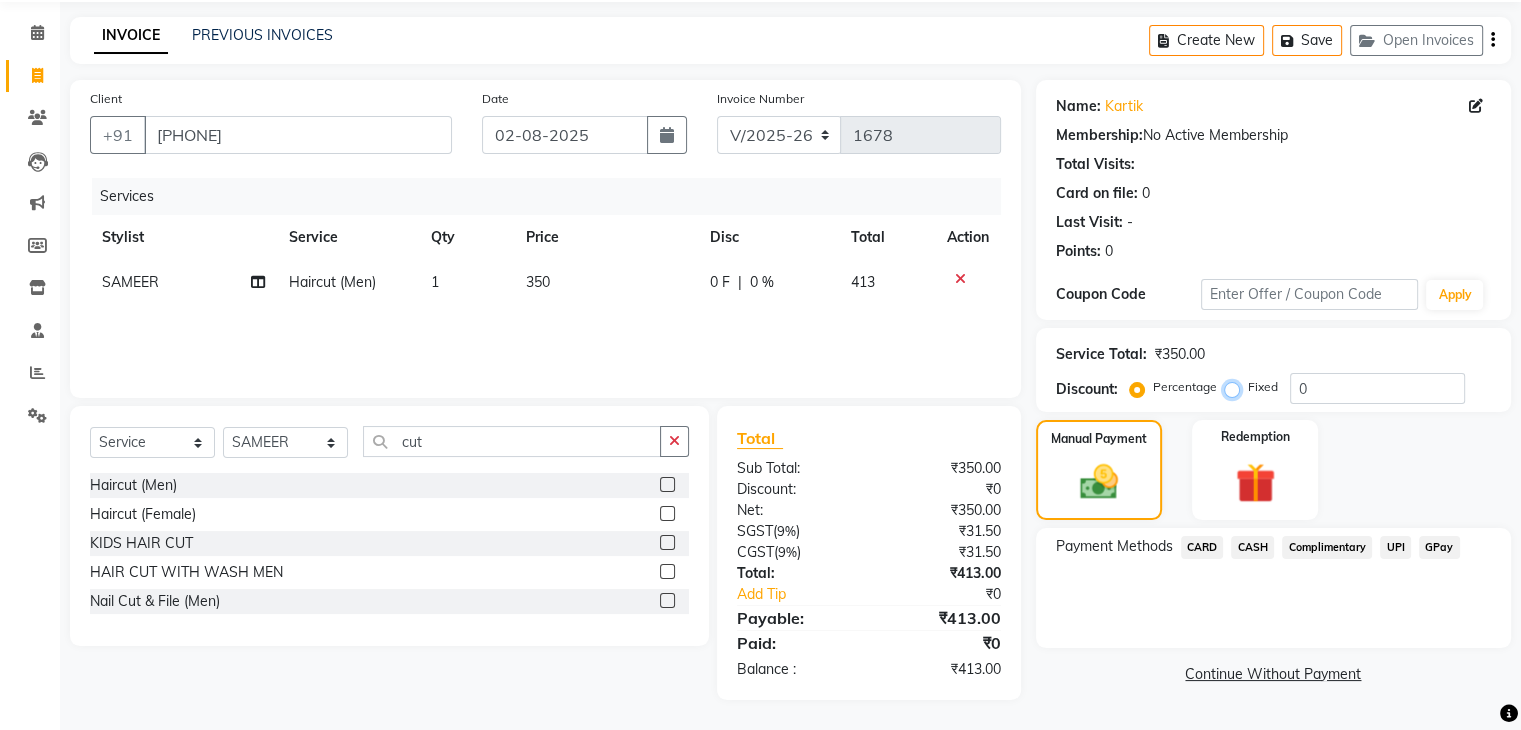 click on "Fixed" at bounding box center (1236, 387) 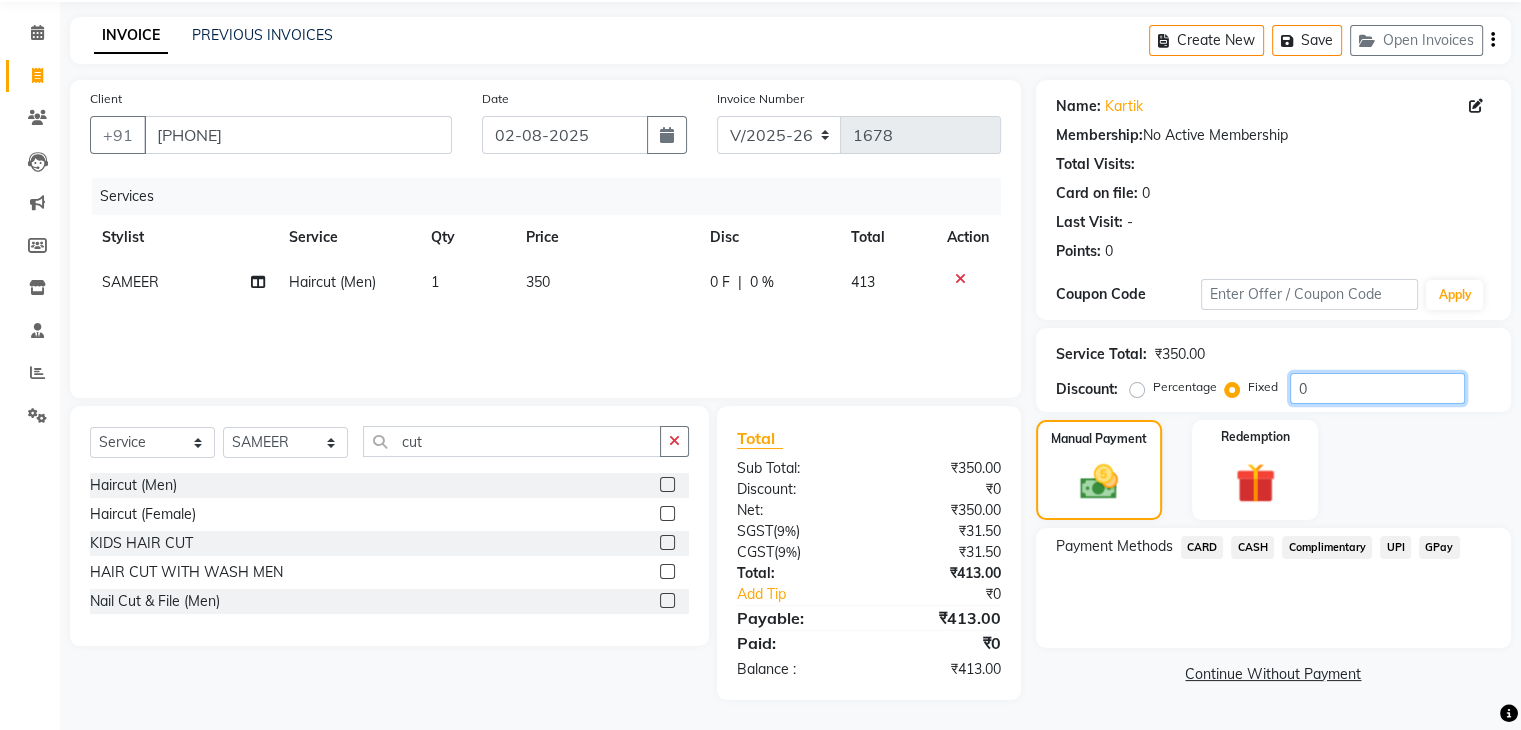 click on "0" 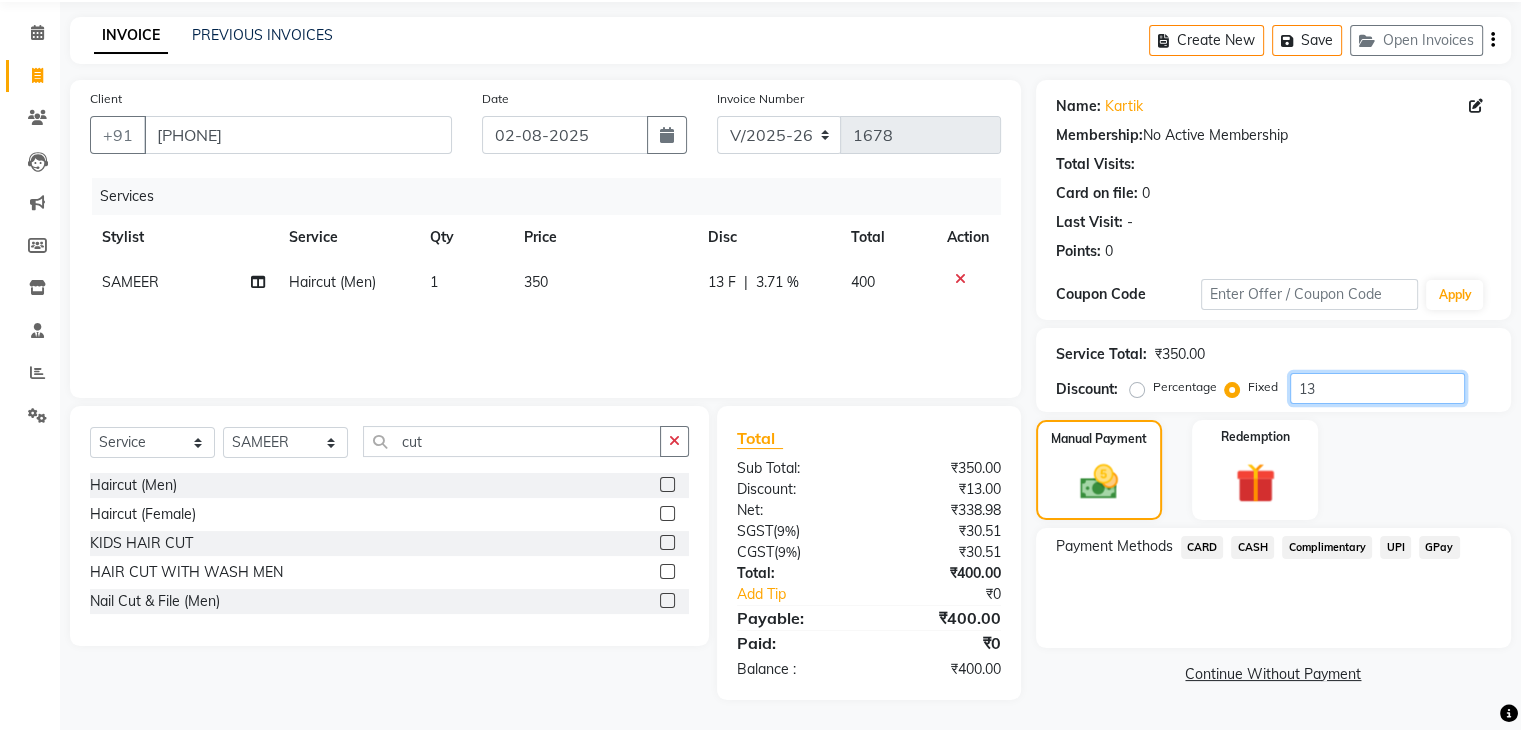 type on "13" 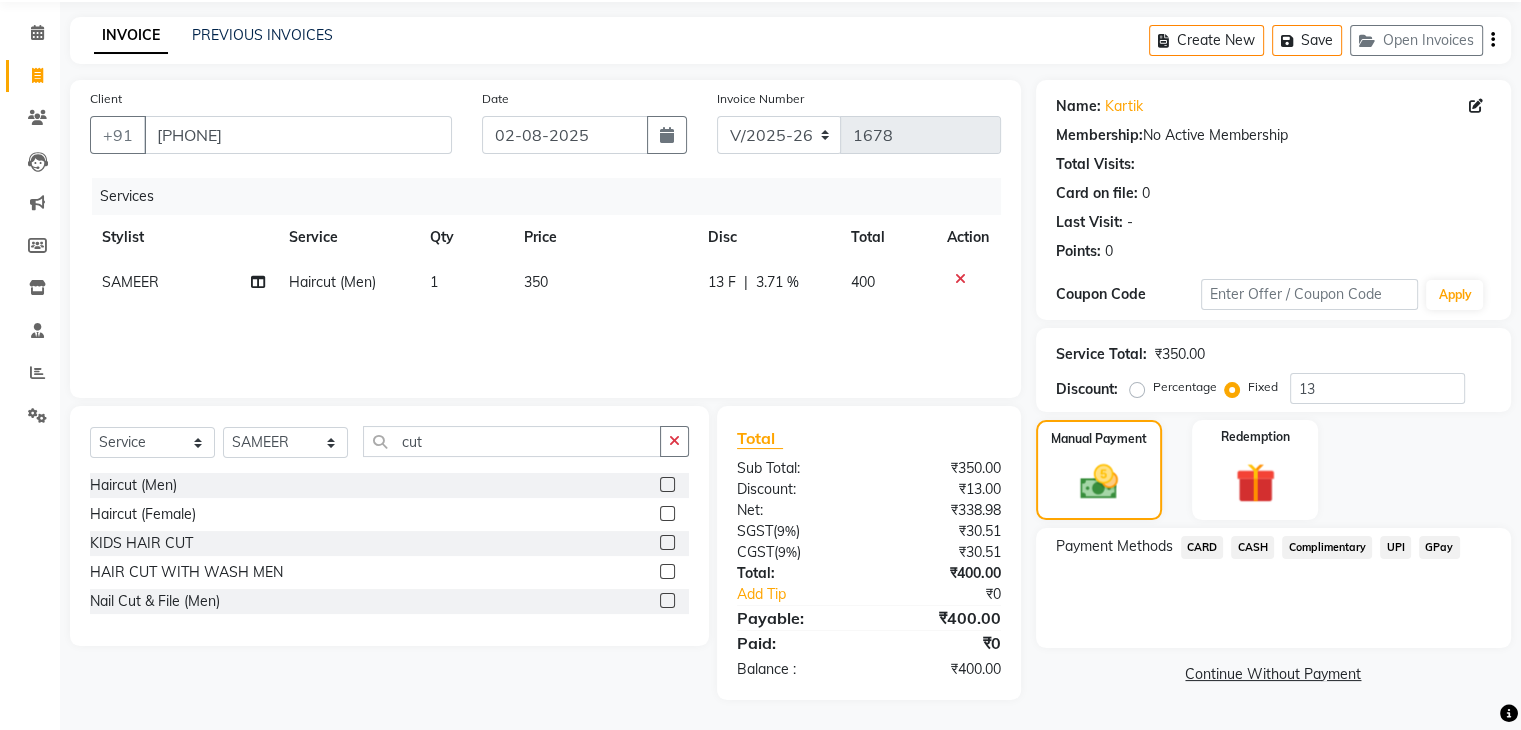 click on "CASH" 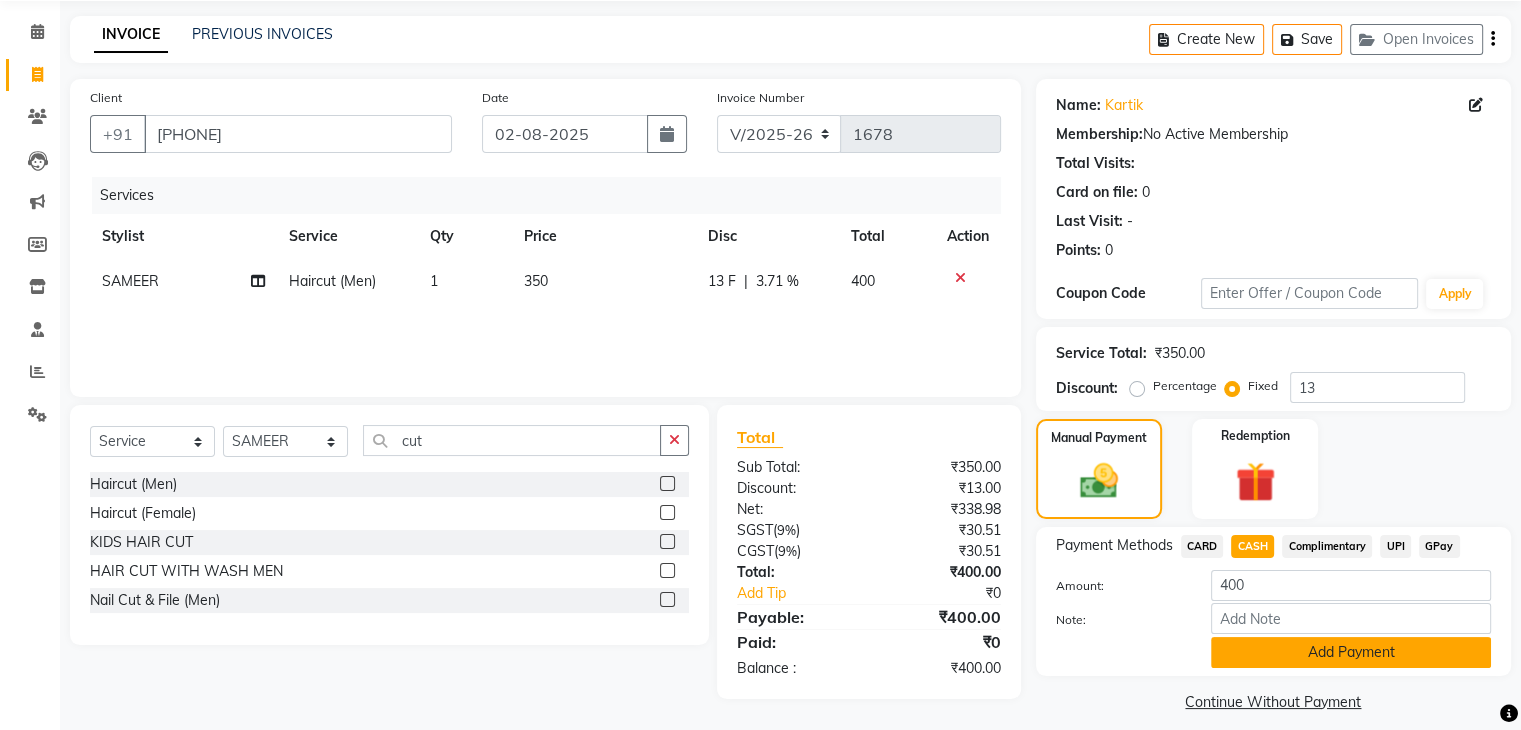 click on "Add Payment" 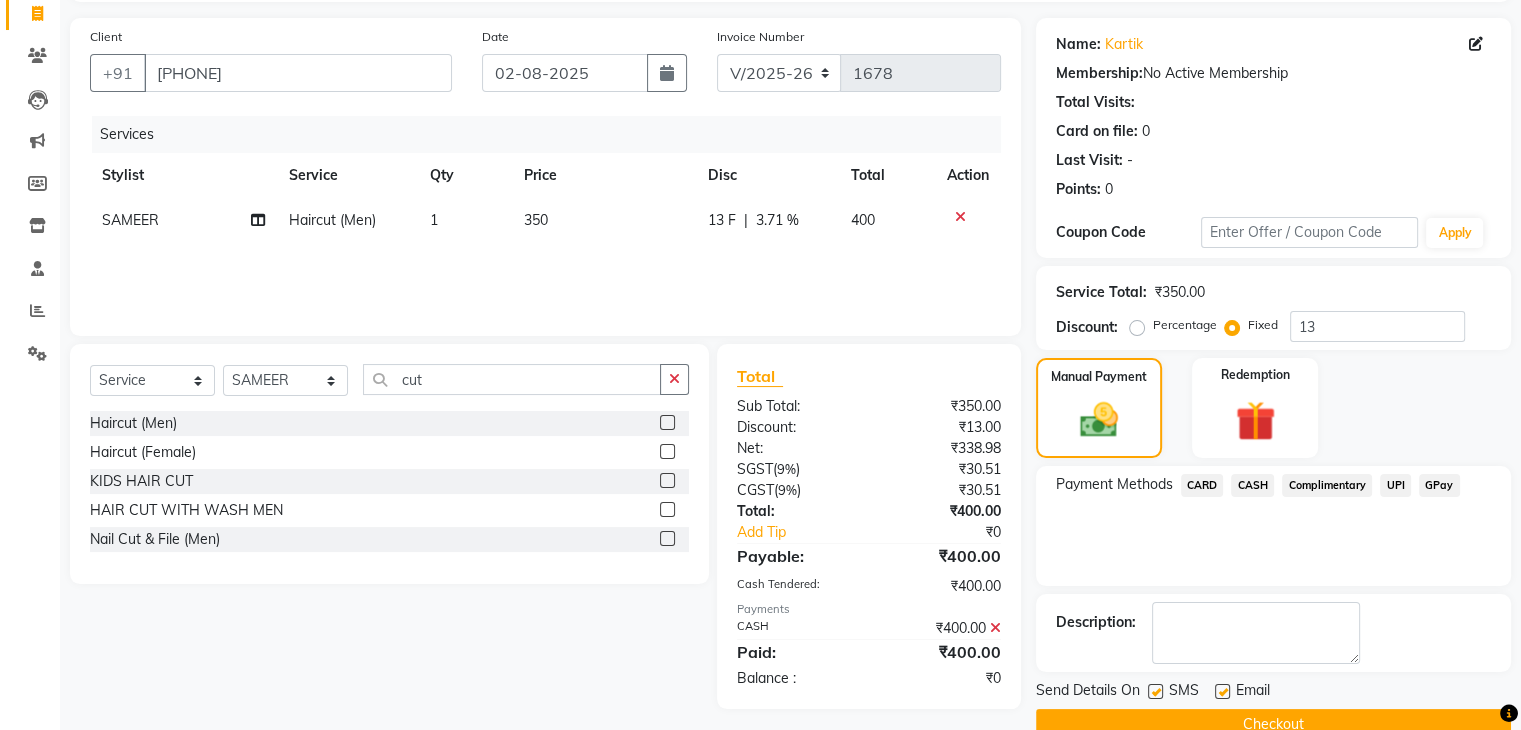 scroll, scrollTop: 171, scrollLeft: 0, axis: vertical 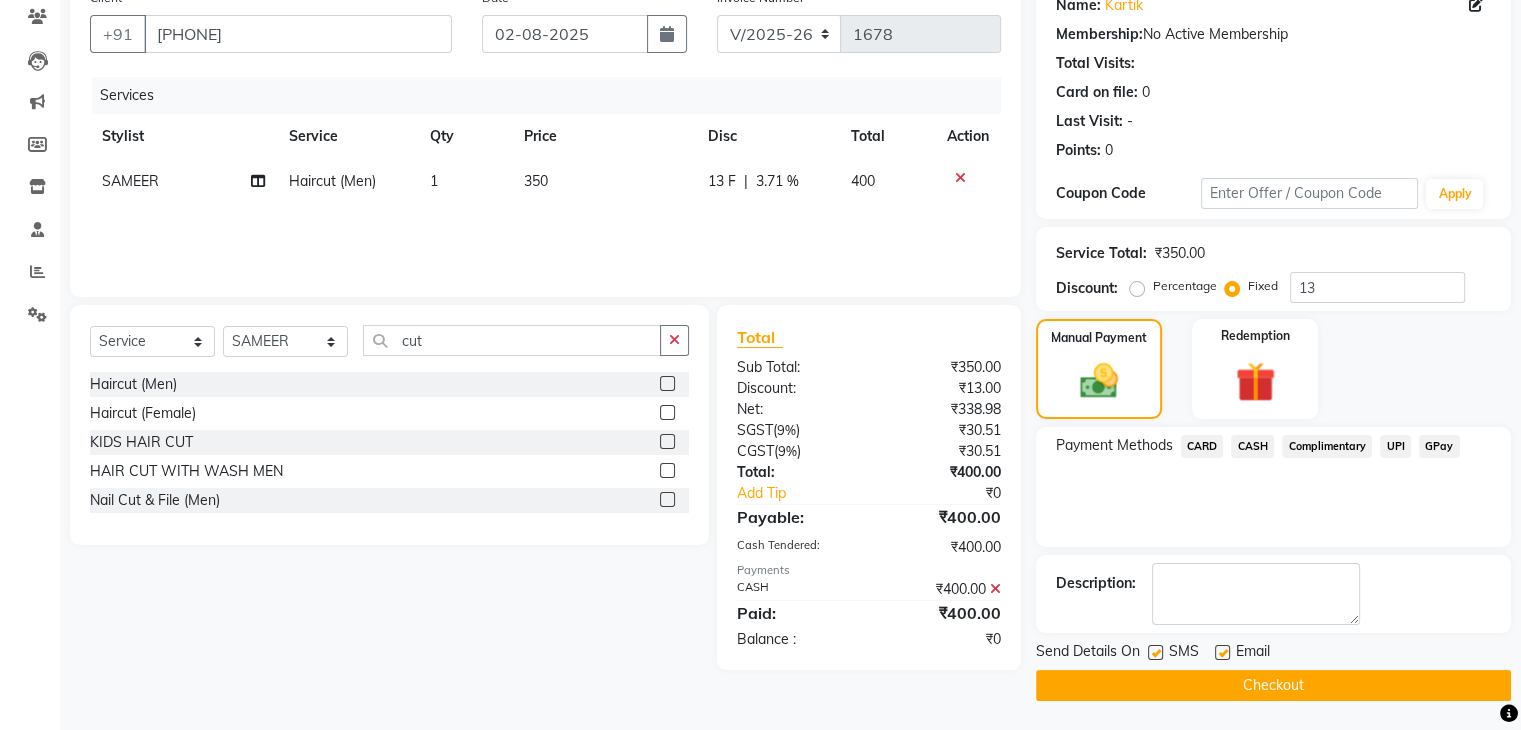 click on "Checkout" 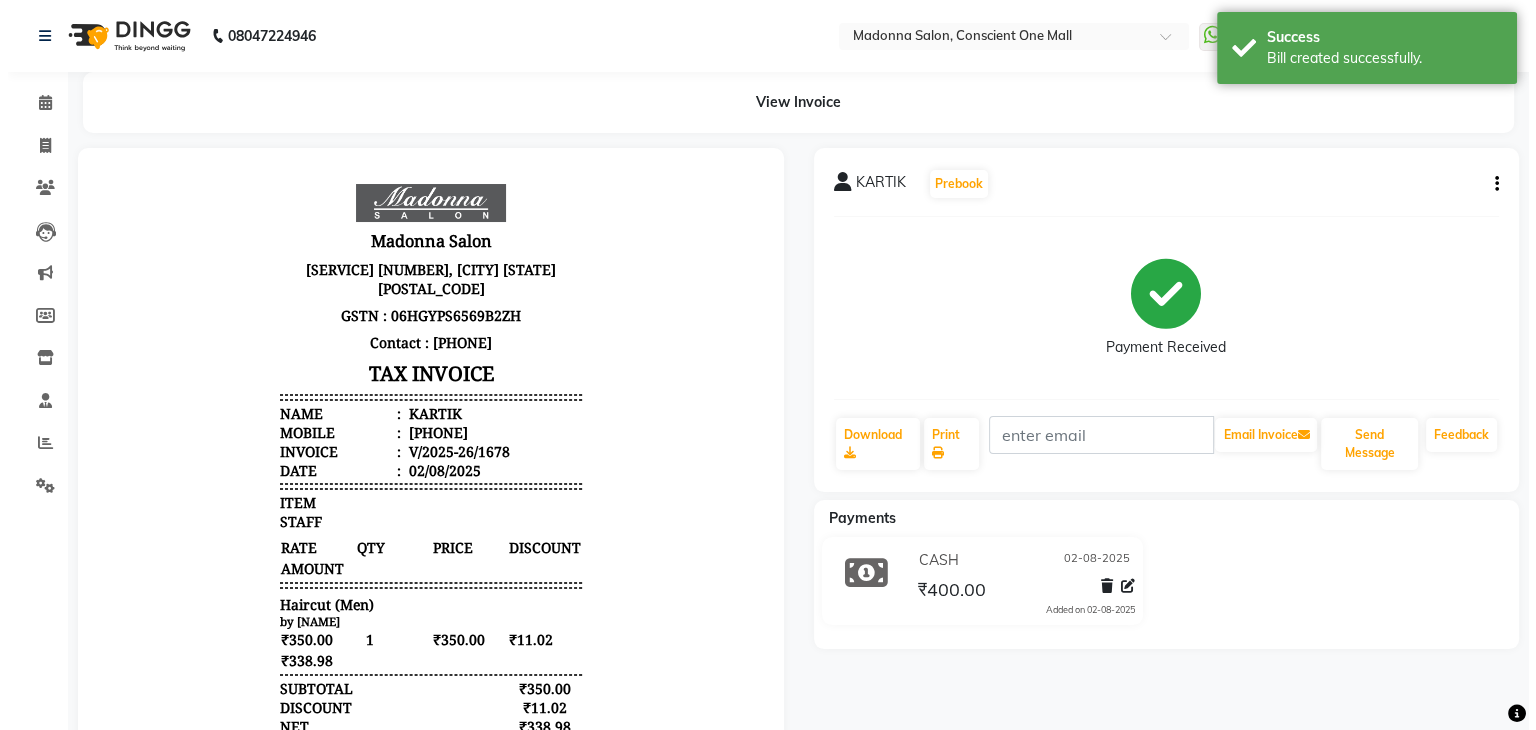scroll, scrollTop: 0, scrollLeft: 0, axis: both 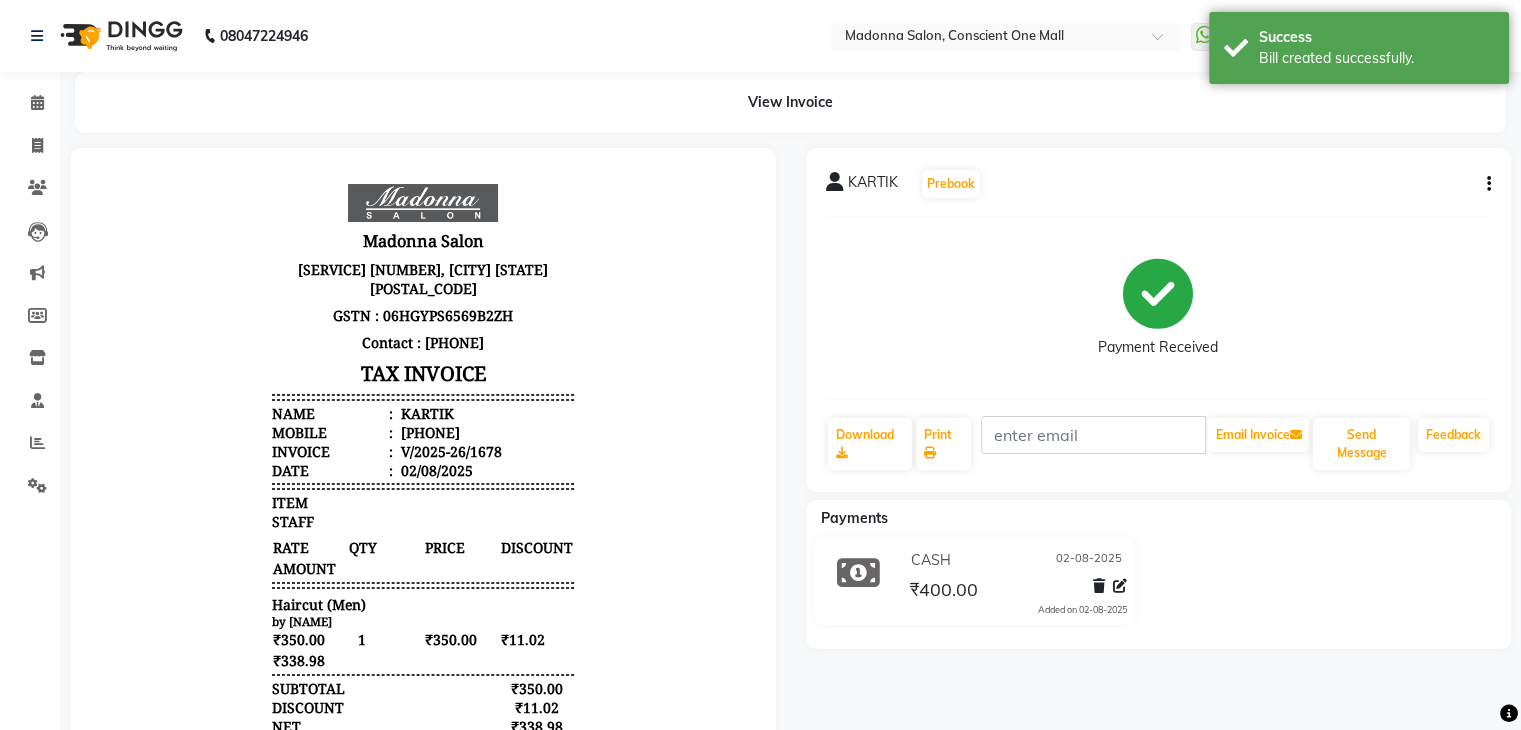 click on "Inventory" 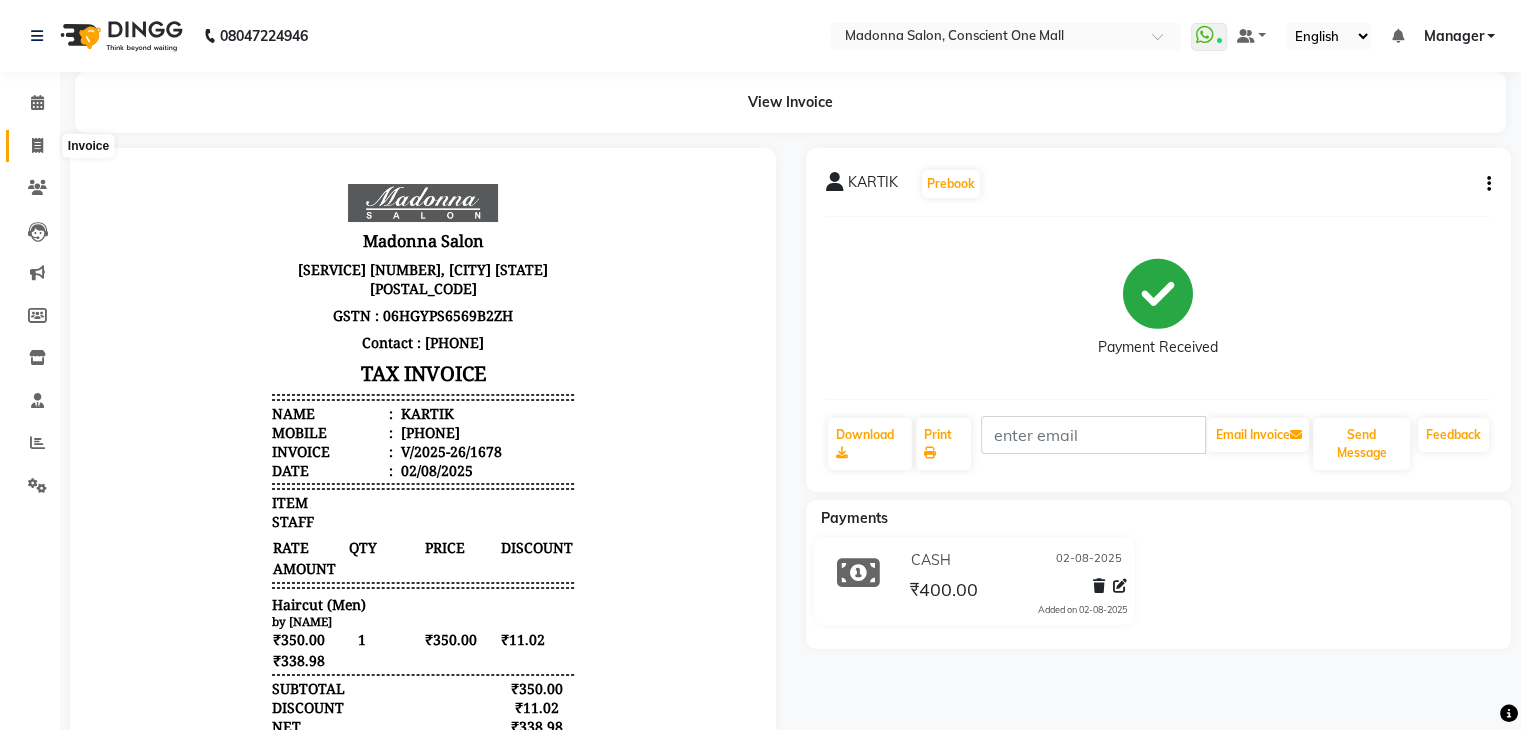 click 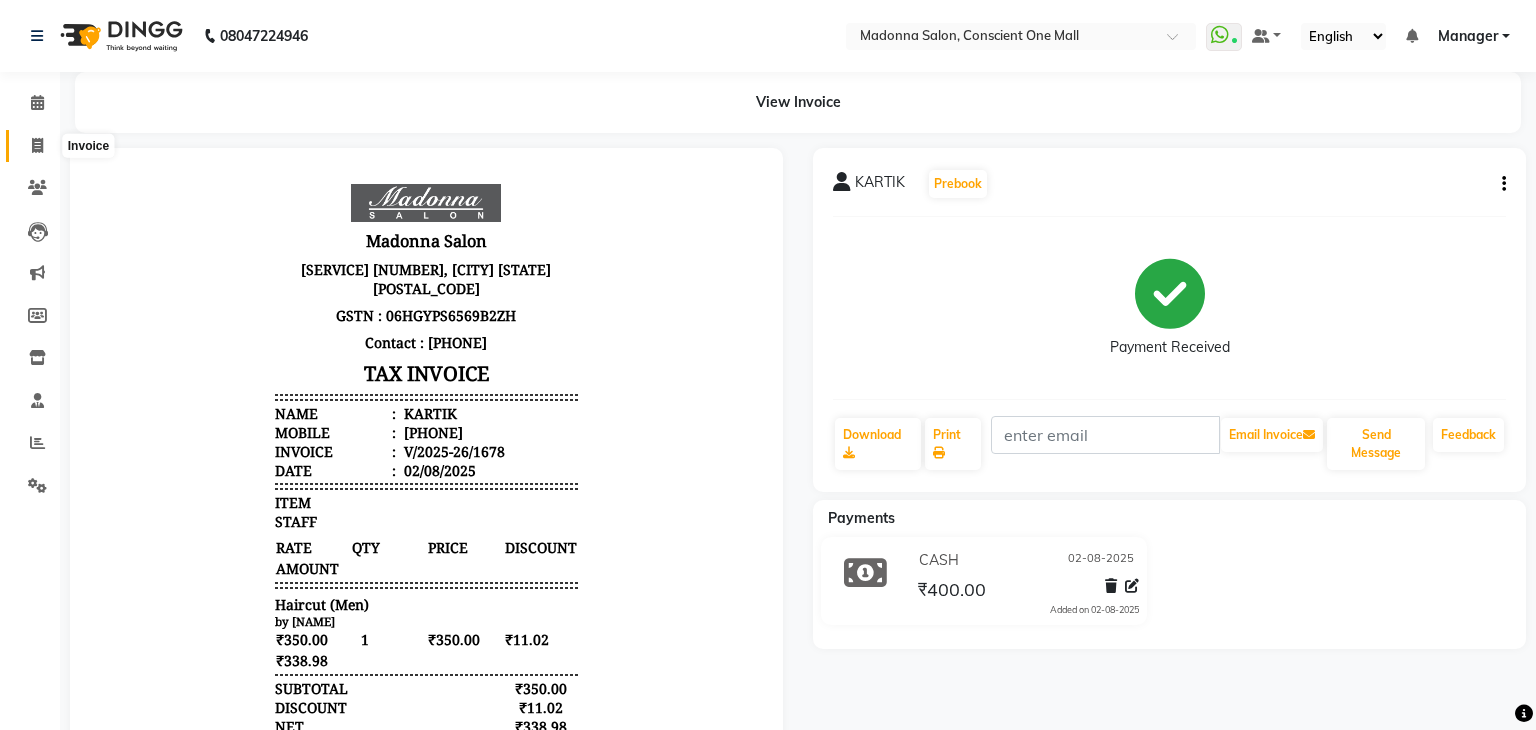 select on "service" 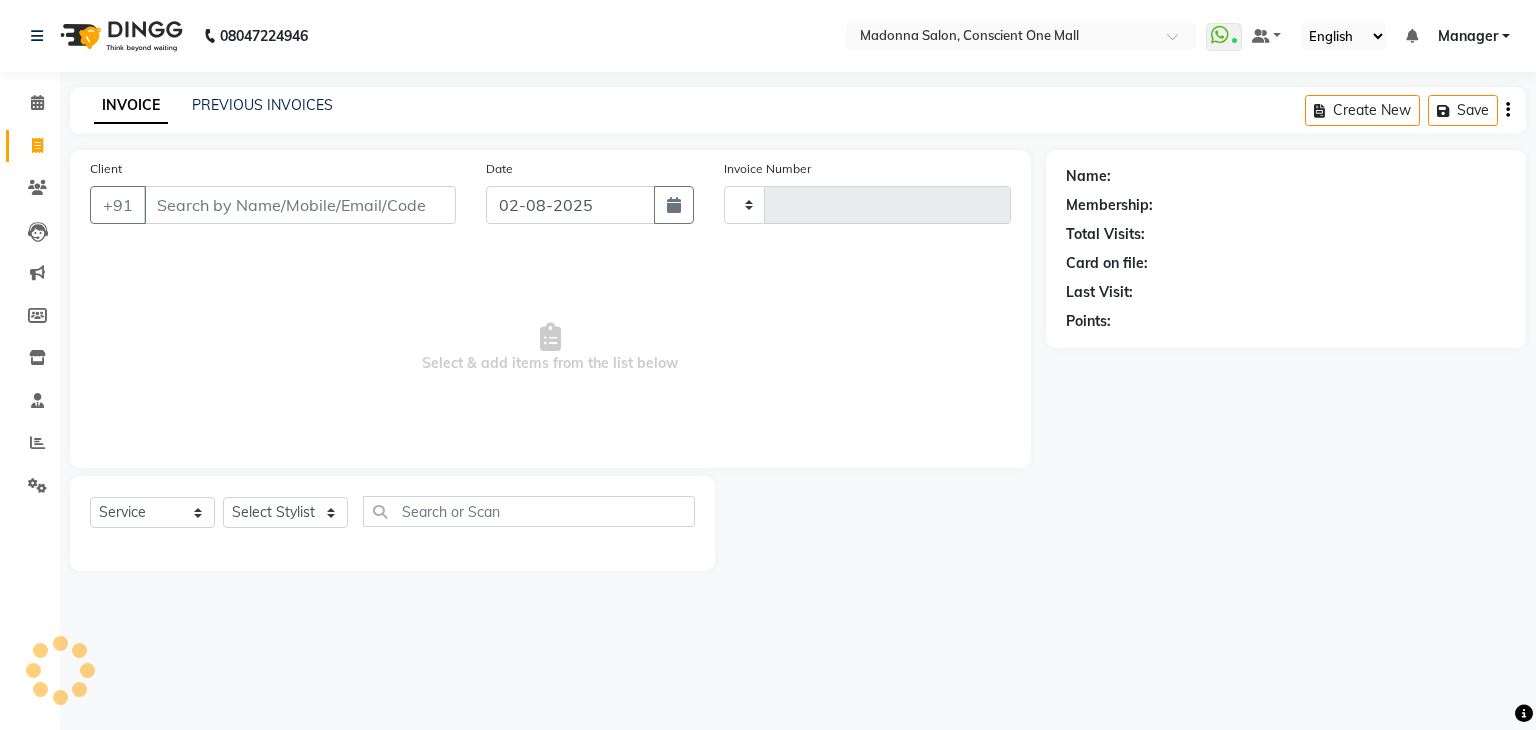 type on "1679" 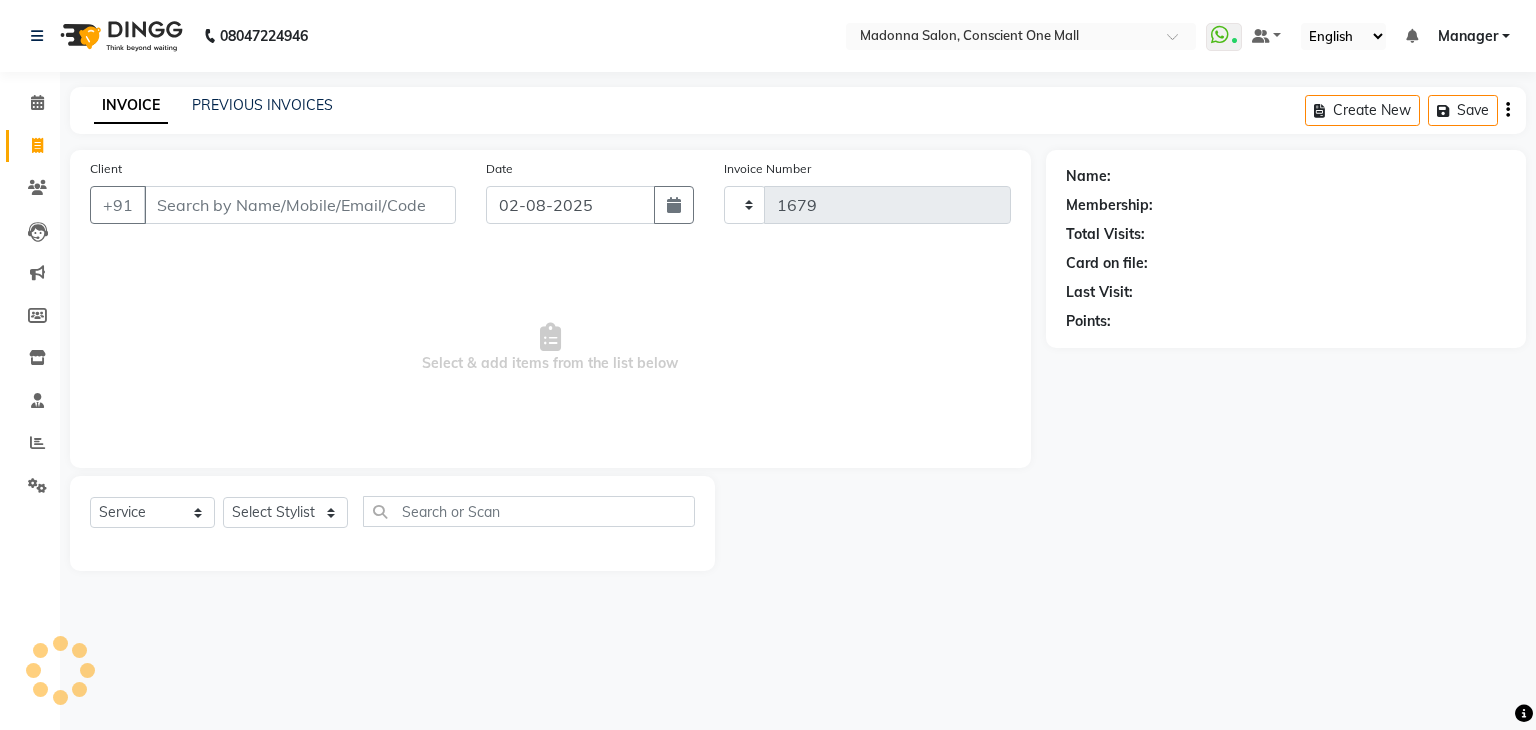 select on "7575" 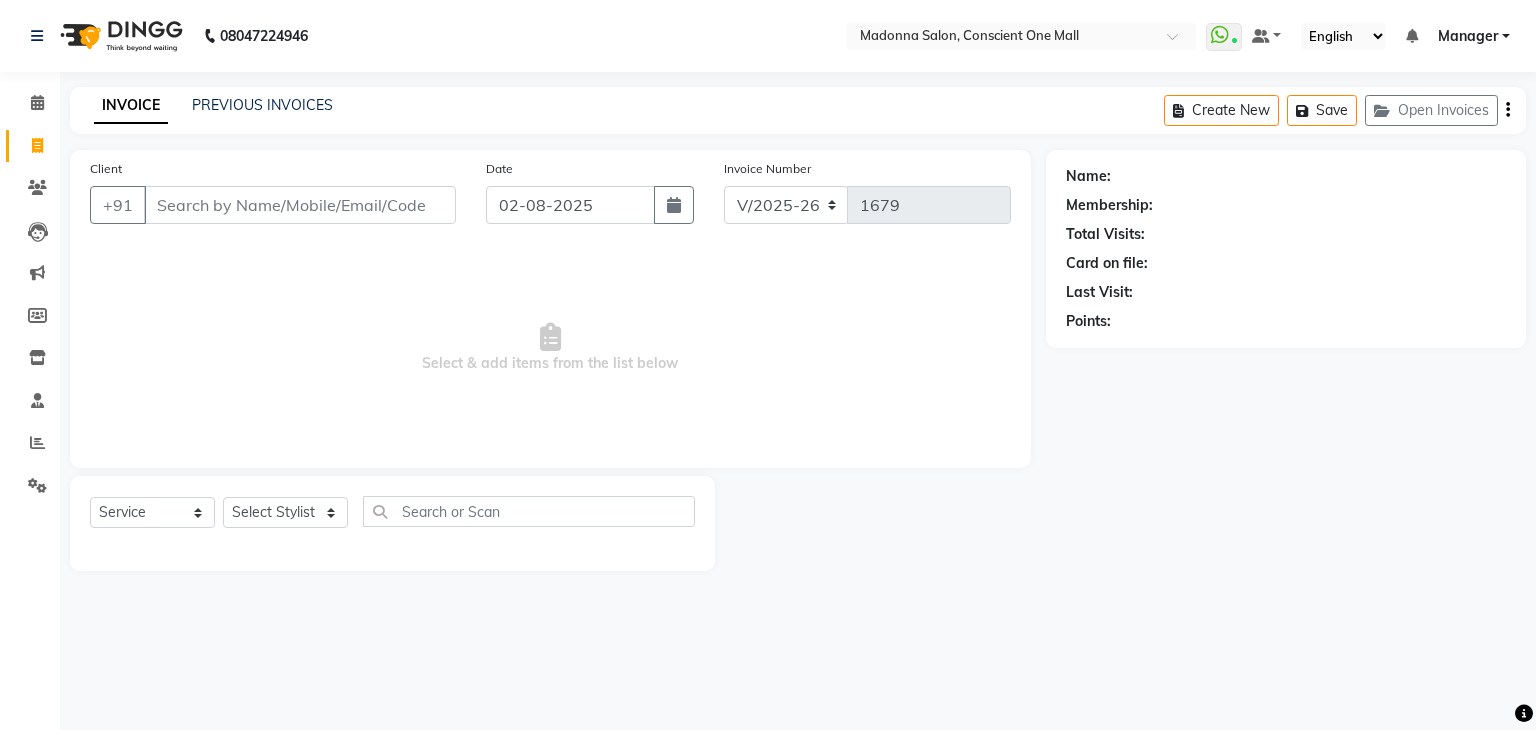 click on "Select & add items from the list below" at bounding box center [550, 348] 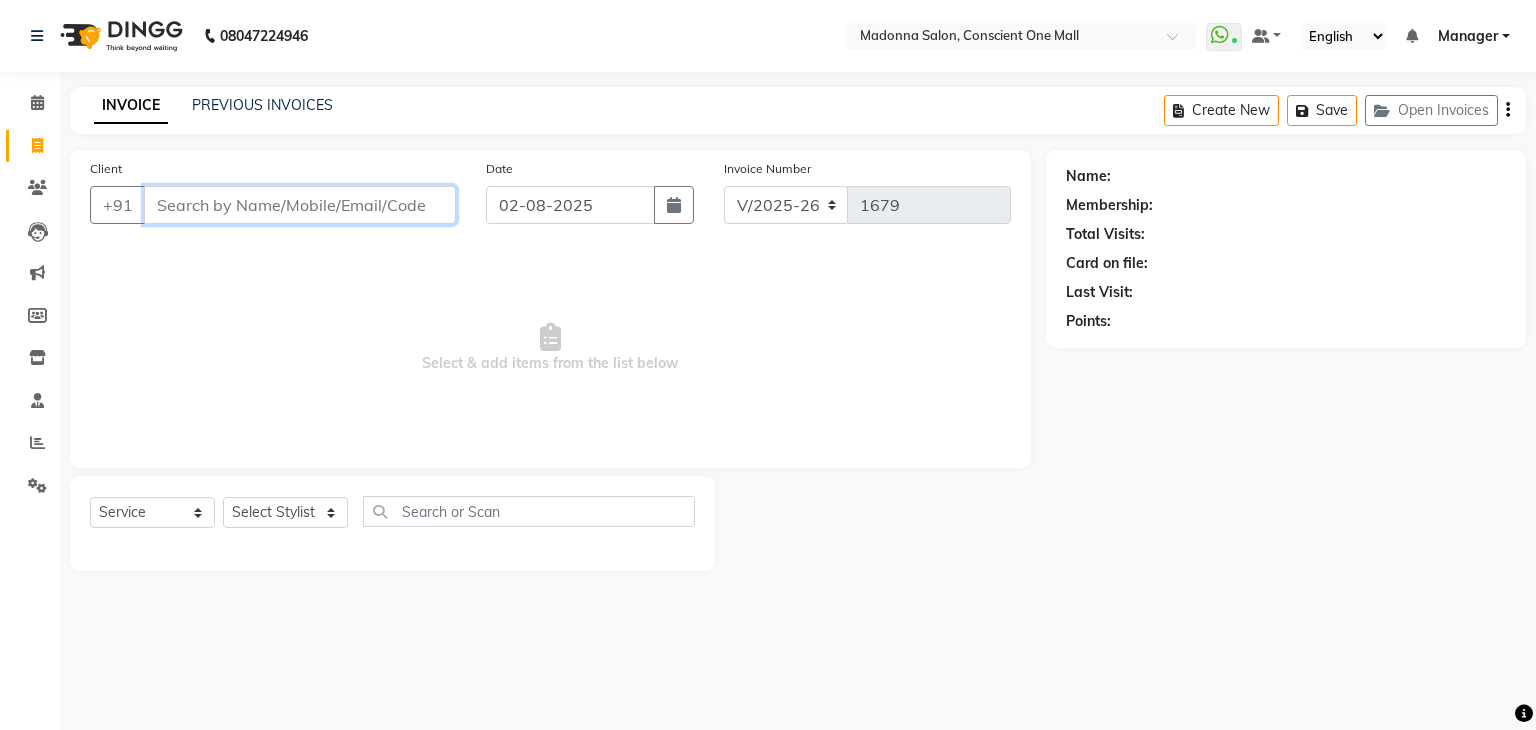 click on "Client" at bounding box center [300, 205] 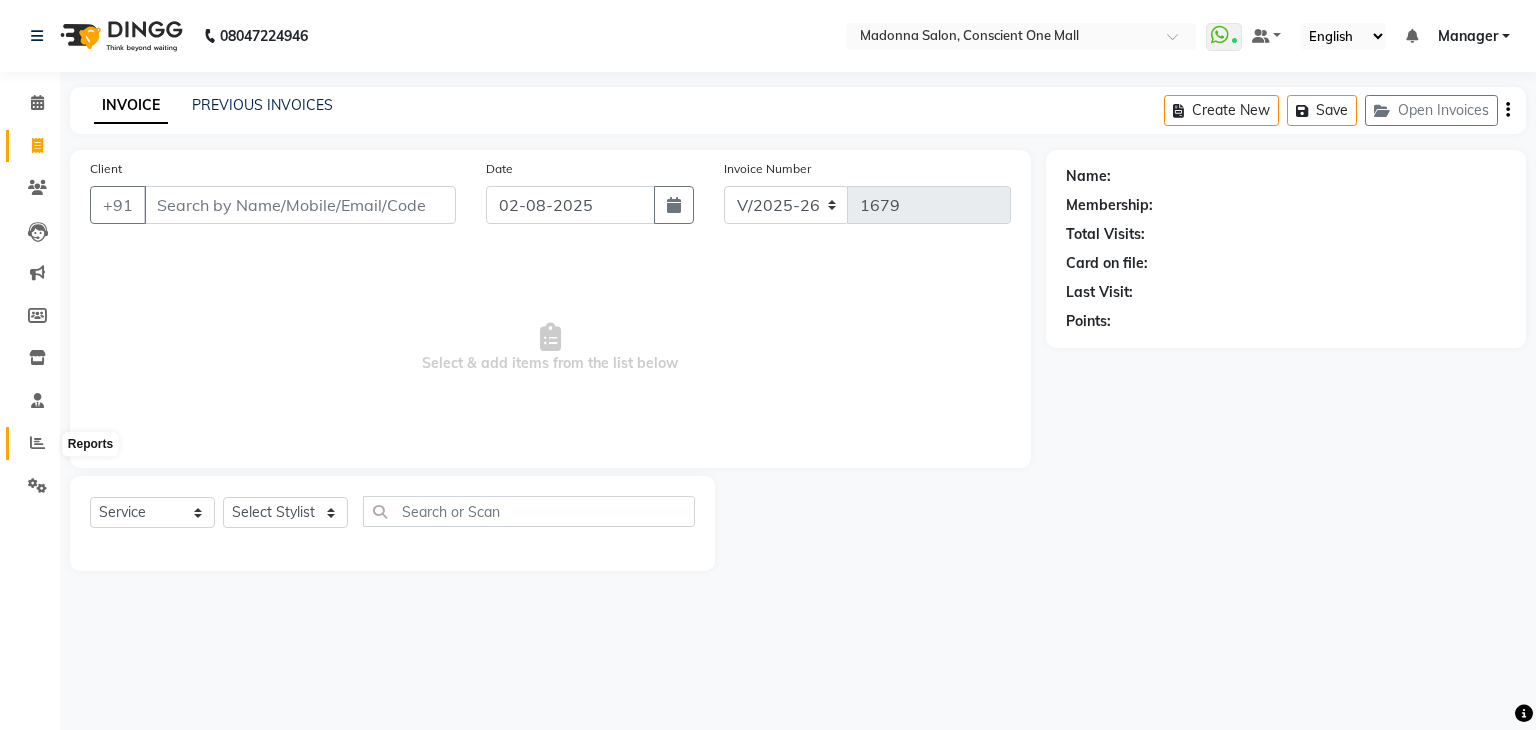 click 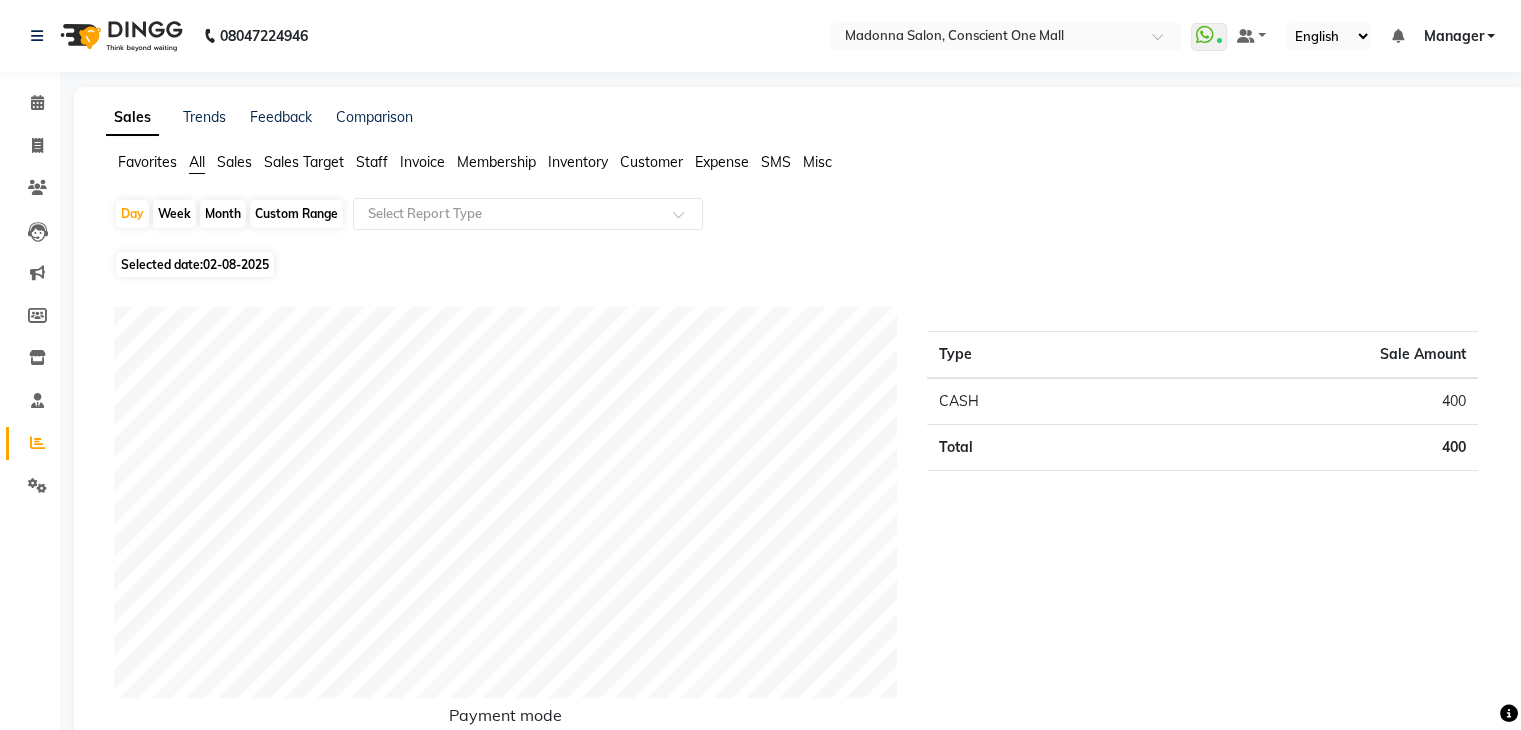 click on "Sales" 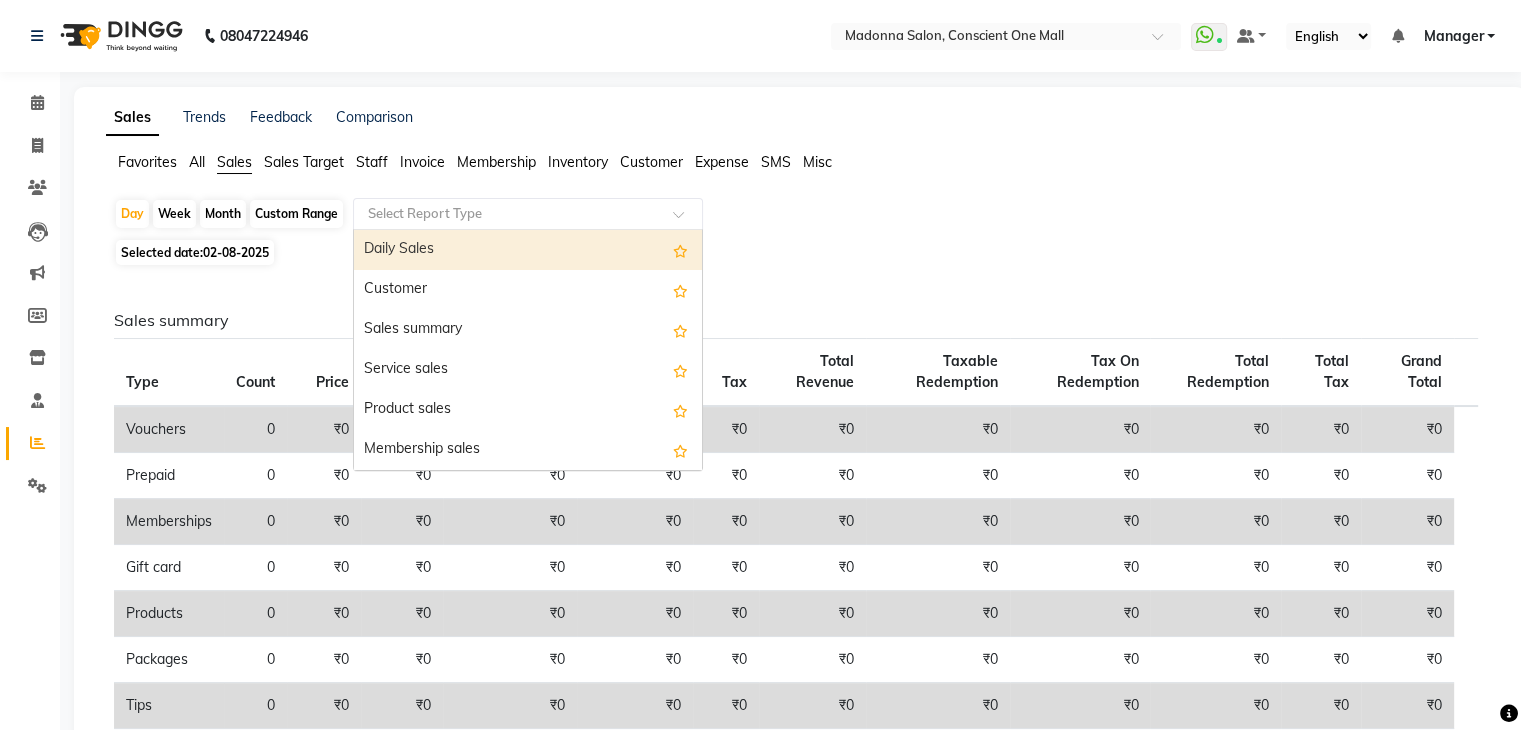 click on "Select Report Type" 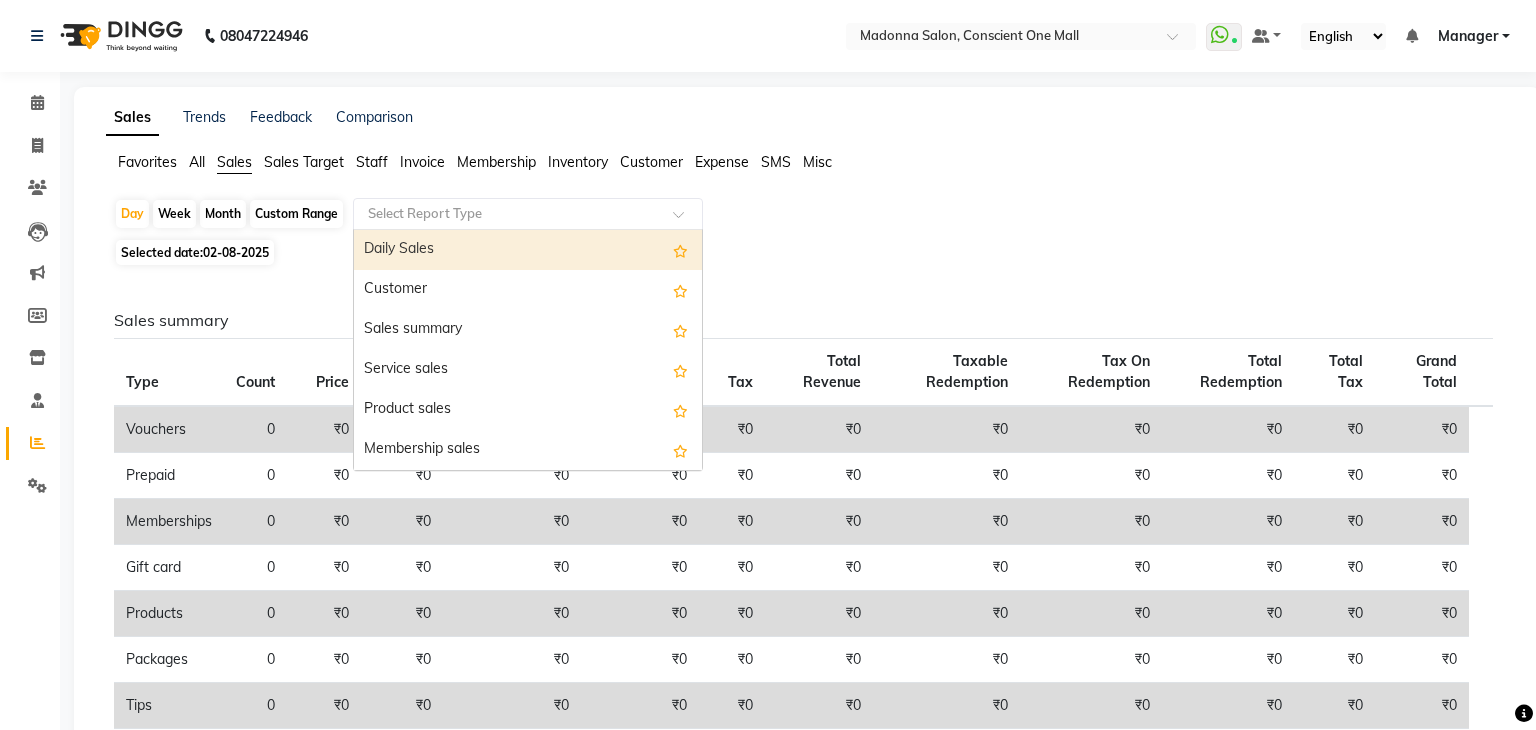 select on "csv" 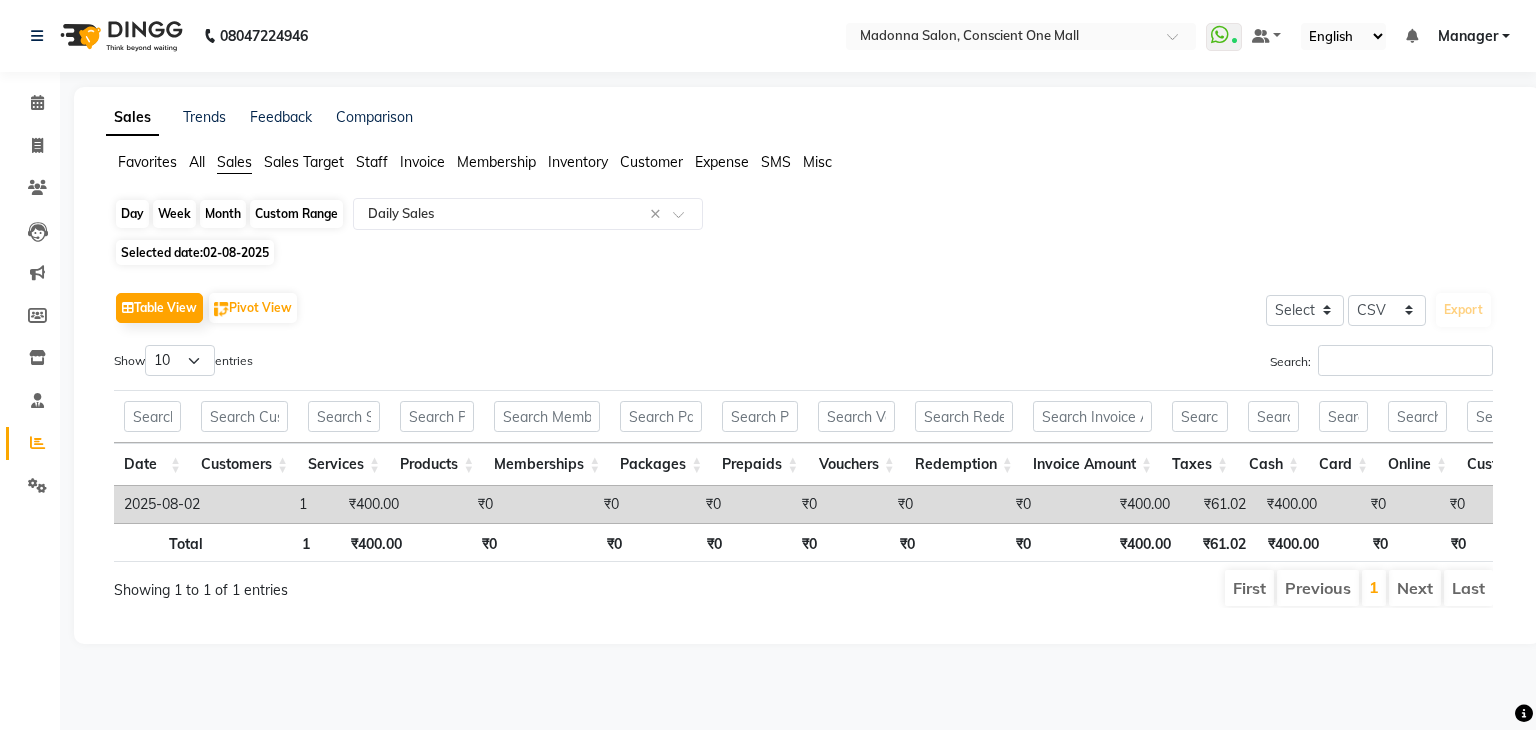 click on "Day" 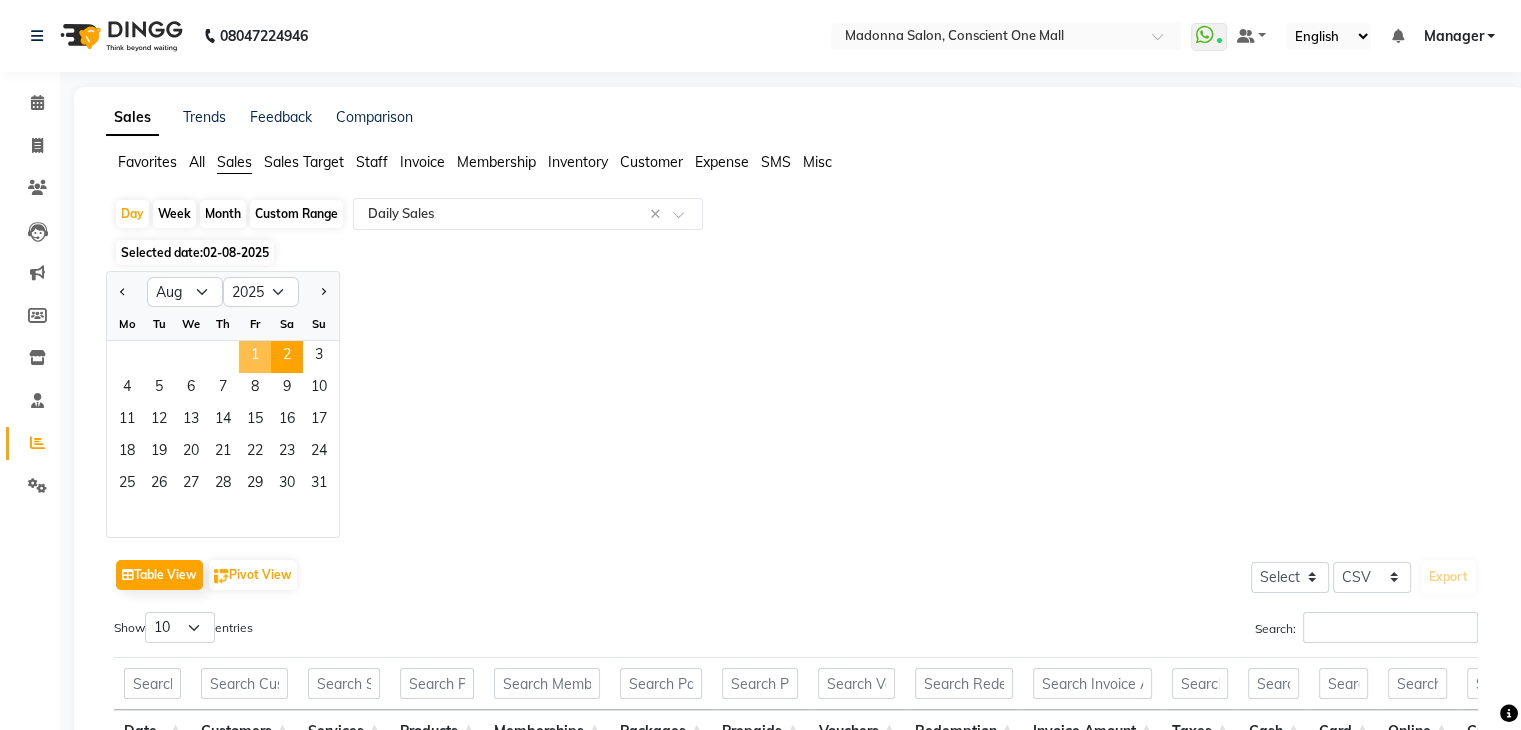 click on "1" 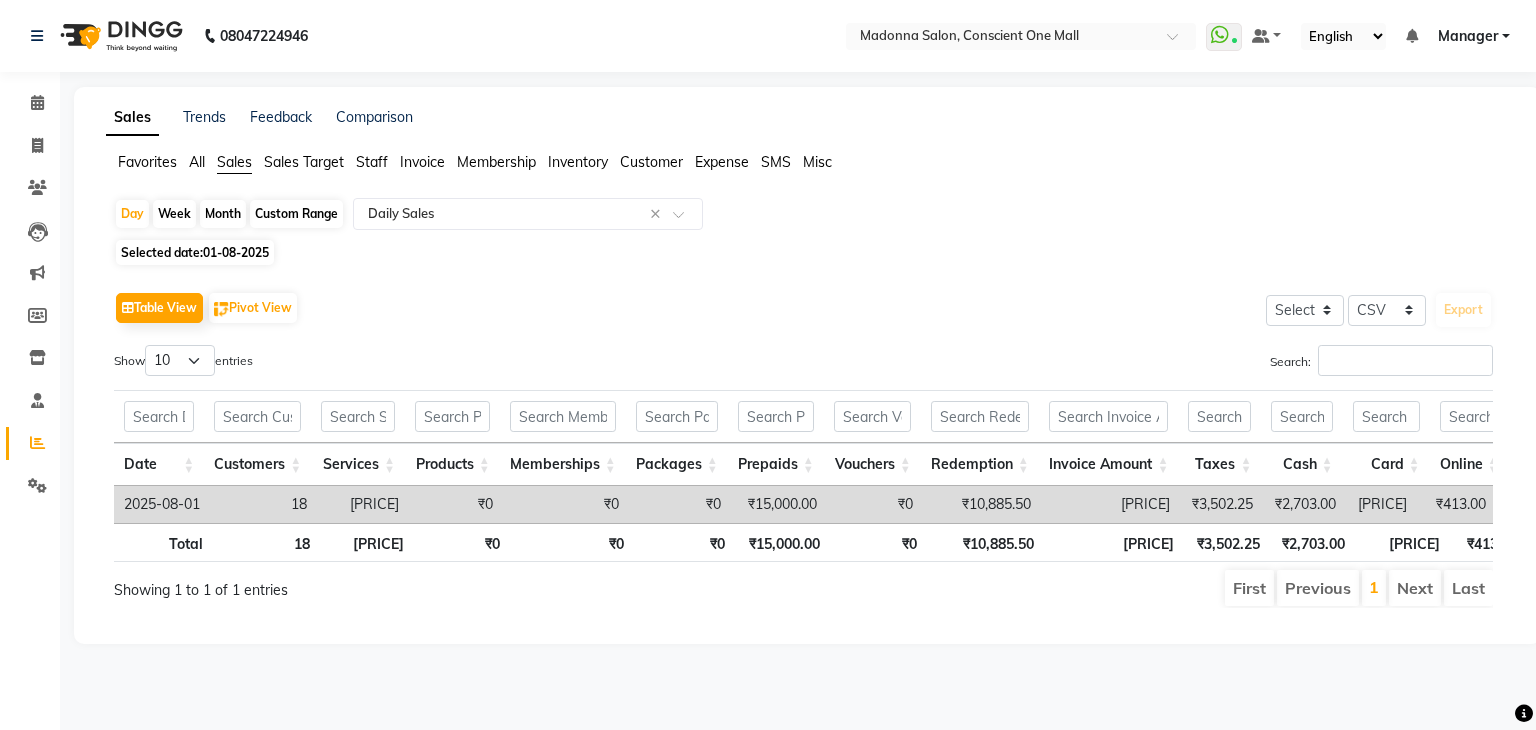 scroll, scrollTop: 0, scrollLeft: 20, axis: horizontal 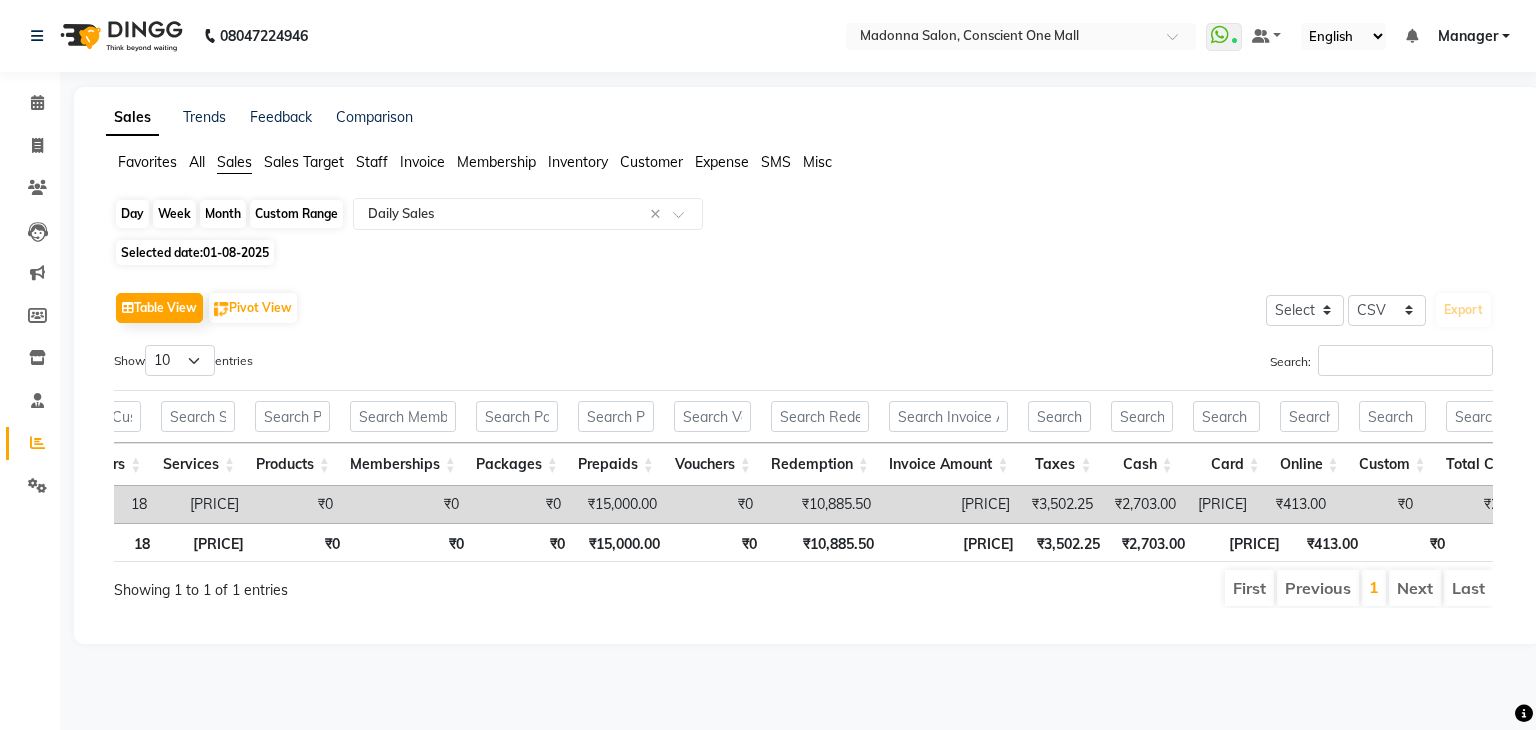 click on "Day" 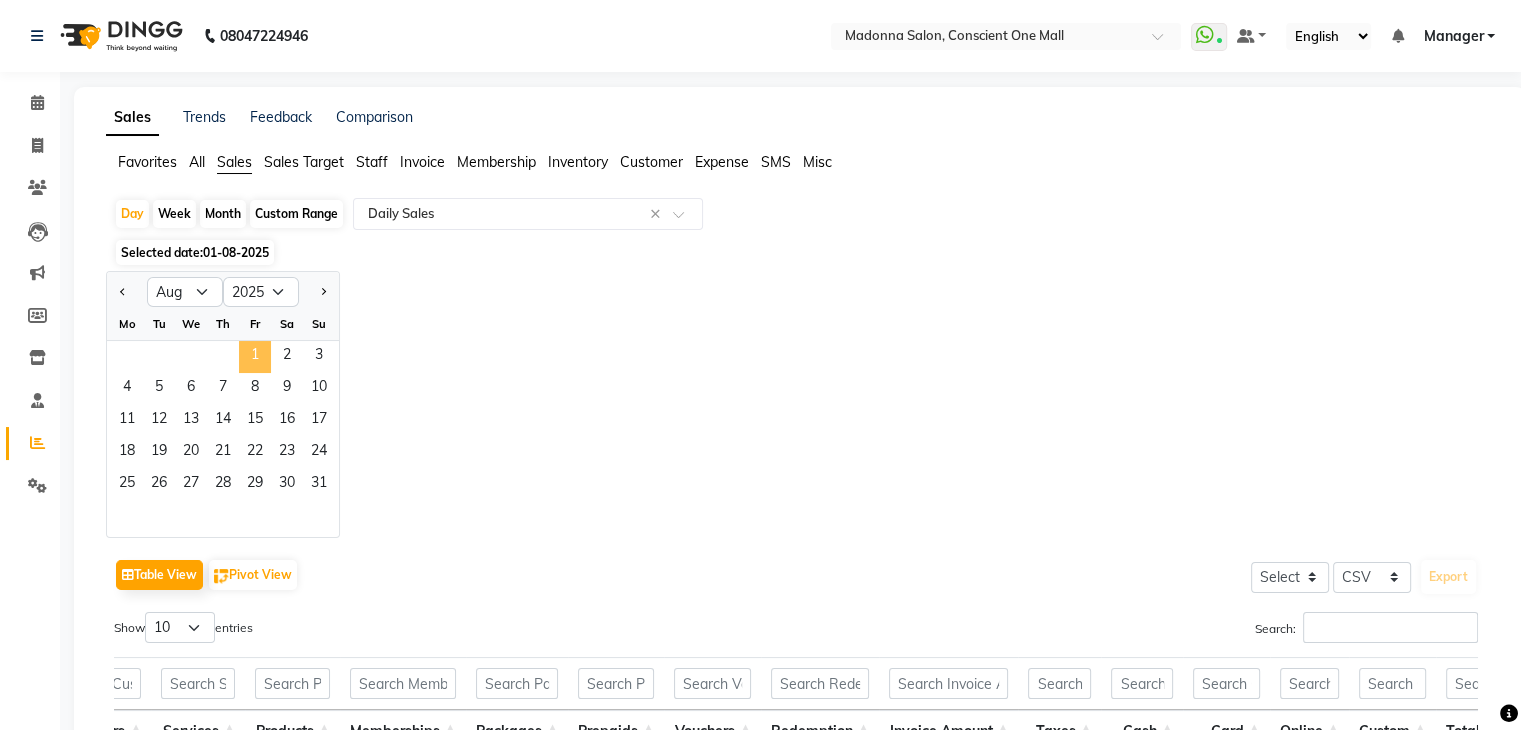 click on "1" 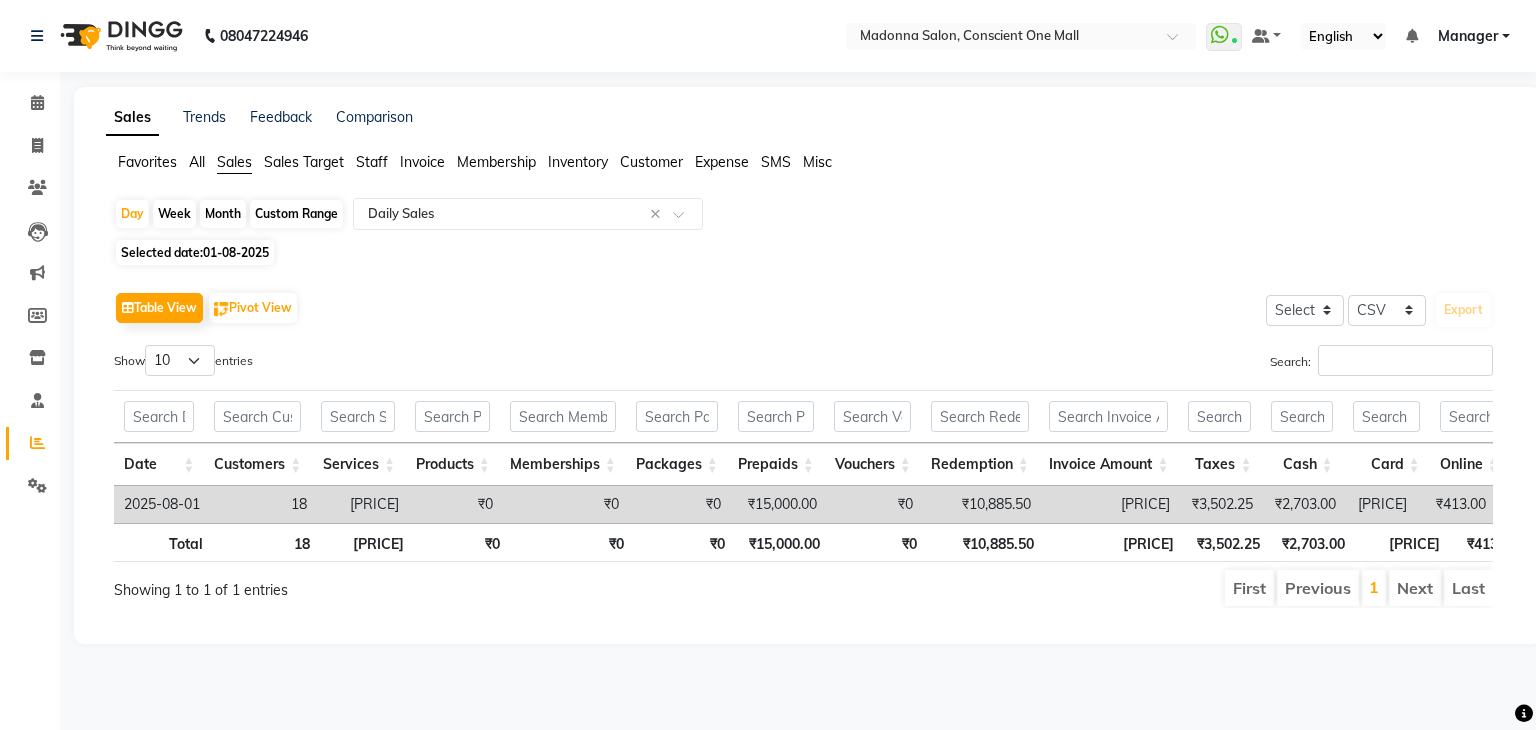 click on "Staff" 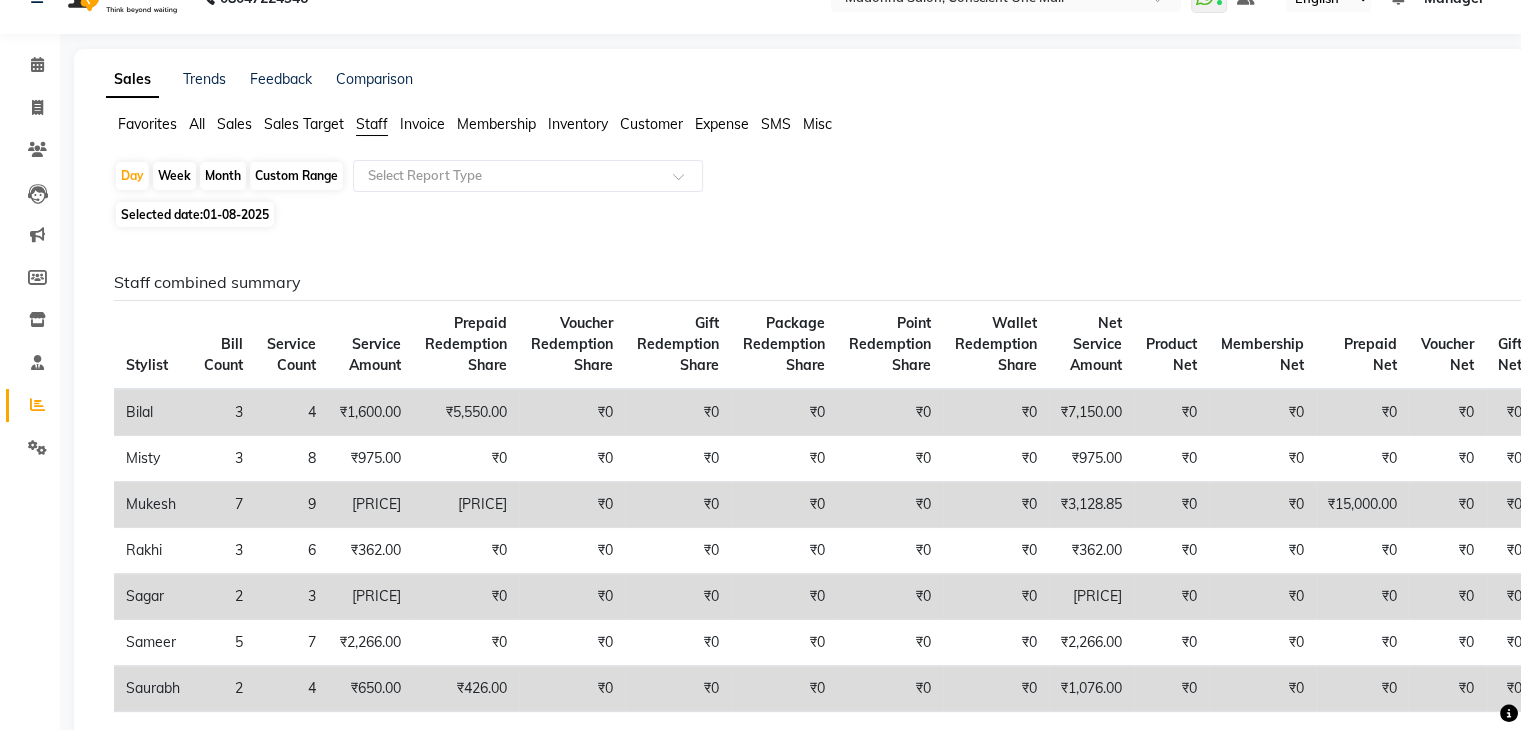 scroll, scrollTop: 39, scrollLeft: 0, axis: vertical 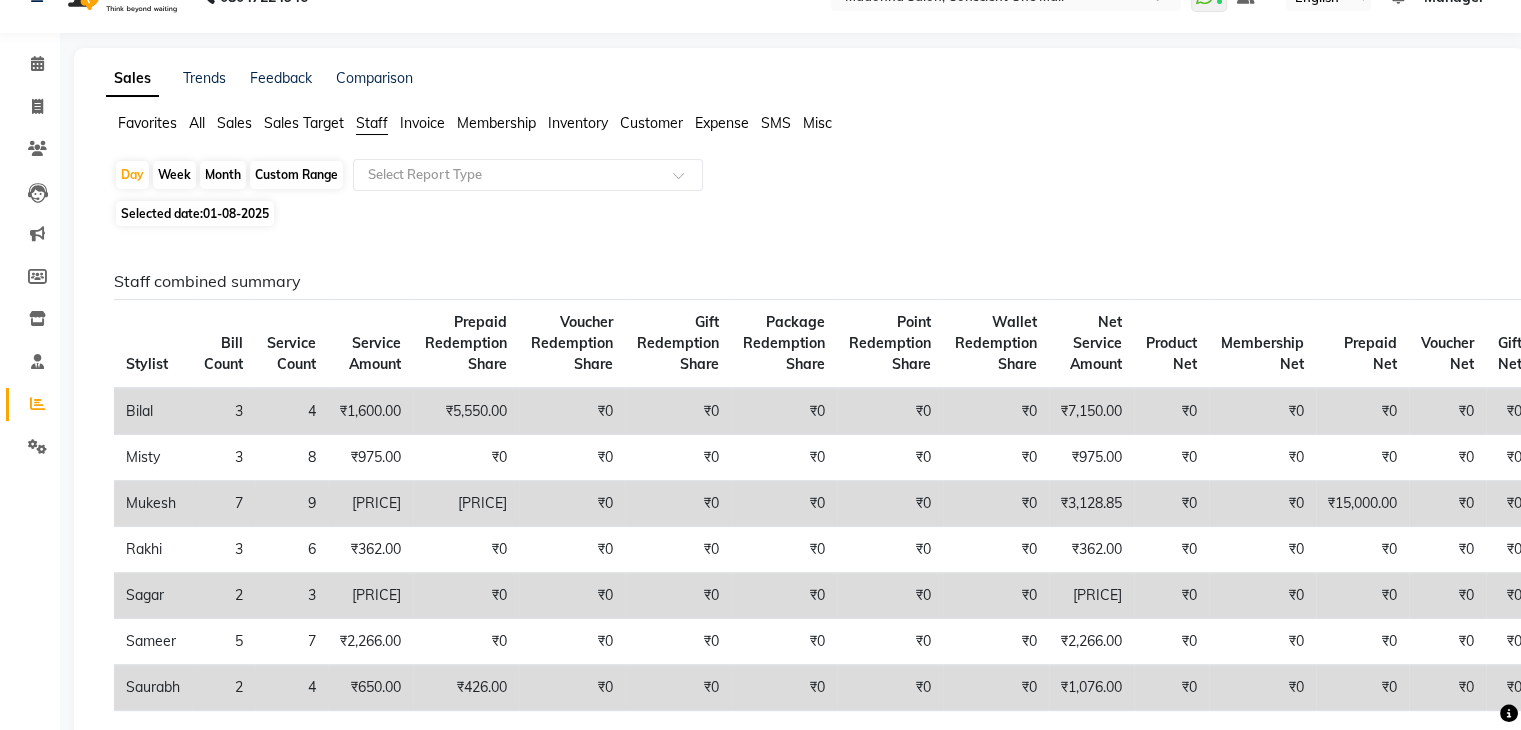 click on "Sales" 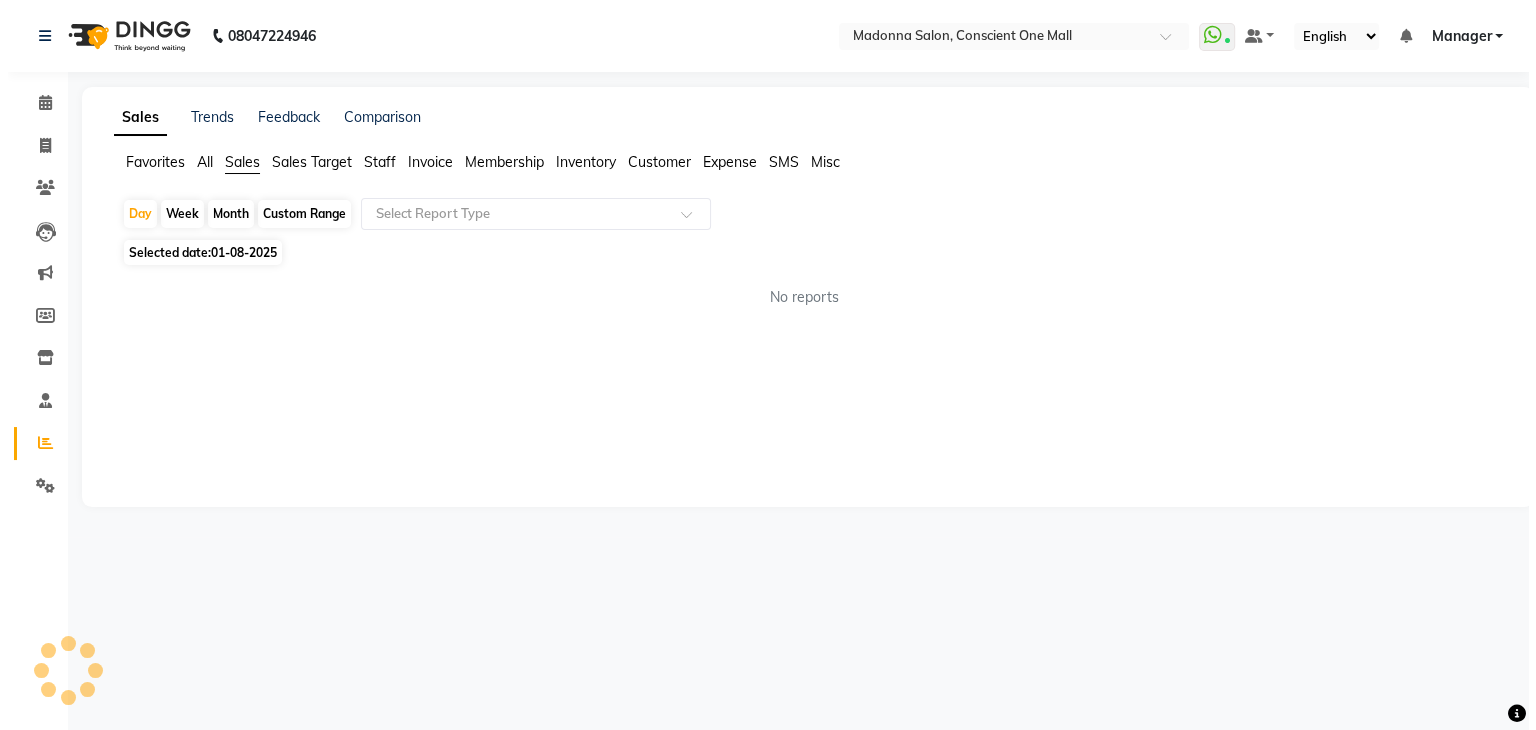 scroll, scrollTop: 0, scrollLeft: 0, axis: both 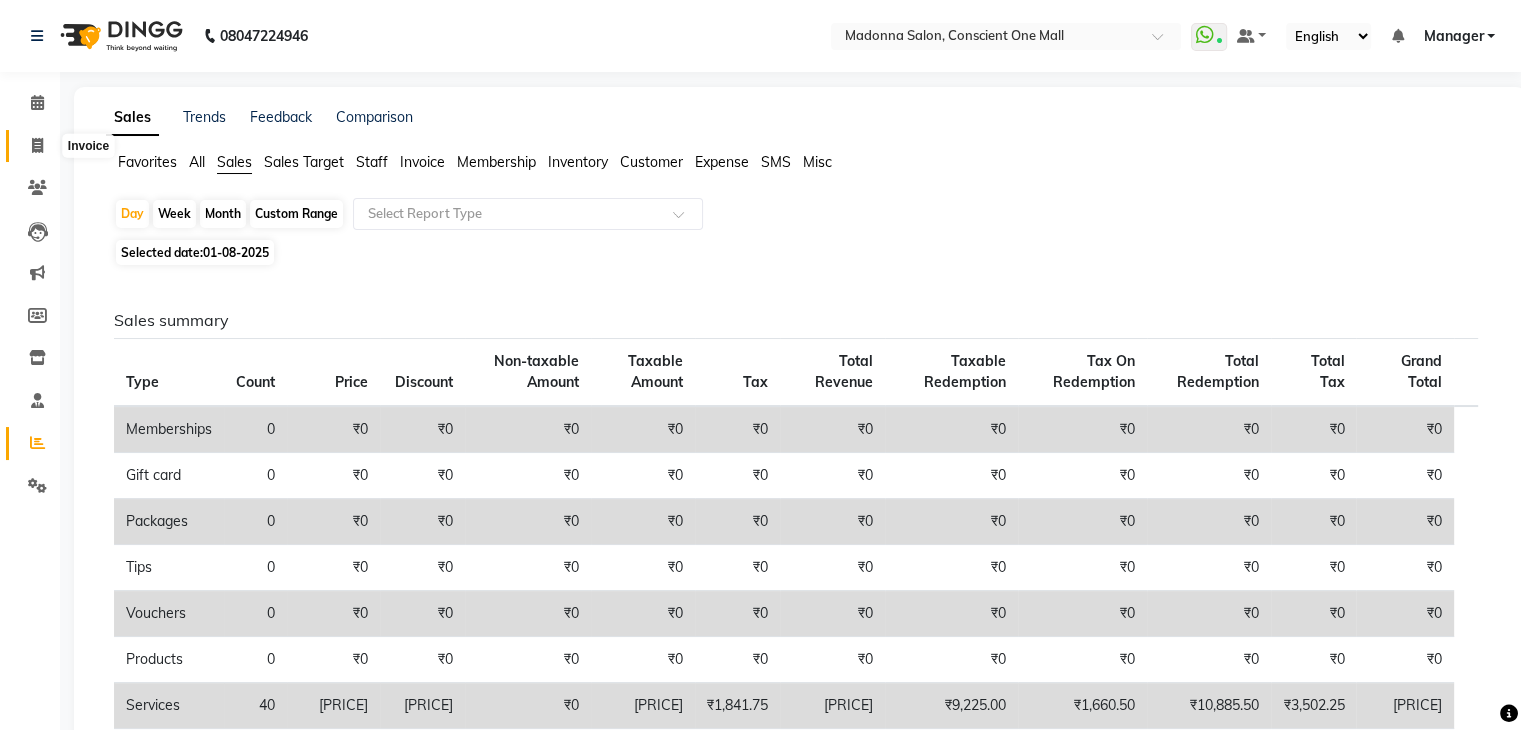 click 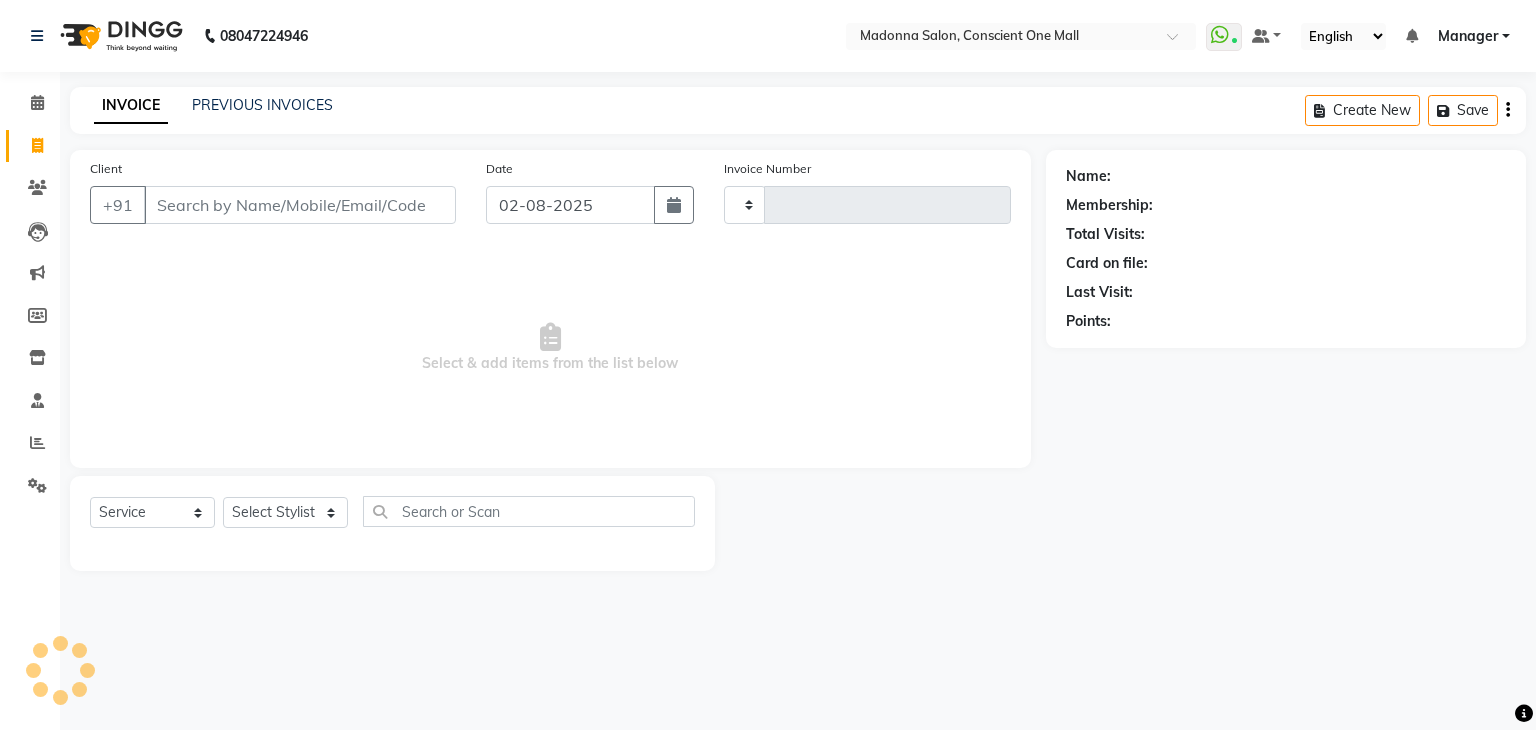 type on "1679" 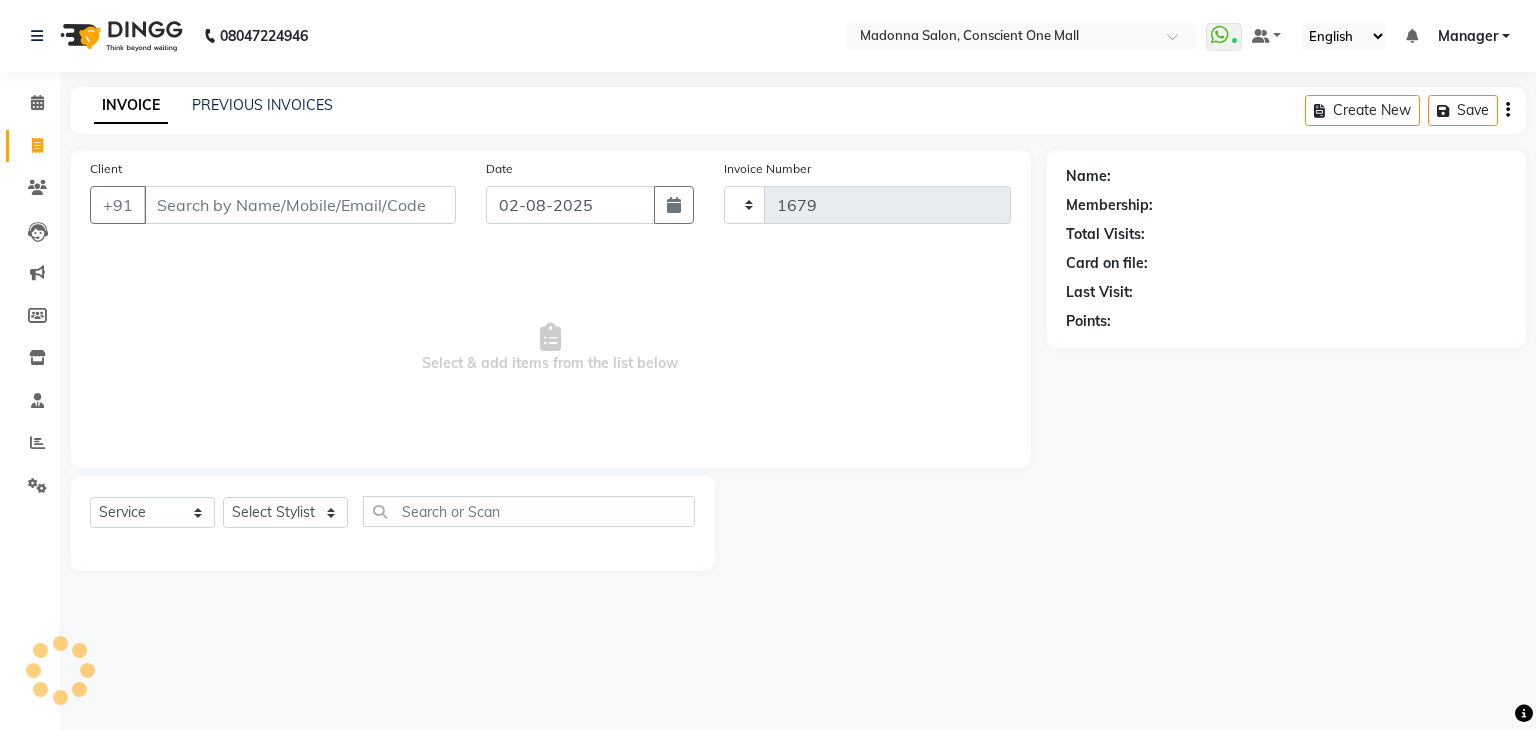 select on "7575" 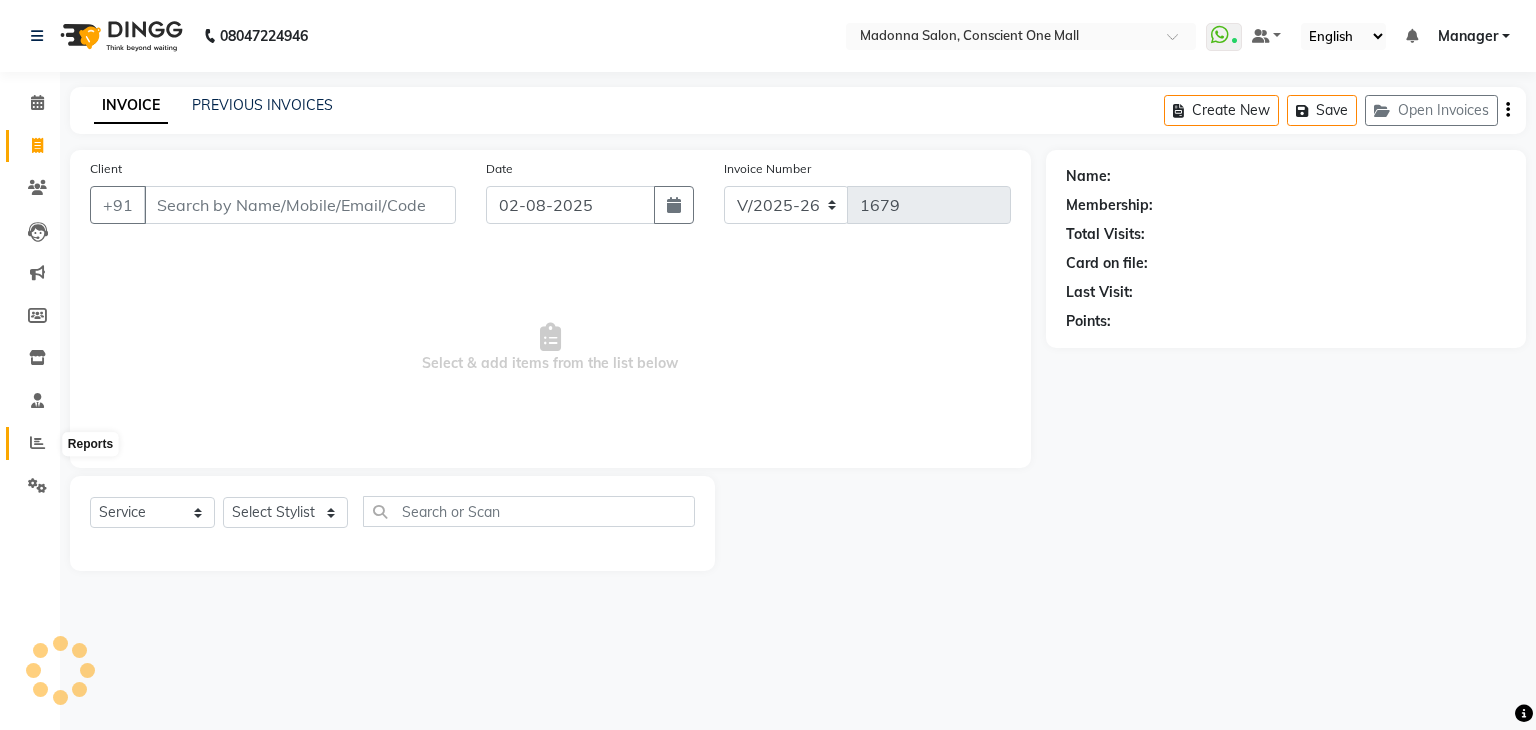 click 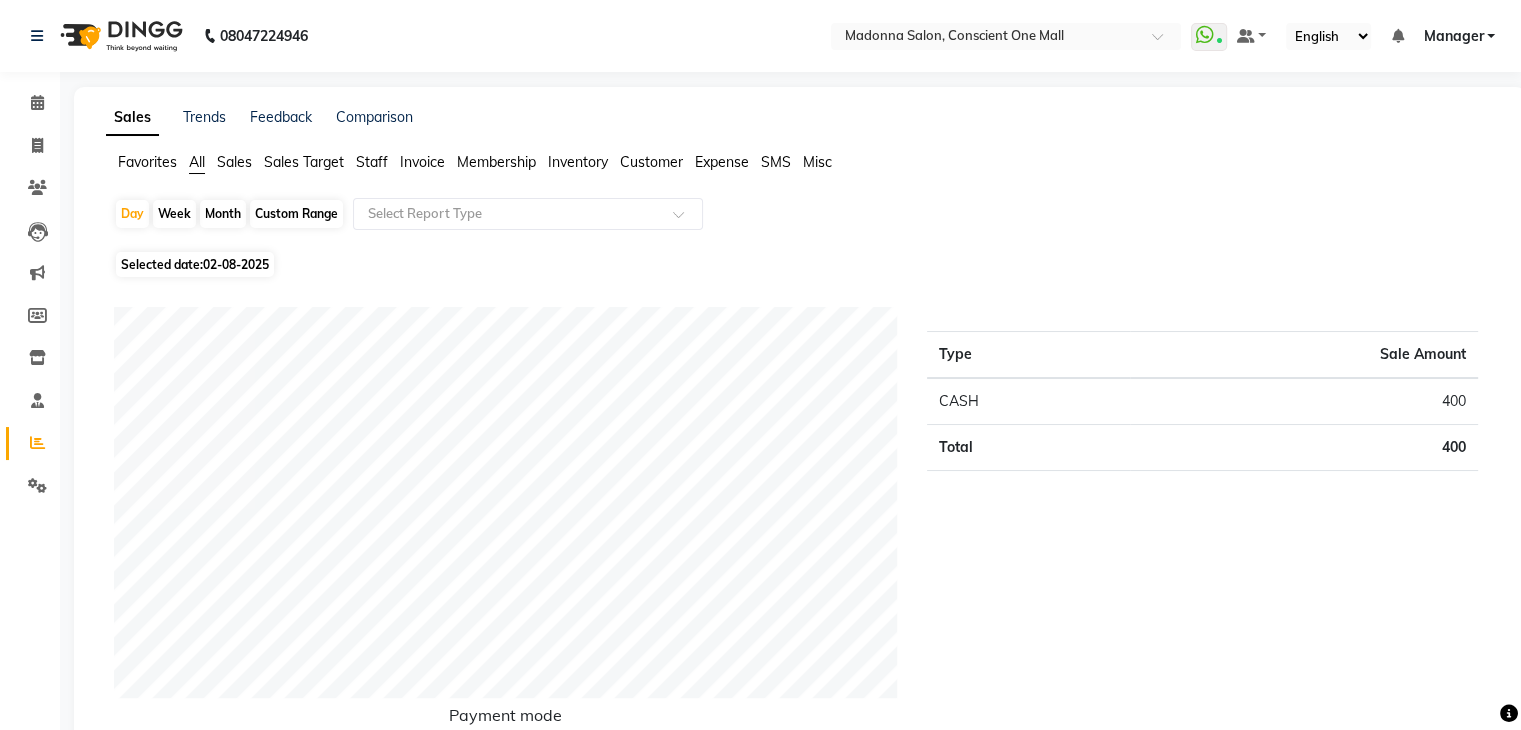 click on "Sales" 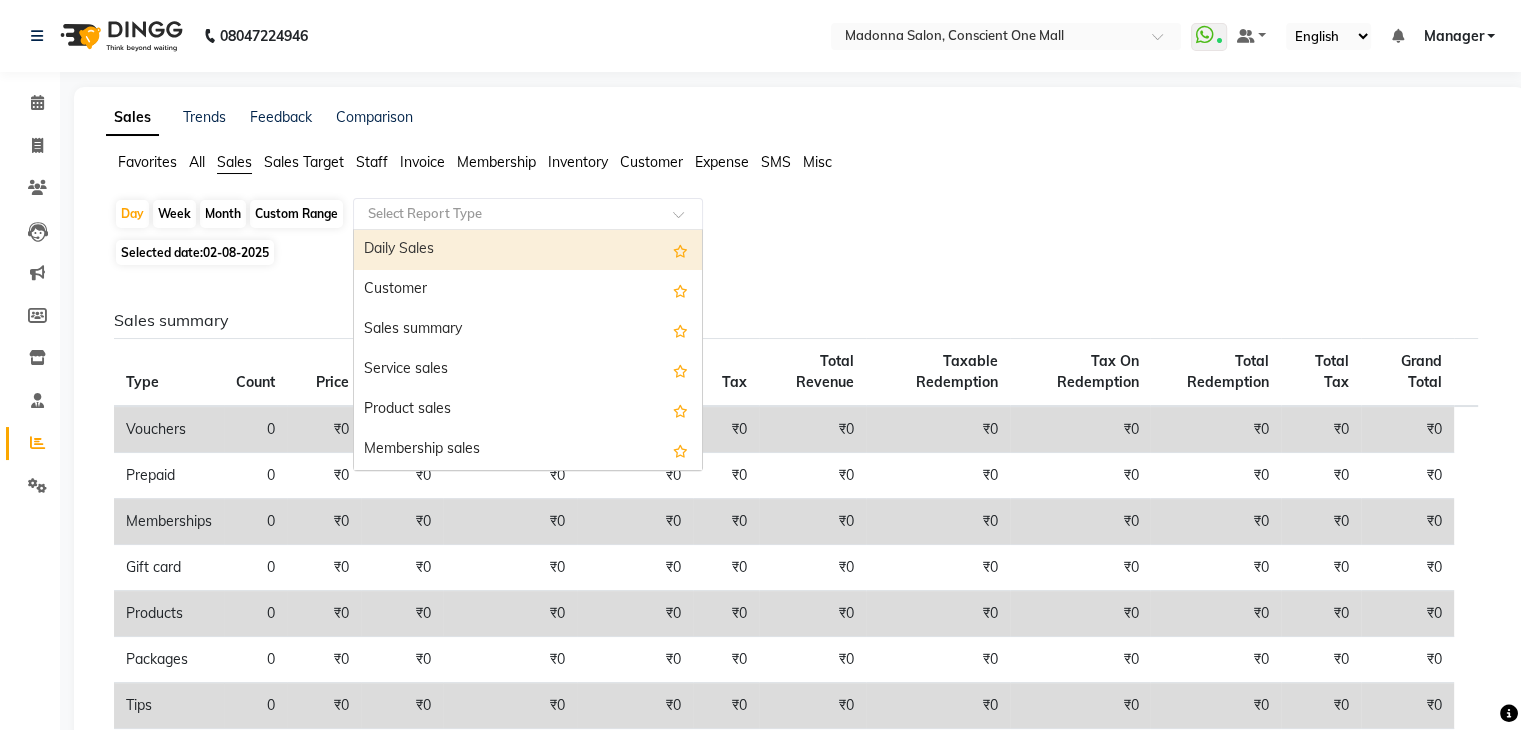 click 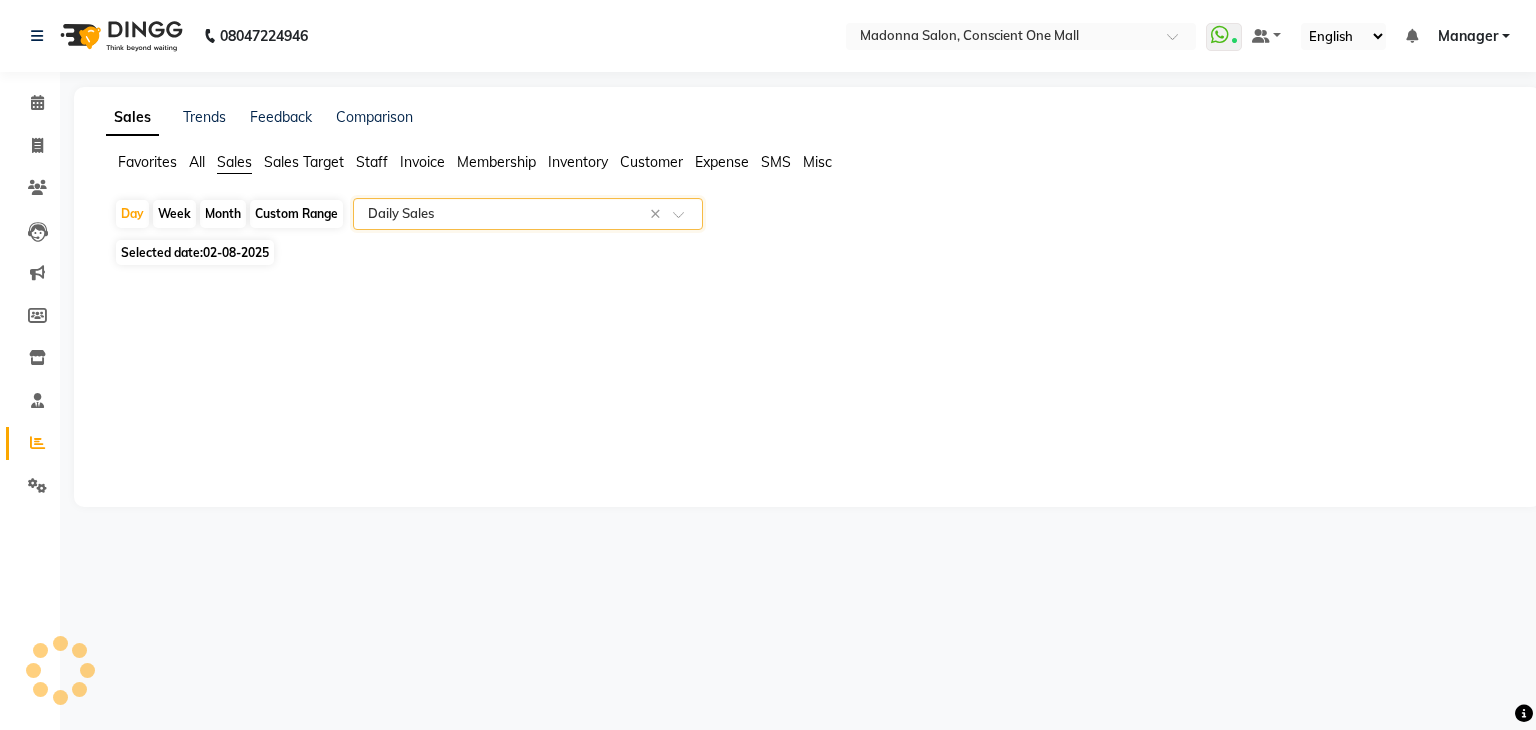 select on "csv" 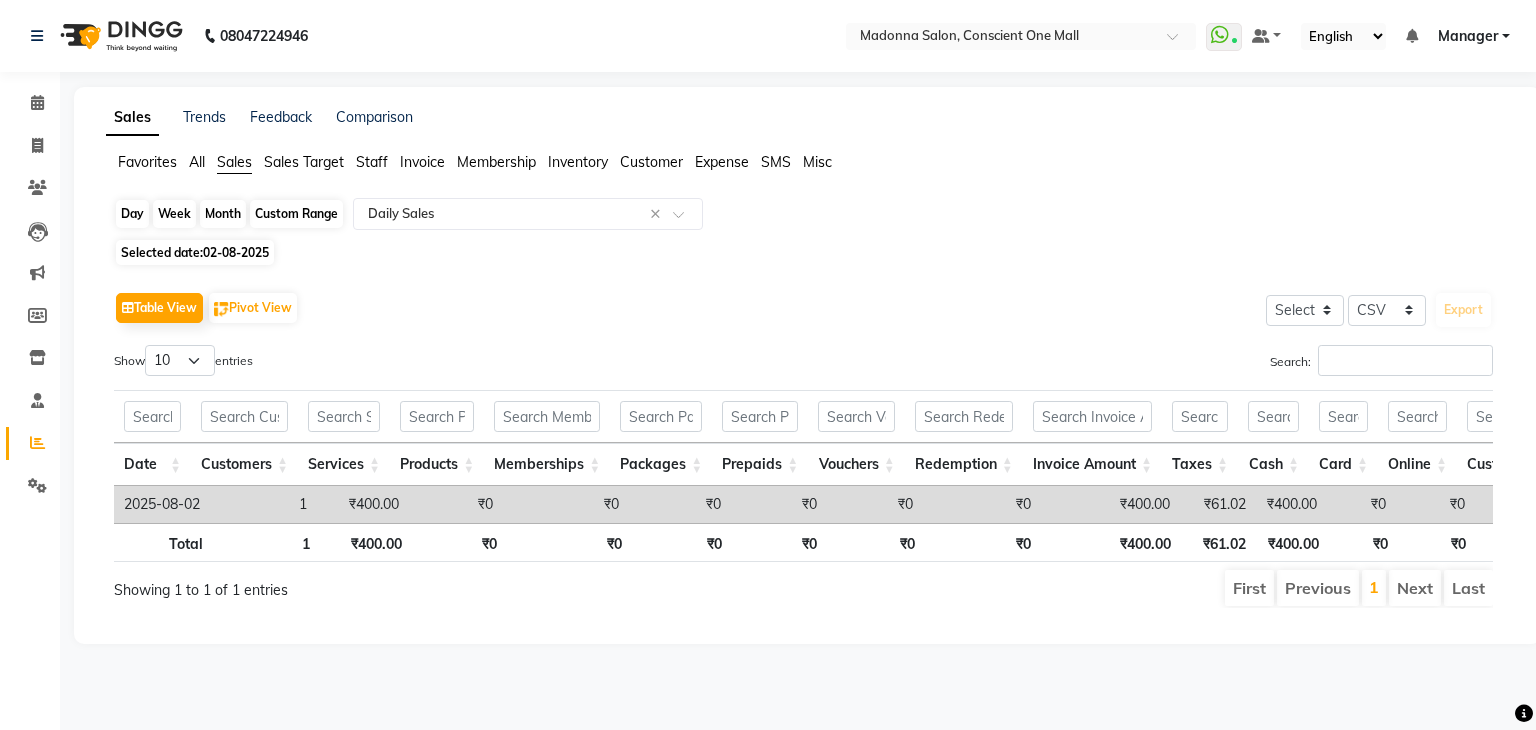 click on "Day" 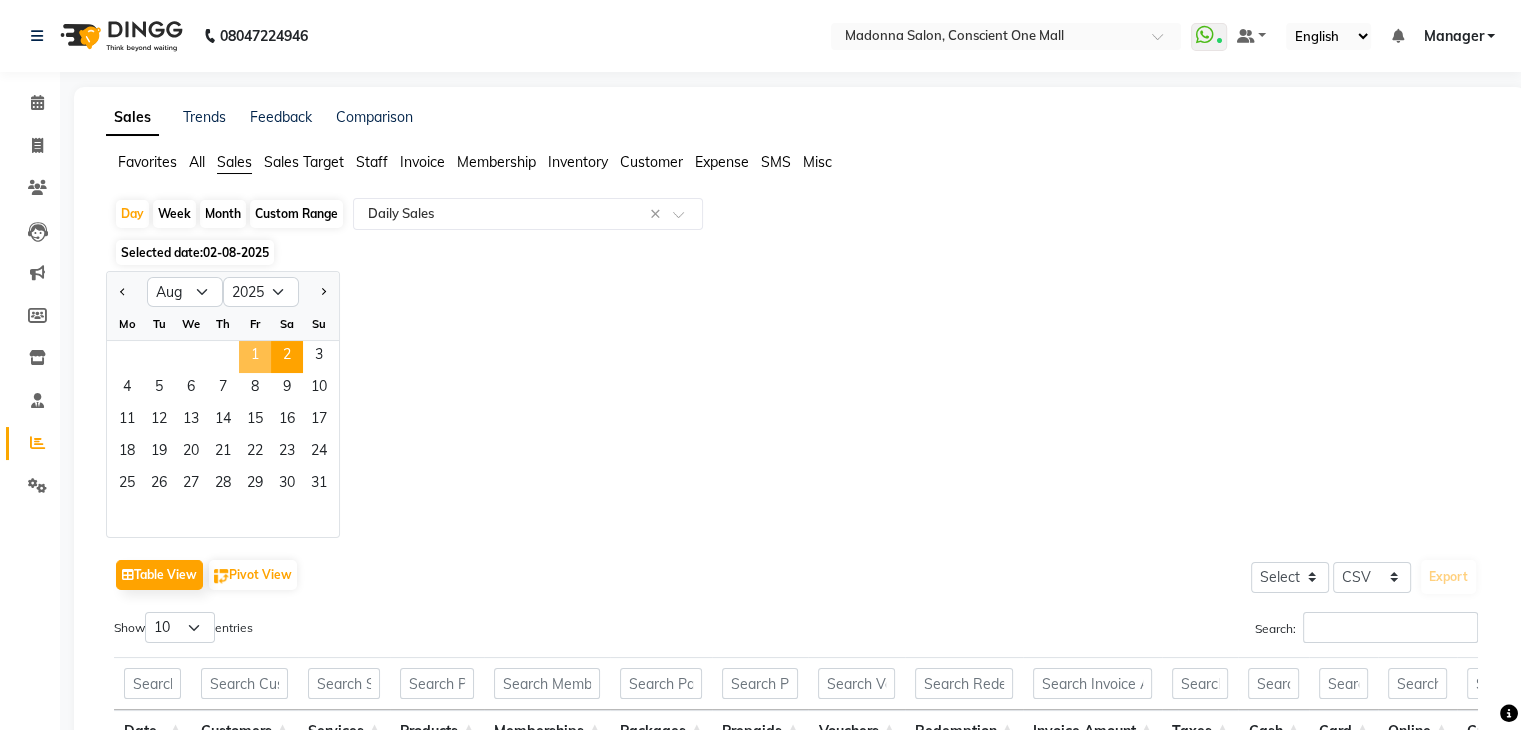 click on "1" 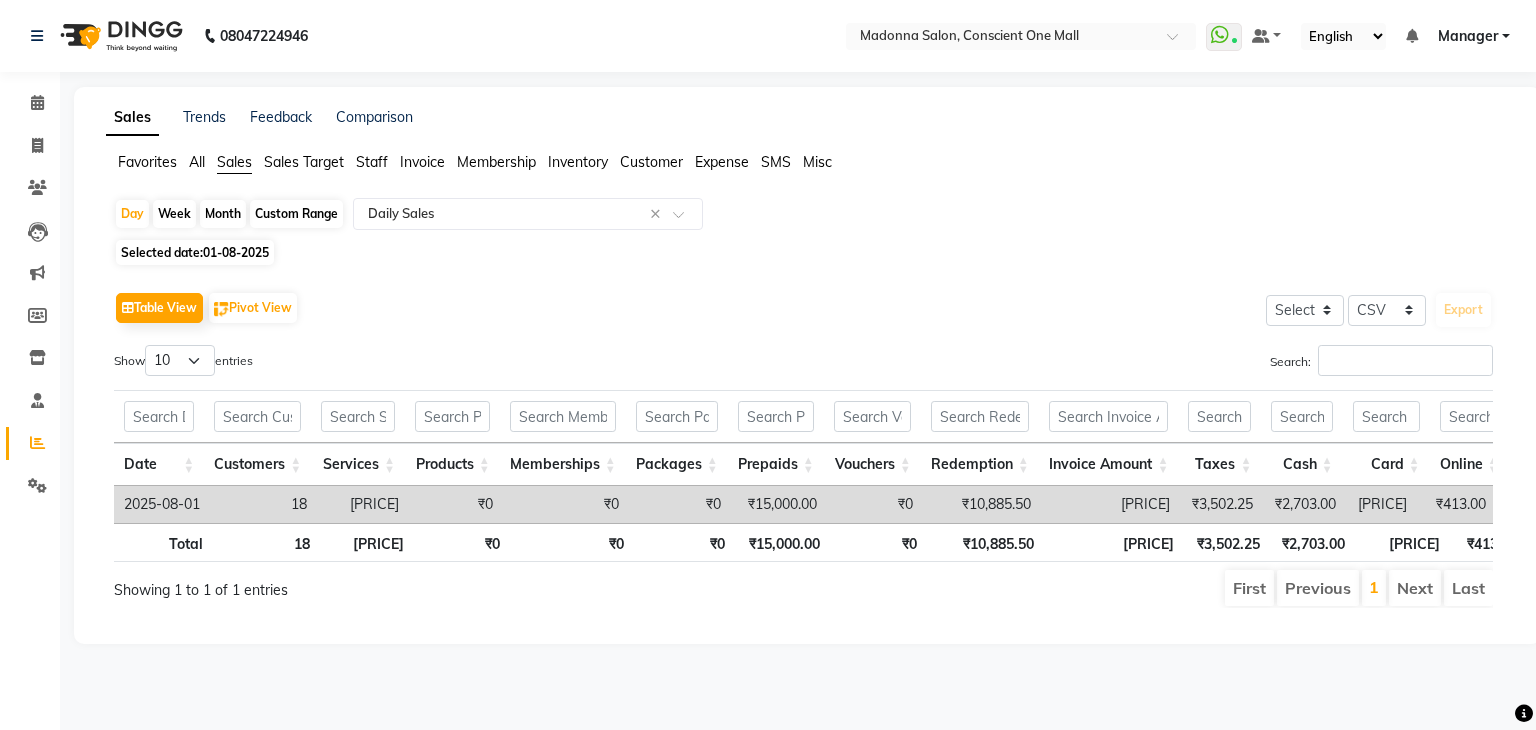 scroll, scrollTop: 0, scrollLeft: 20, axis: horizontal 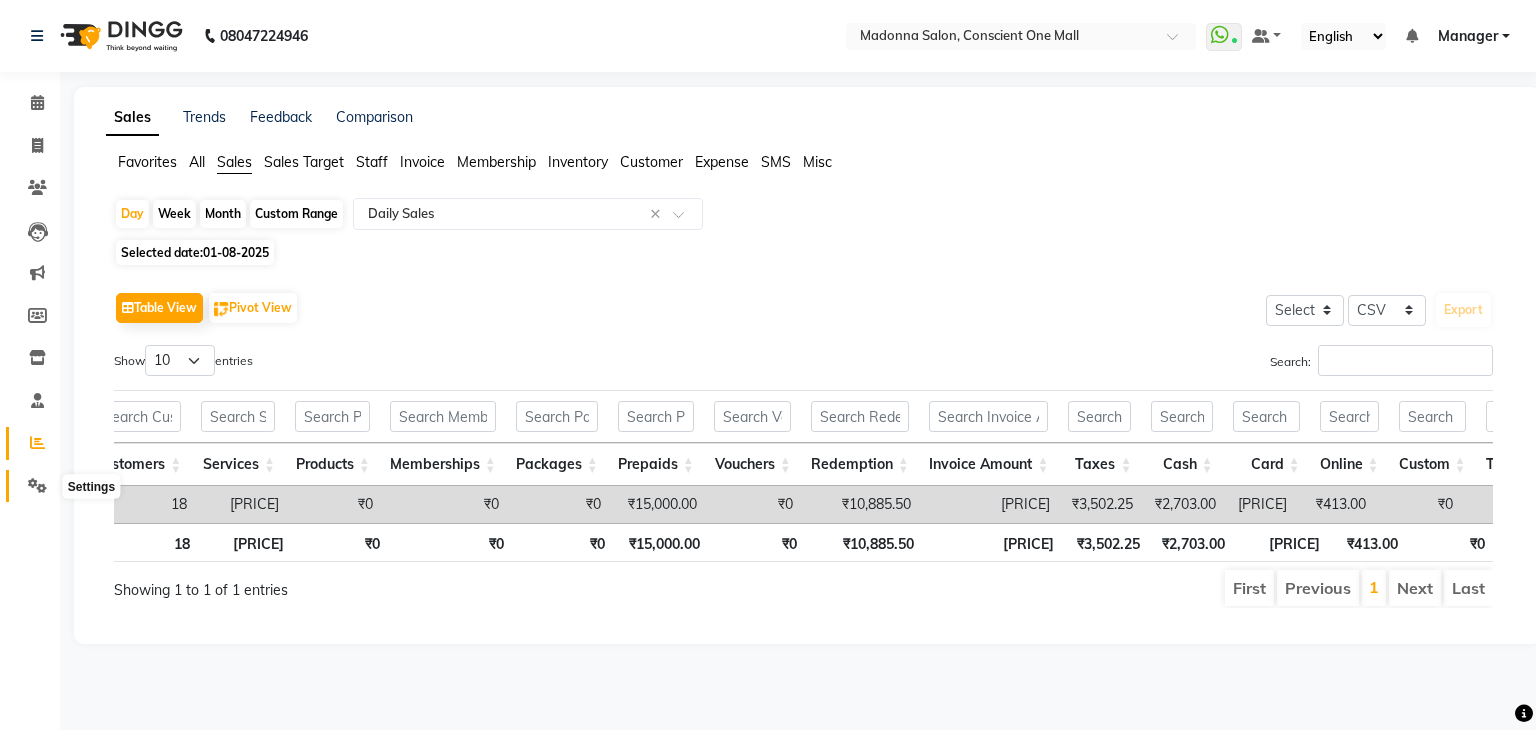 click 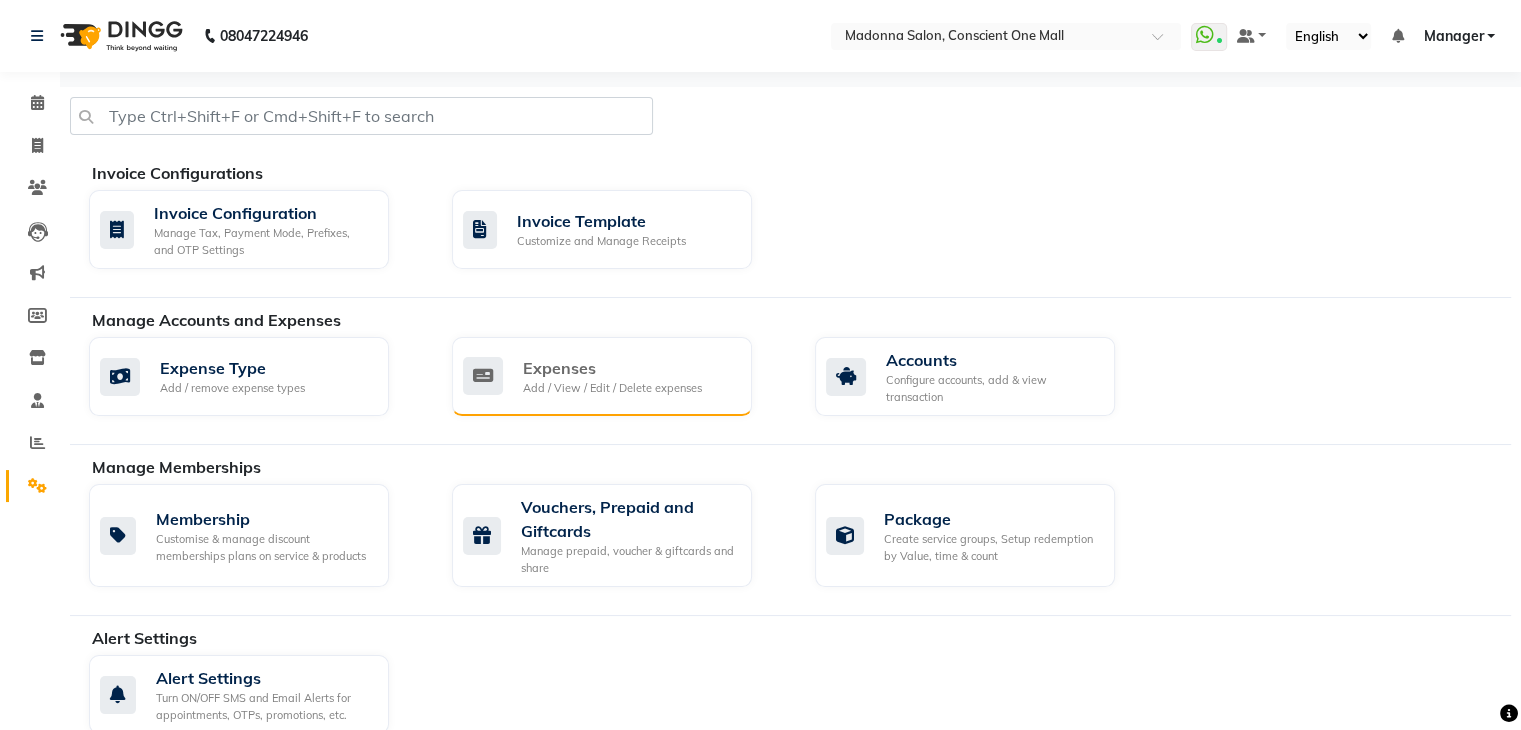 click on "Expenses" 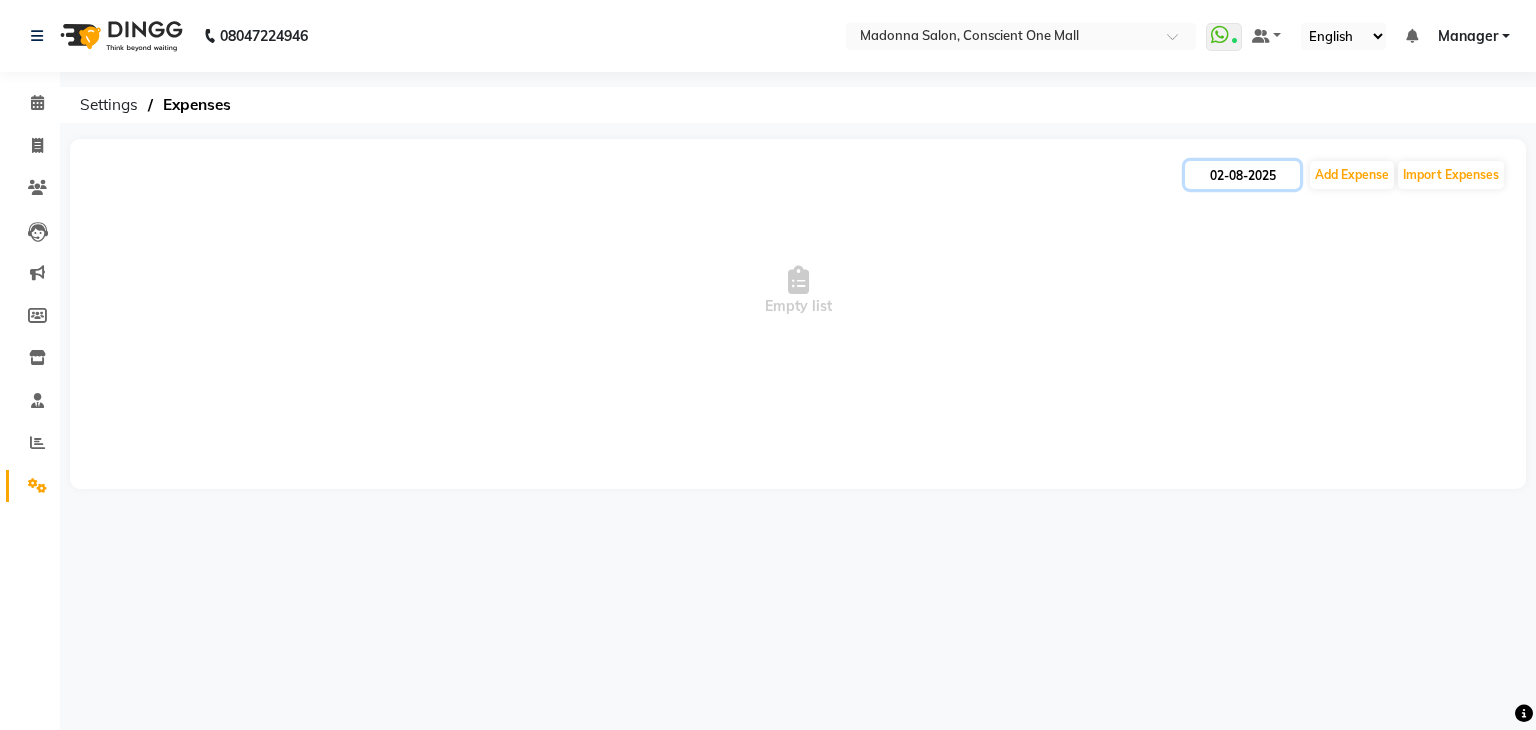 click on "02-08-2025" 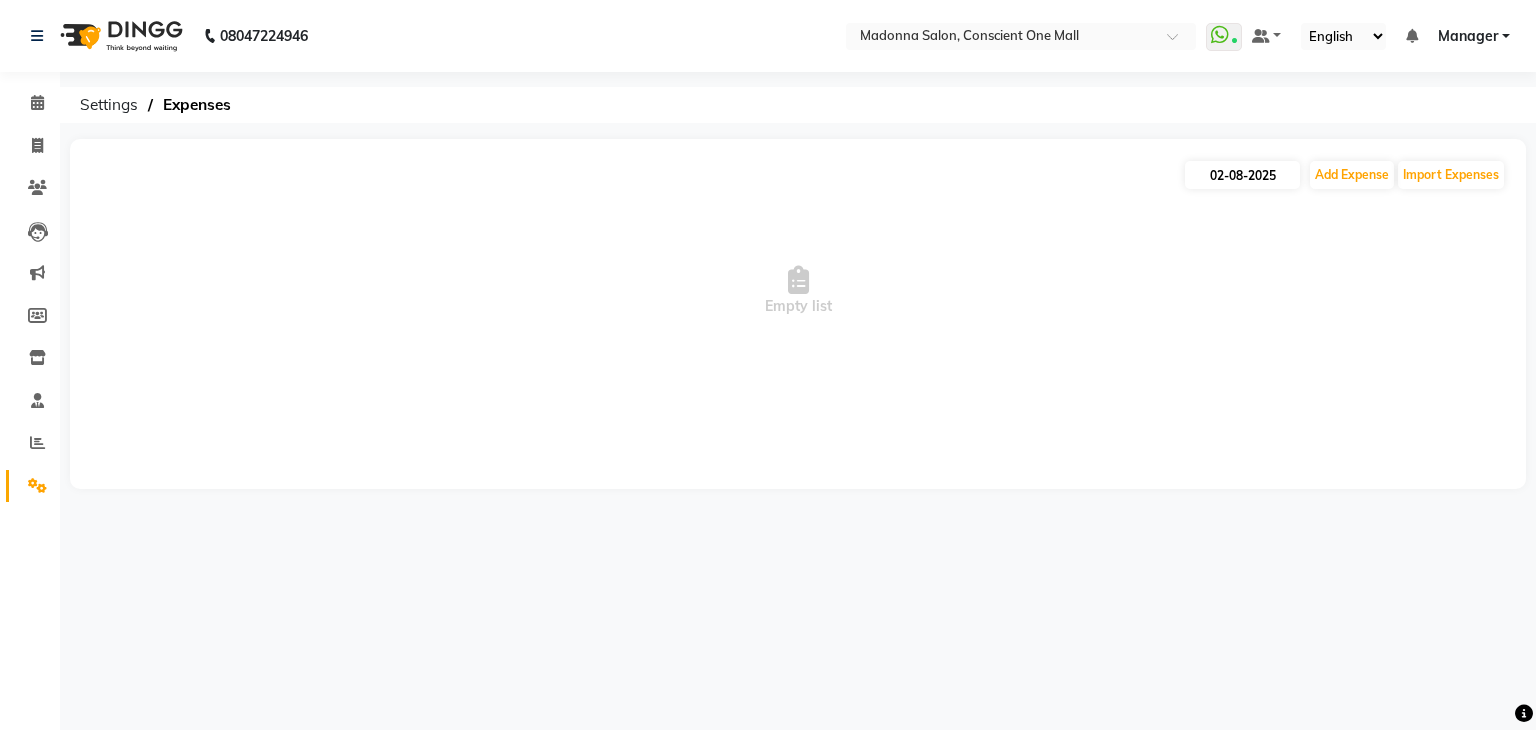select on "8" 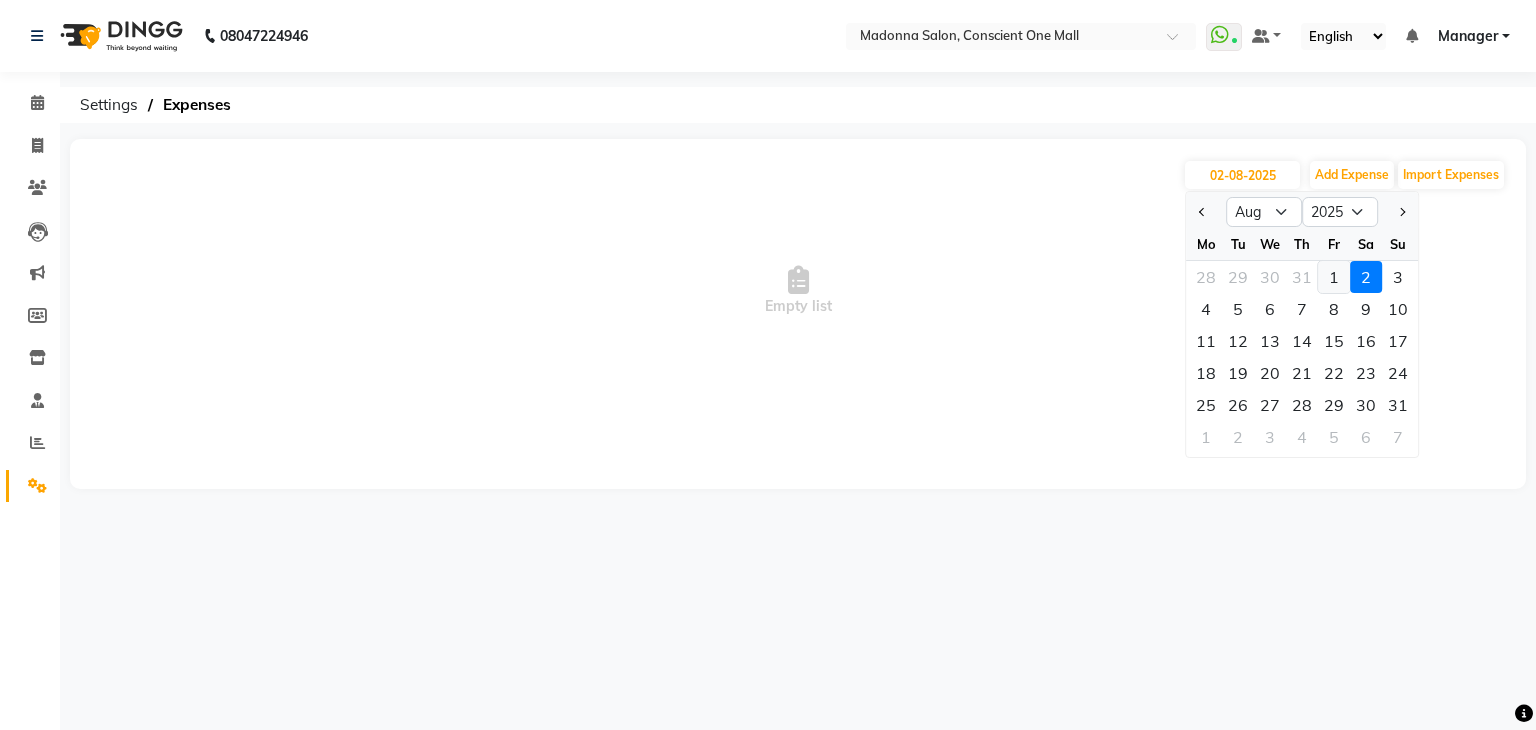 click on "1" 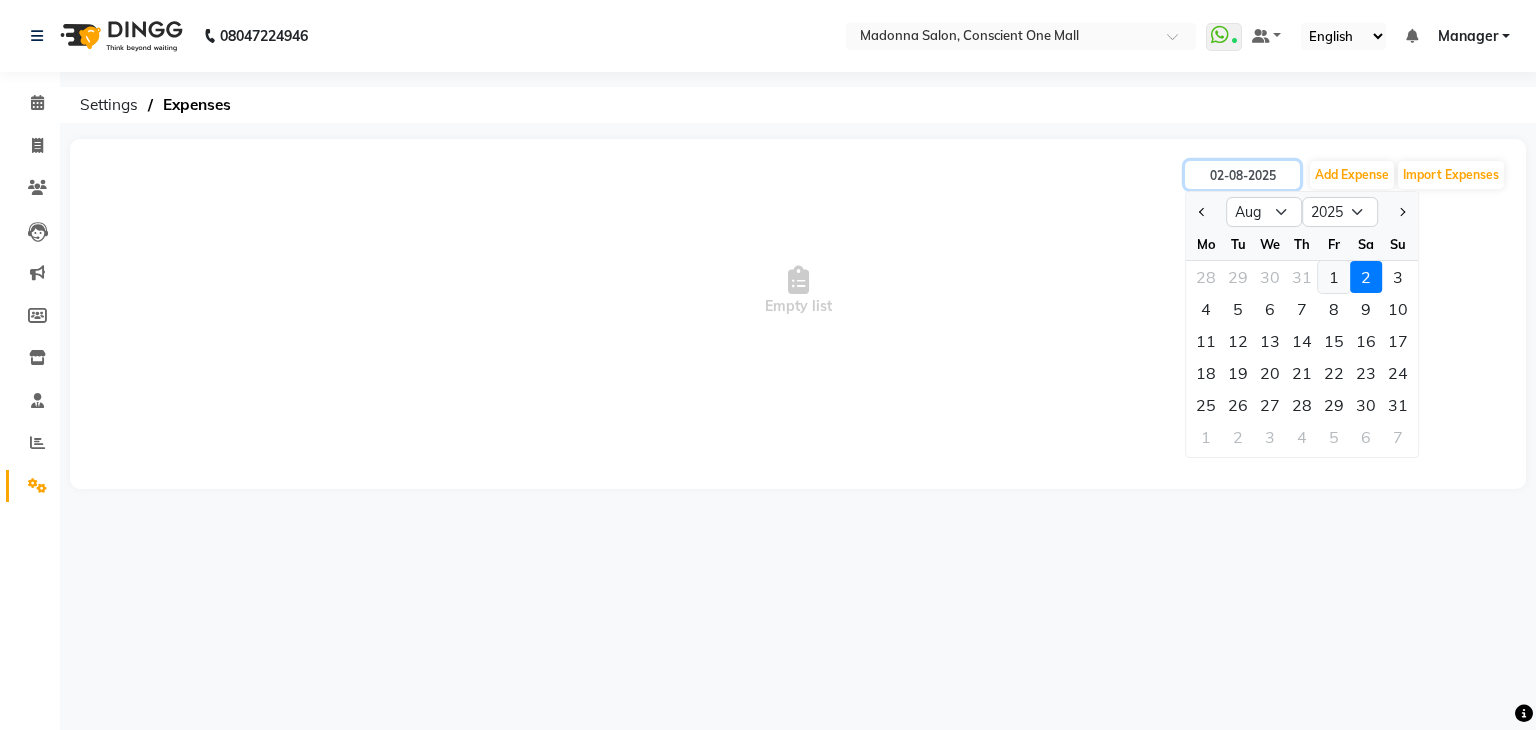 type on "01-08-2025" 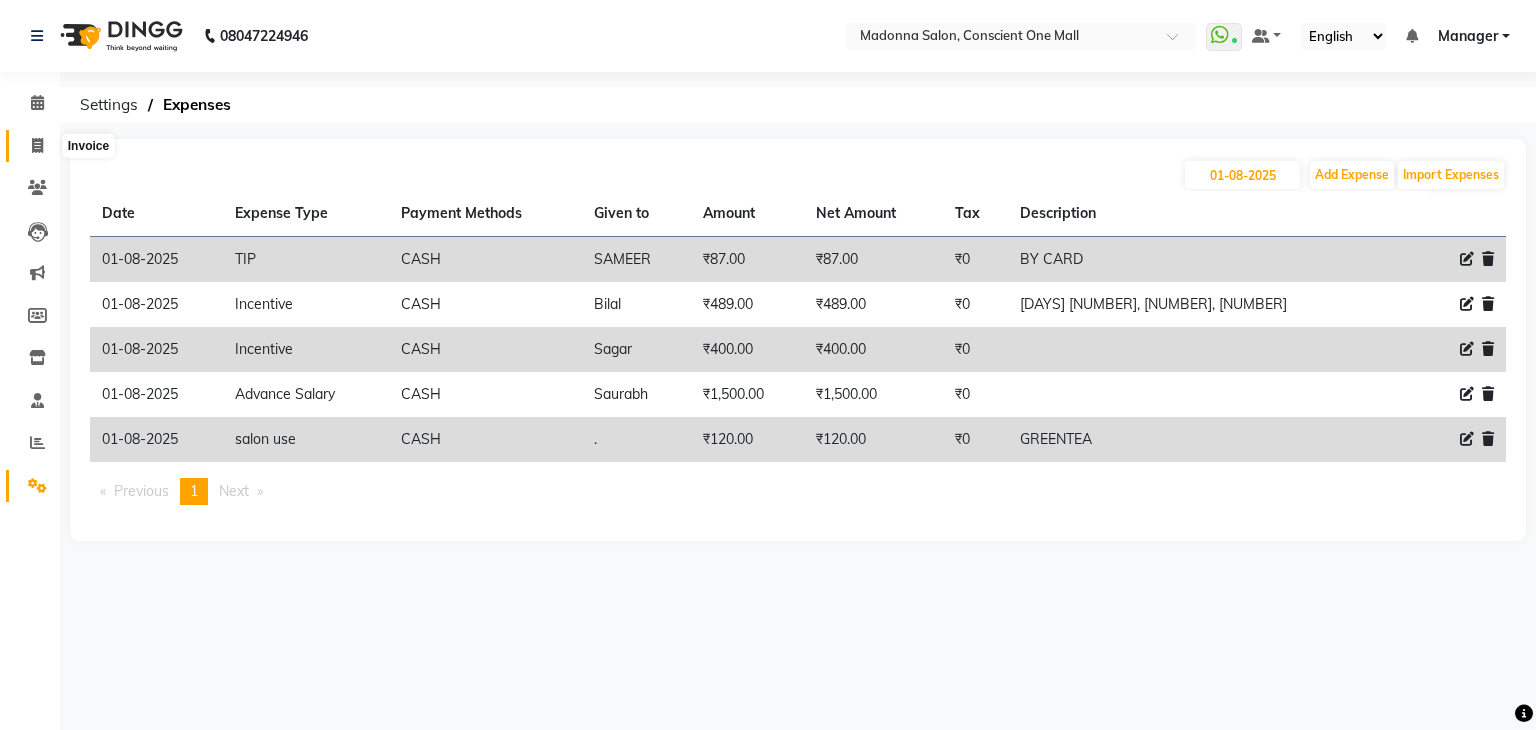 click 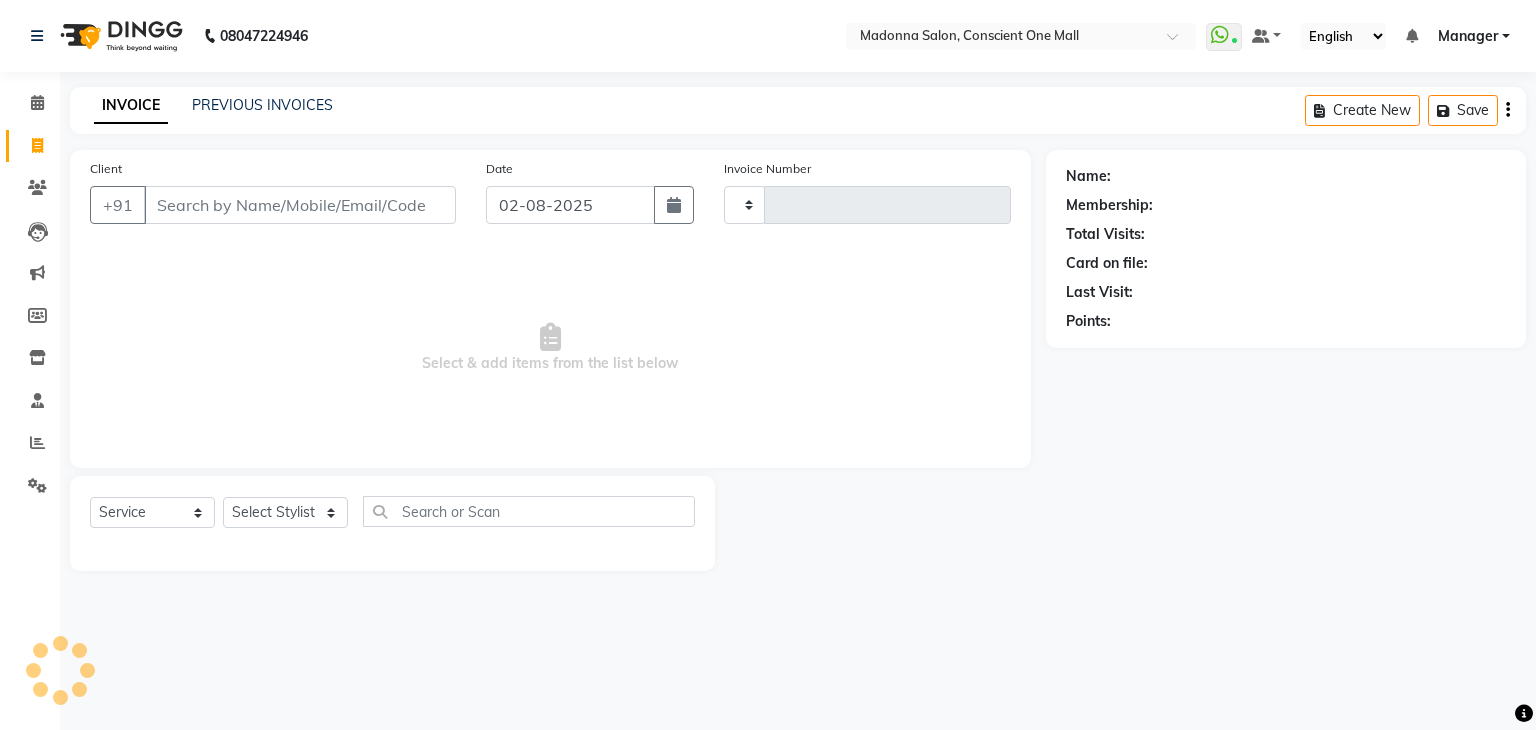 type on "1679" 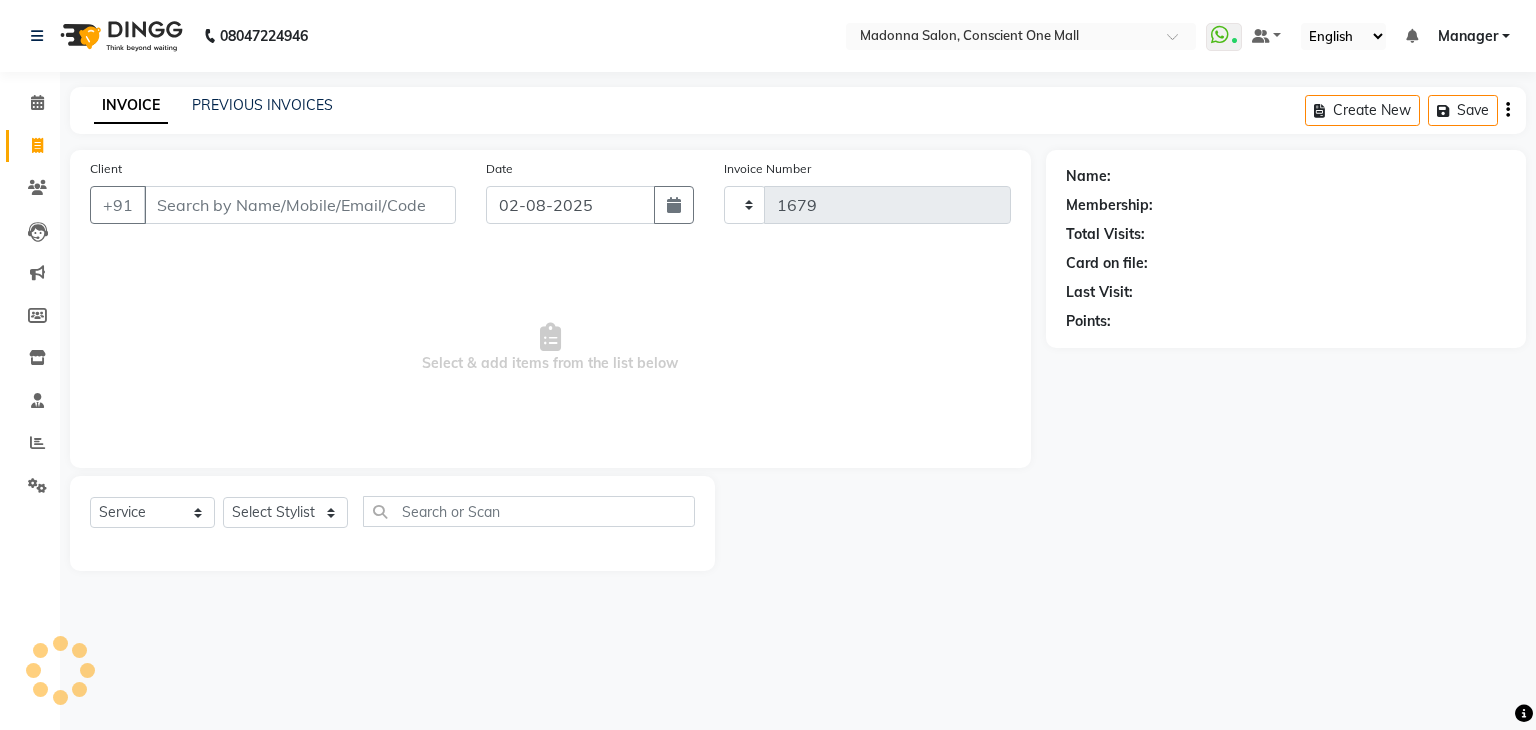 select on "7575" 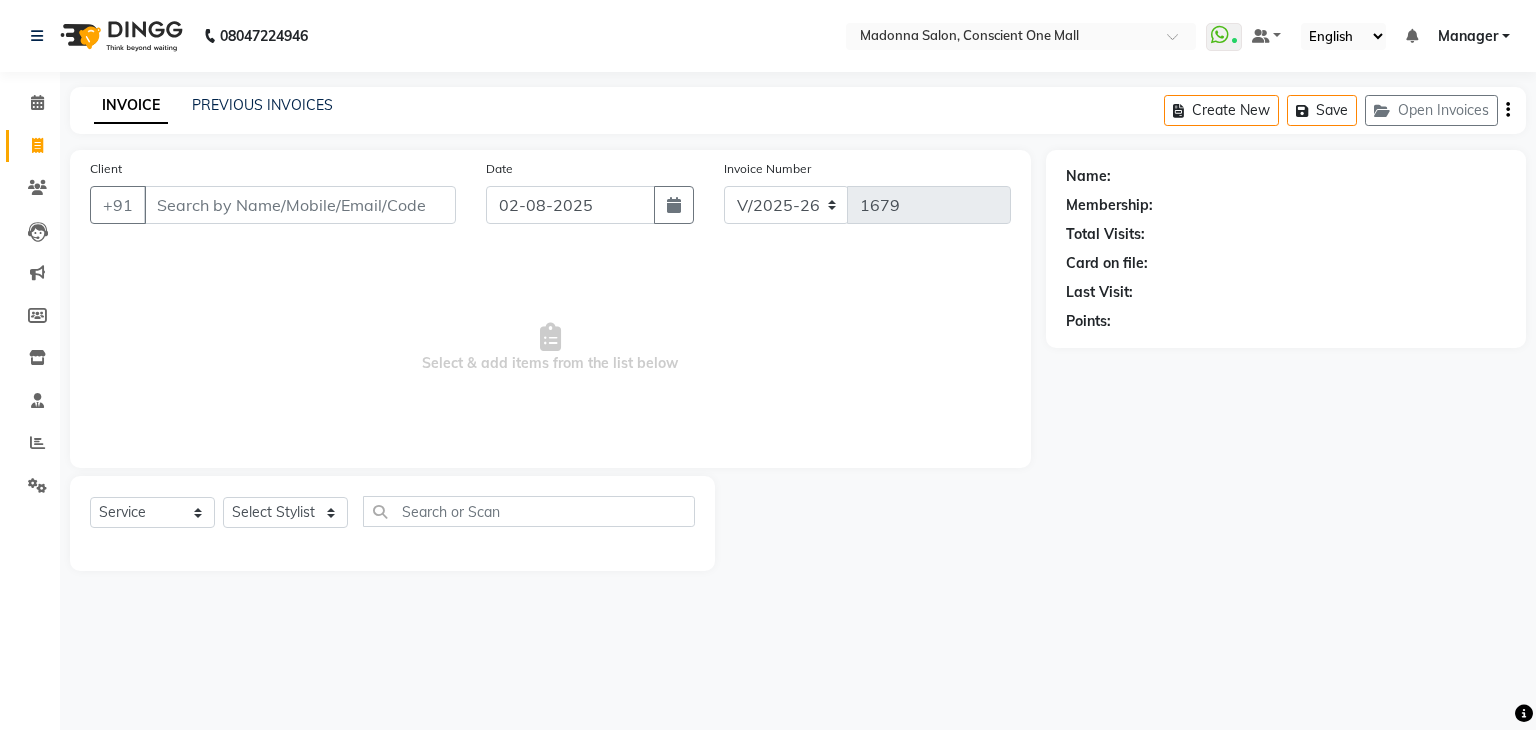 click on "Select & add items from the list below" at bounding box center (550, 348) 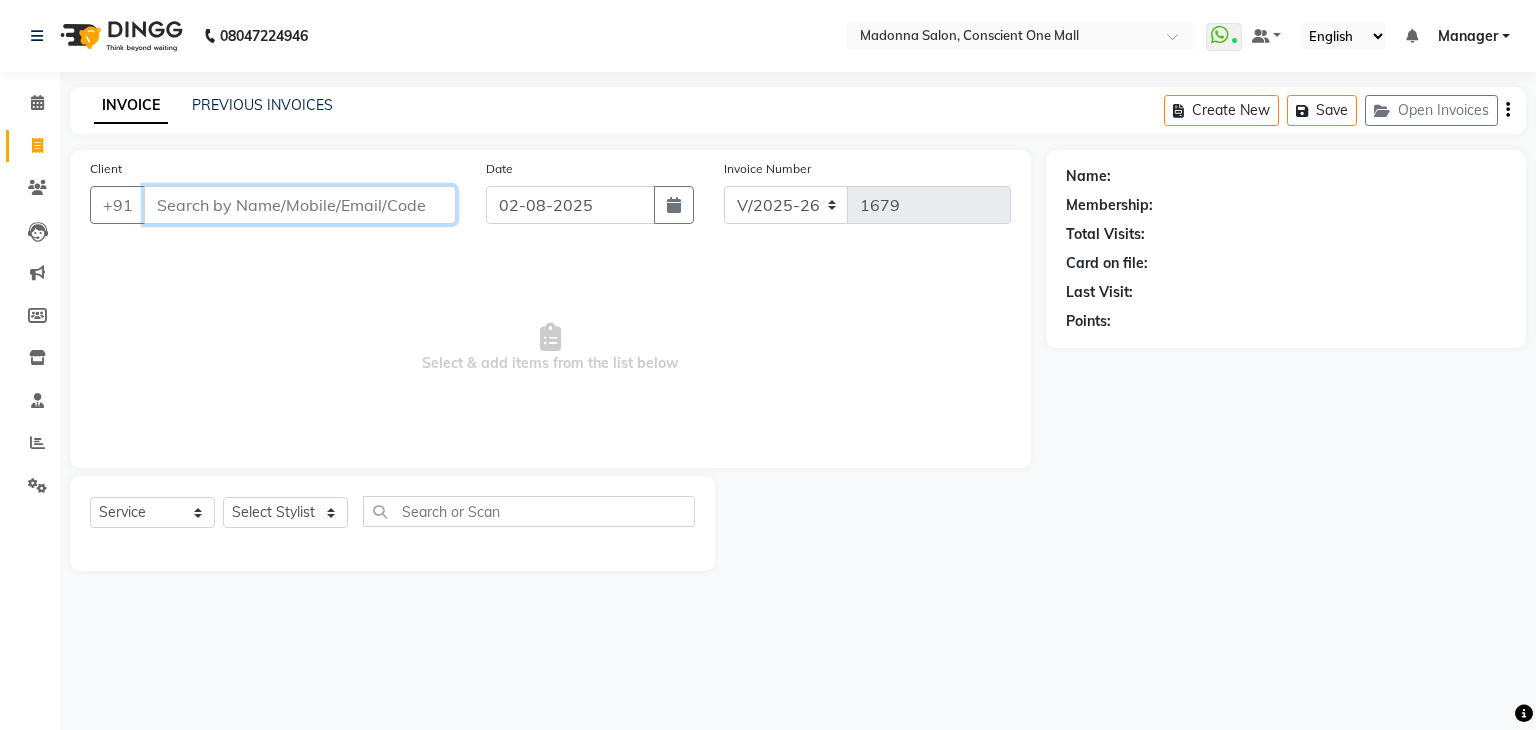 click on "Client" at bounding box center (300, 205) 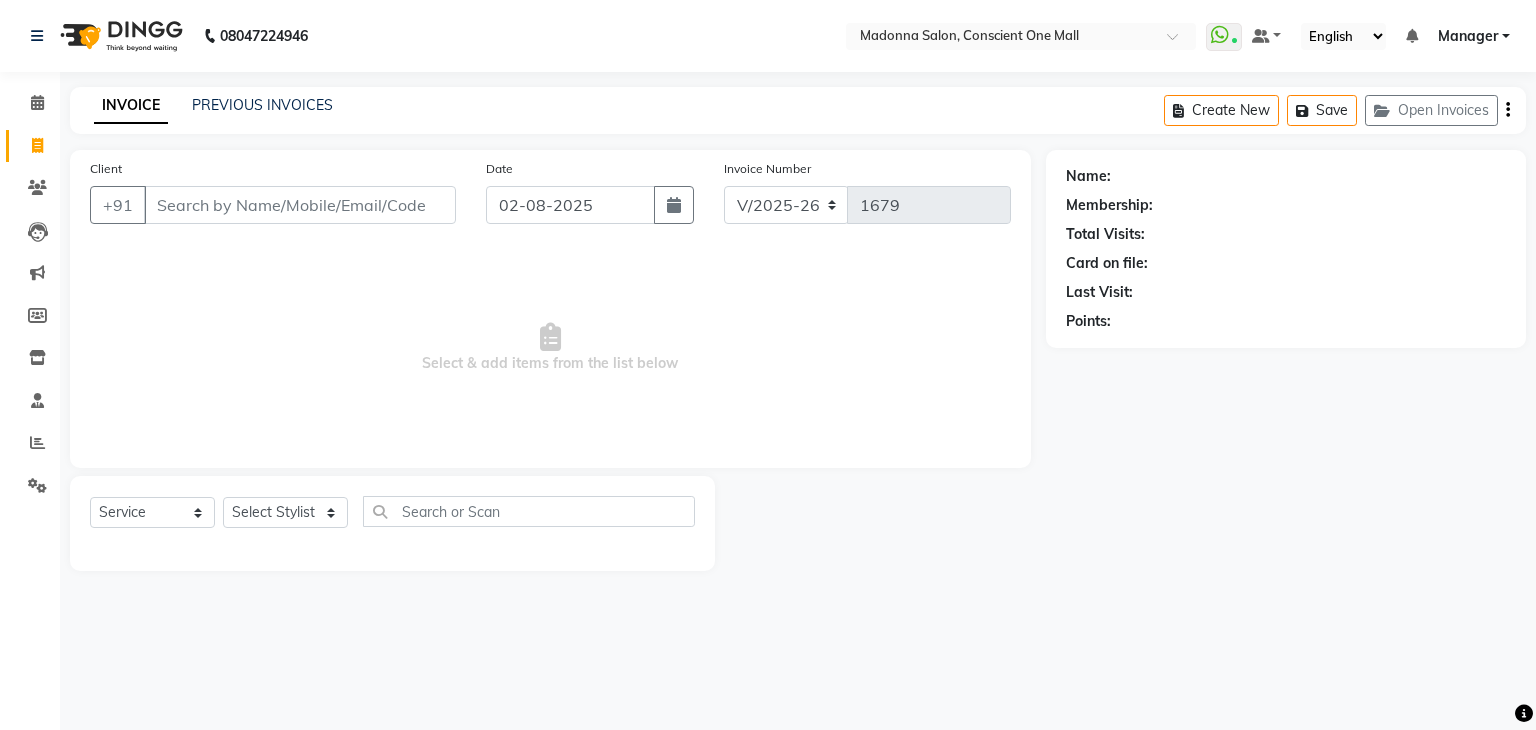 click on "Select & add items from the list below" at bounding box center (550, 348) 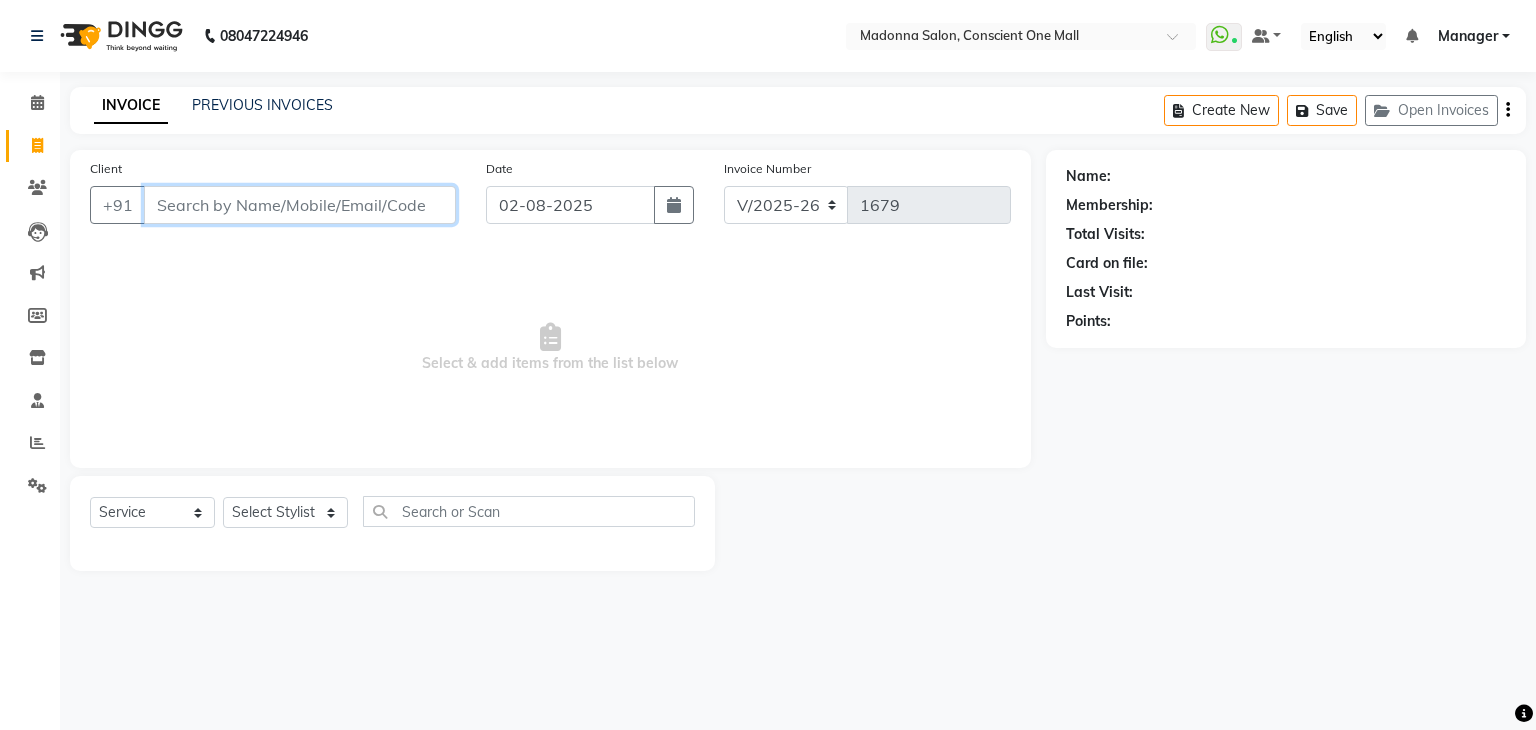 click on "Client" at bounding box center [300, 205] 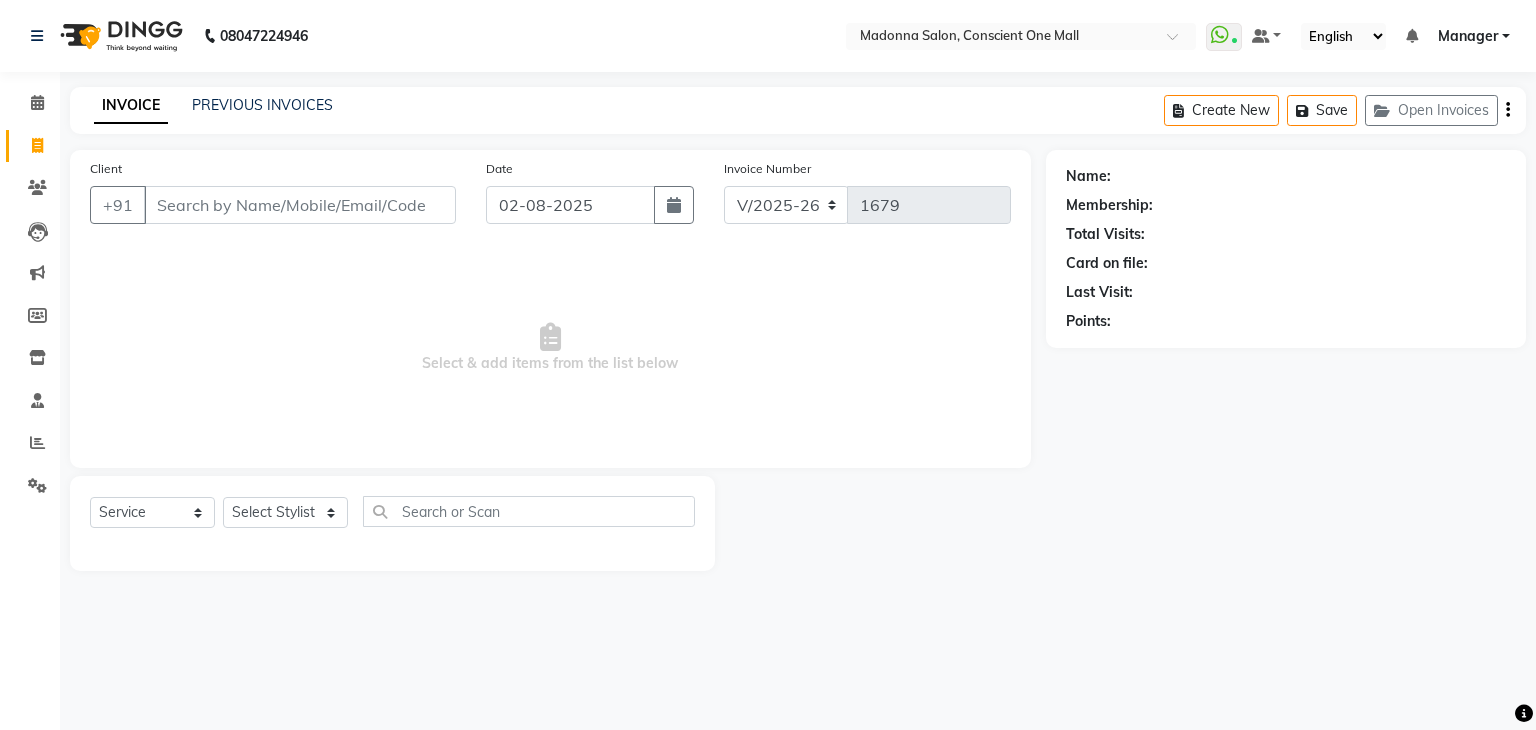 click on "Select & add items from the list below" at bounding box center (550, 348) 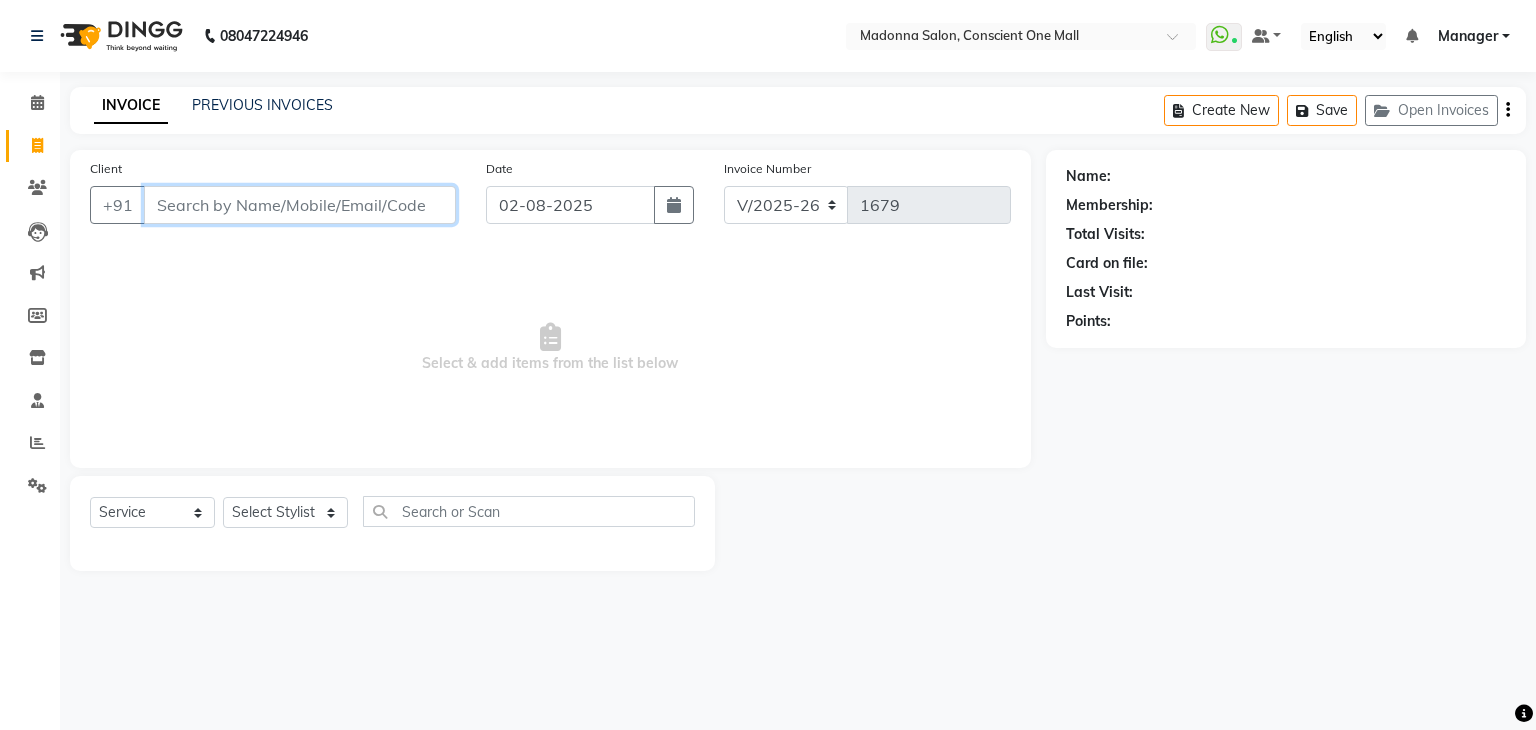 click on "Client" at bounding box center [300, 205] 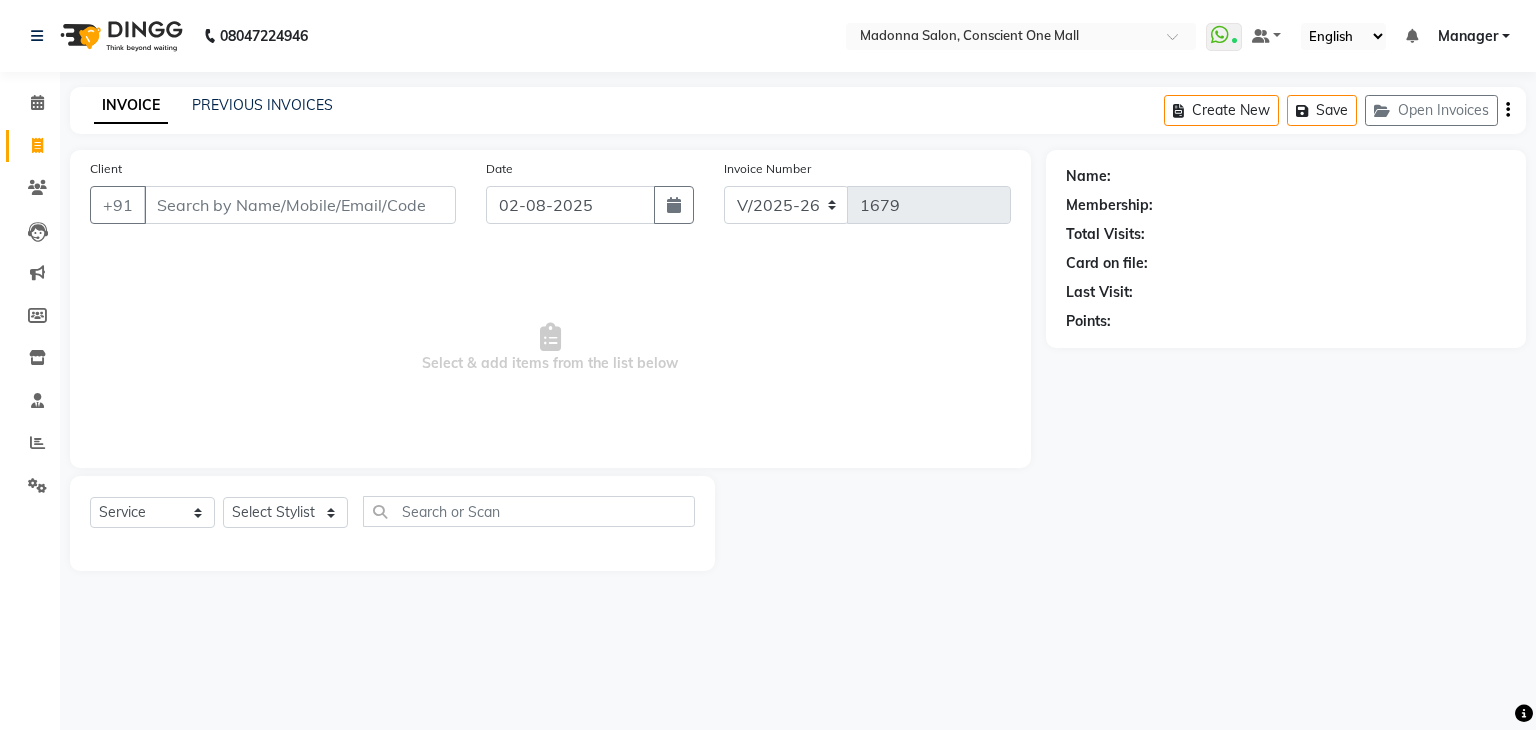 click on "Select & add items from the list below" at bounding box center [550, 348] 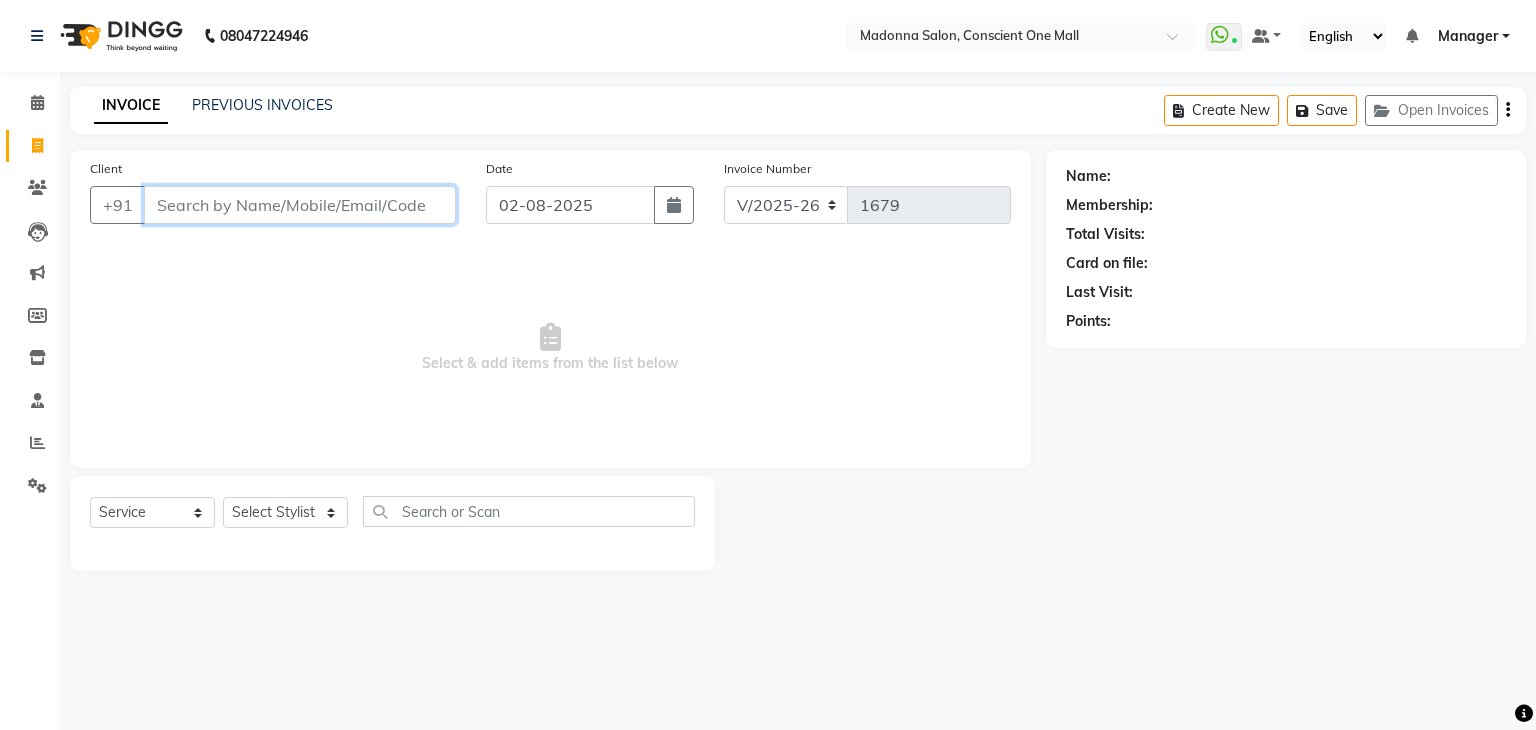 click on "Client" at bounding box center (300, 205) 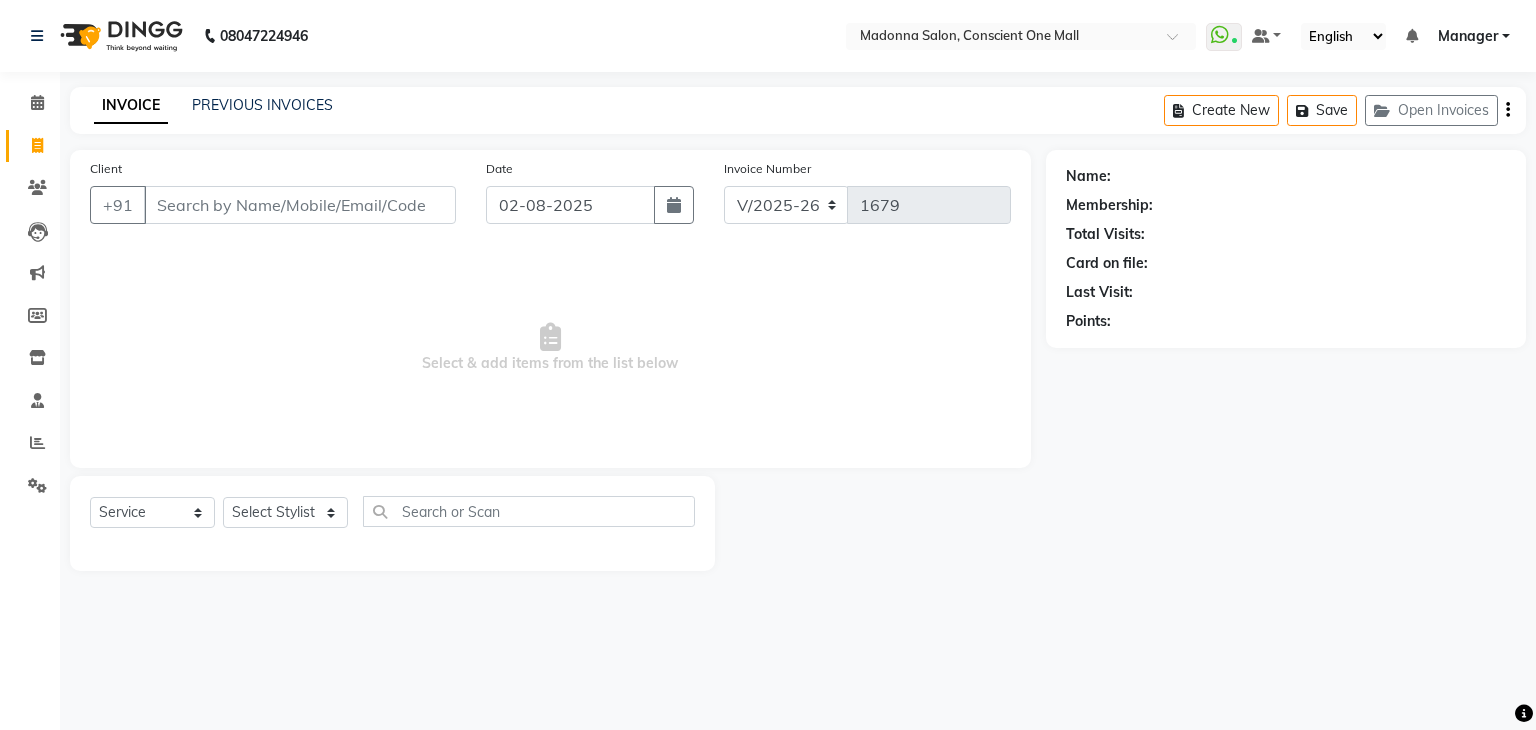 click on "Select & add items from the list below" at bounding box center (550, 348) 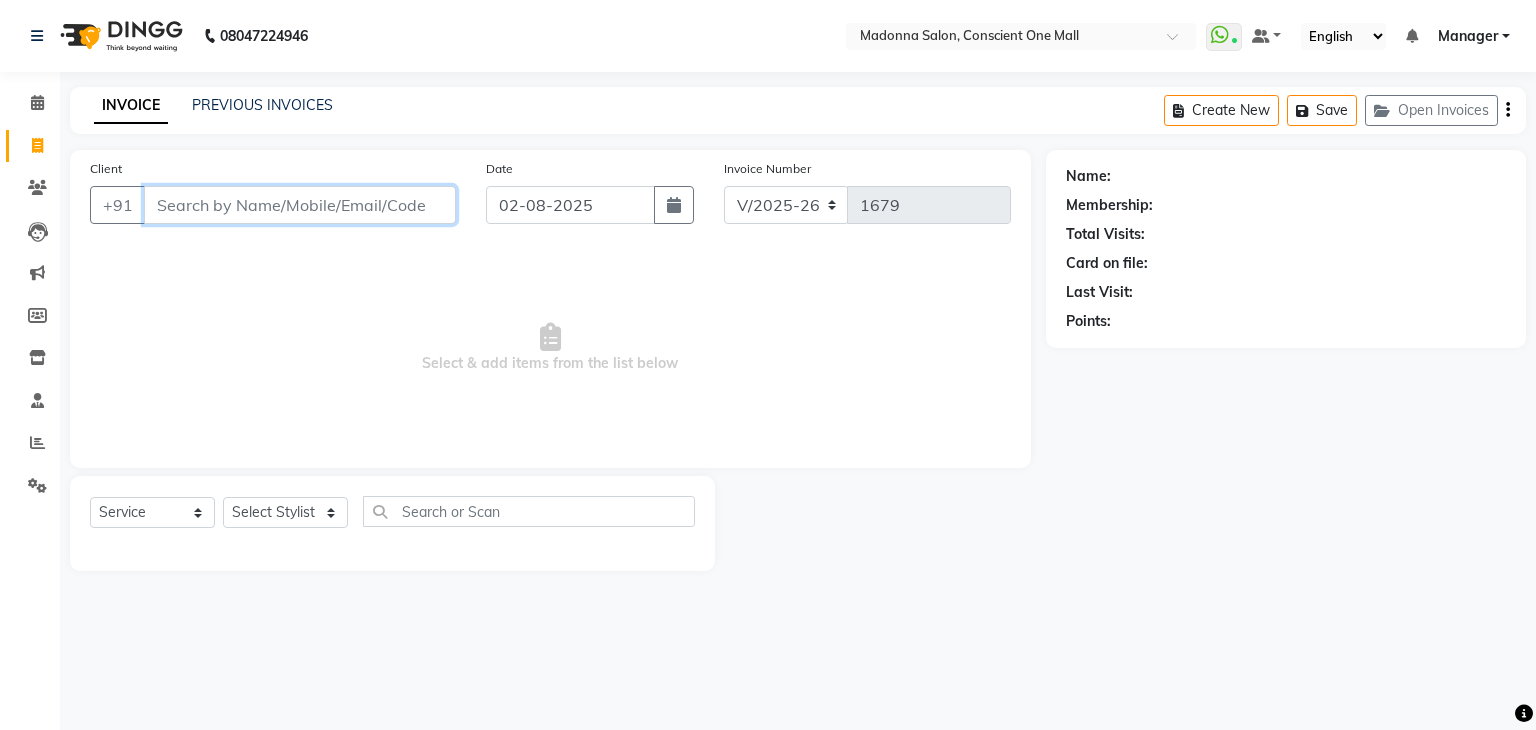 click on "Client" at bounding box center [300, 205] 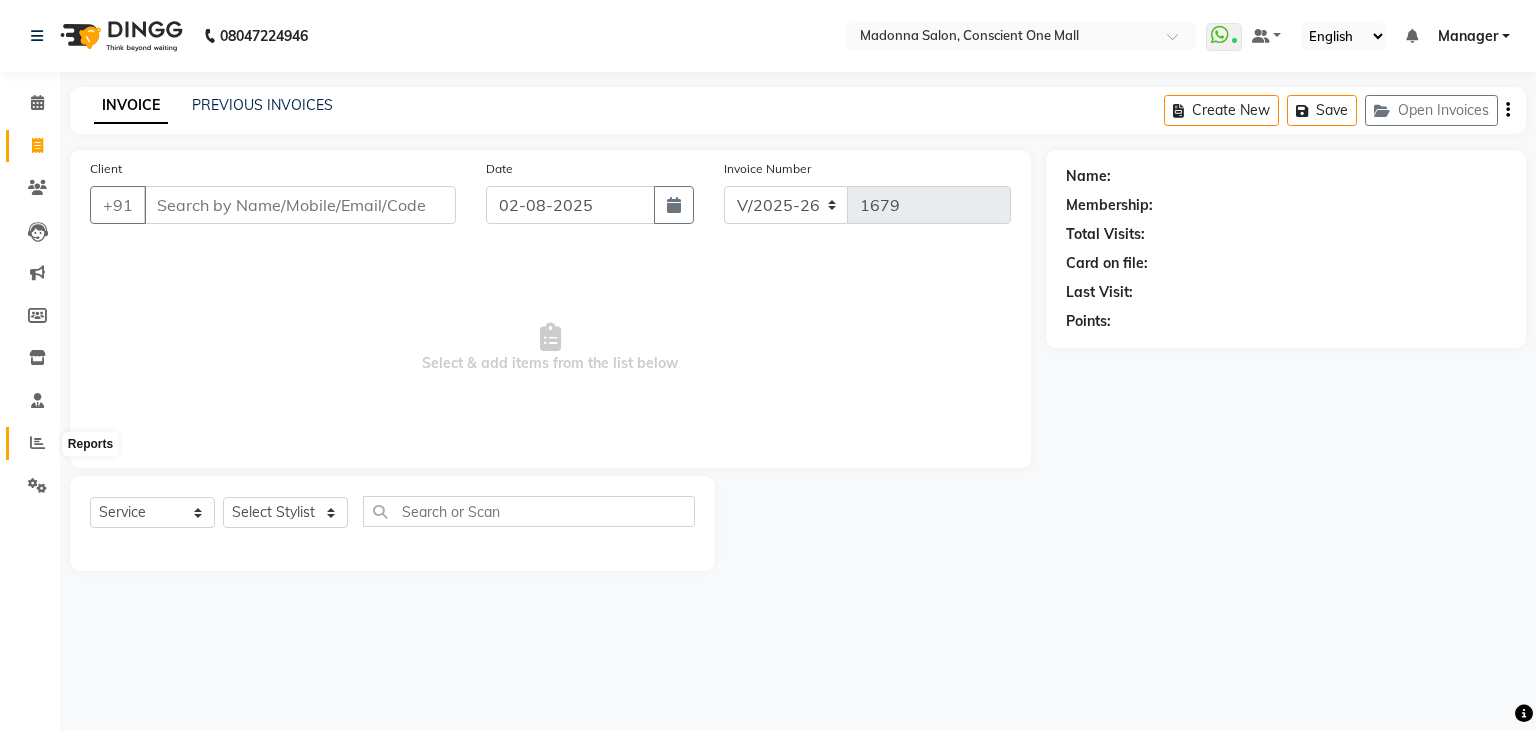 click 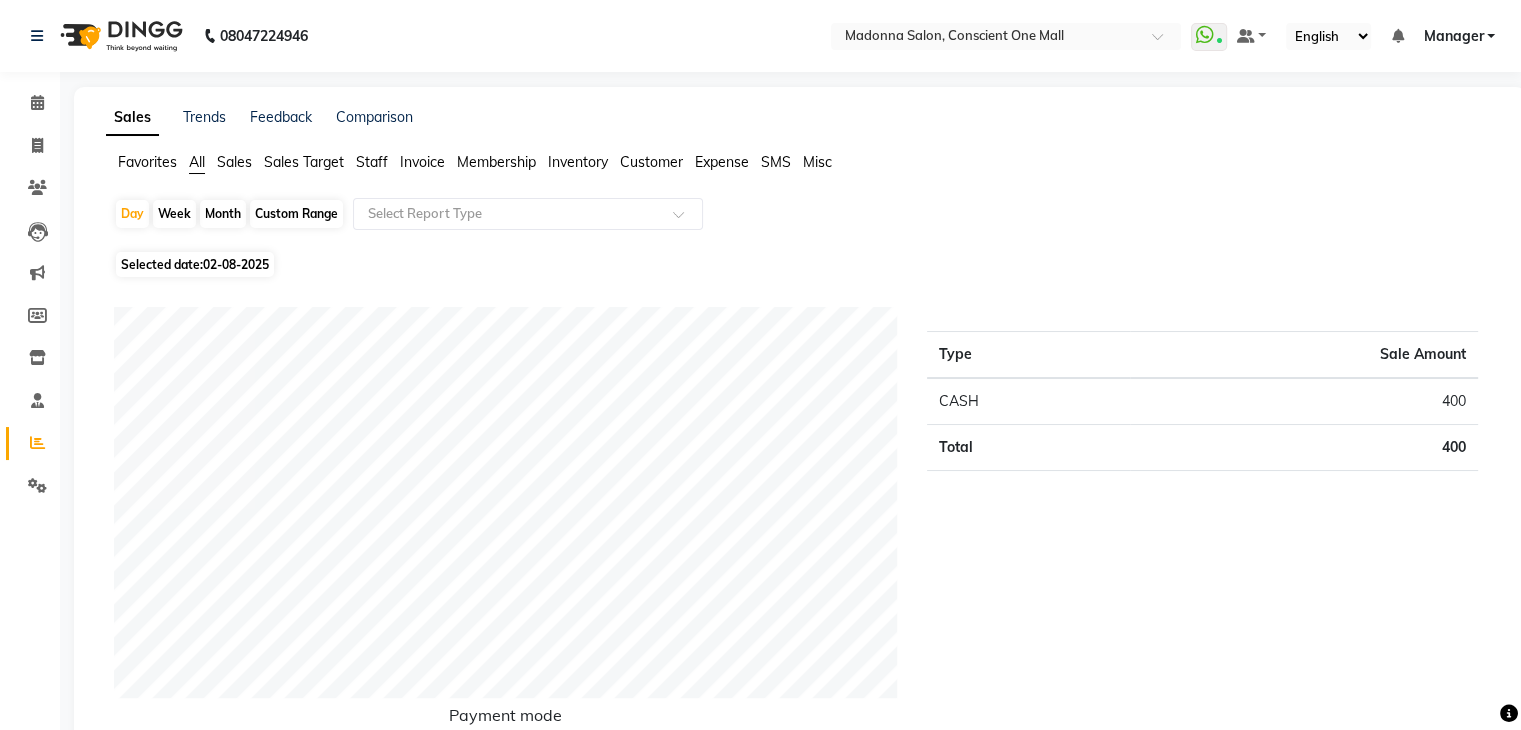 click on "Staff" 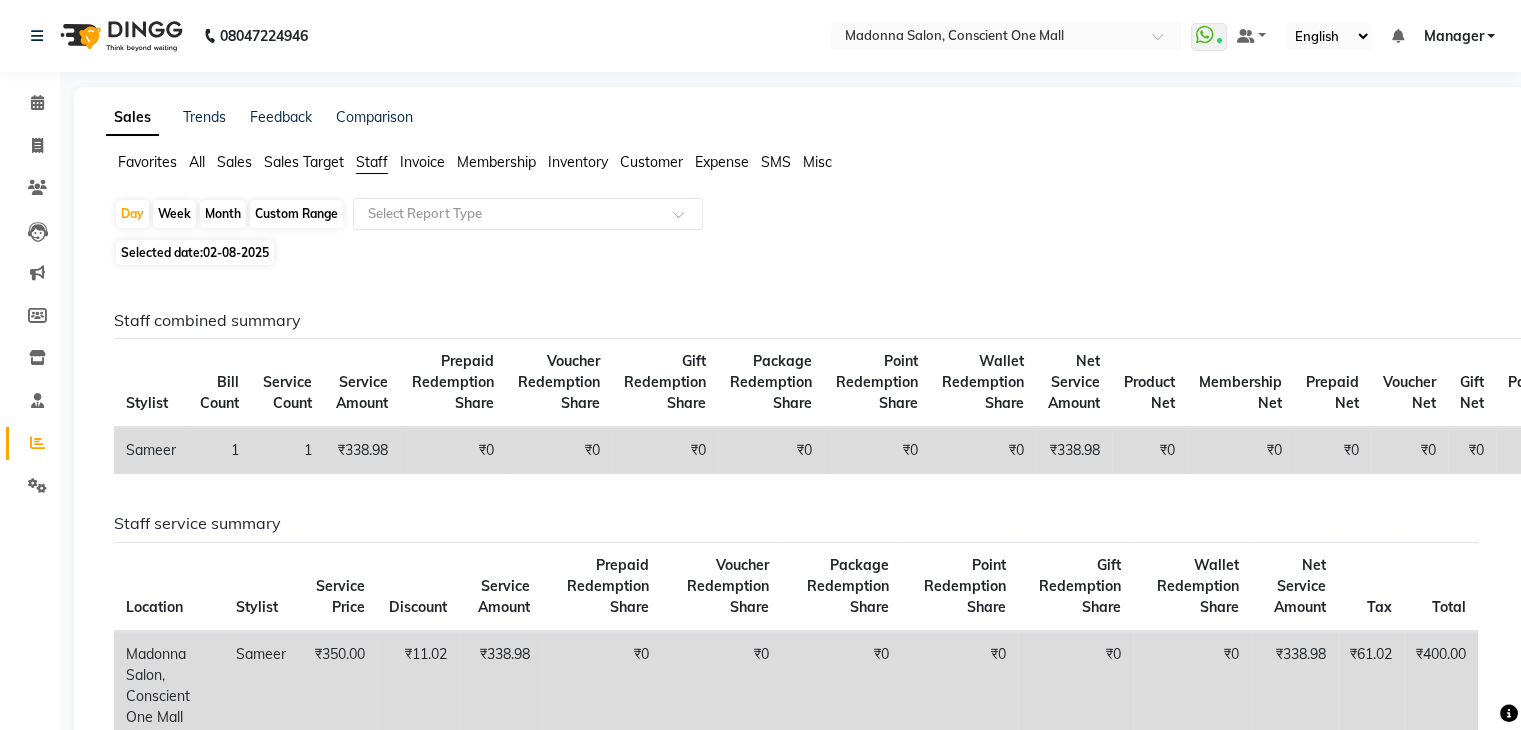 click on "Week" 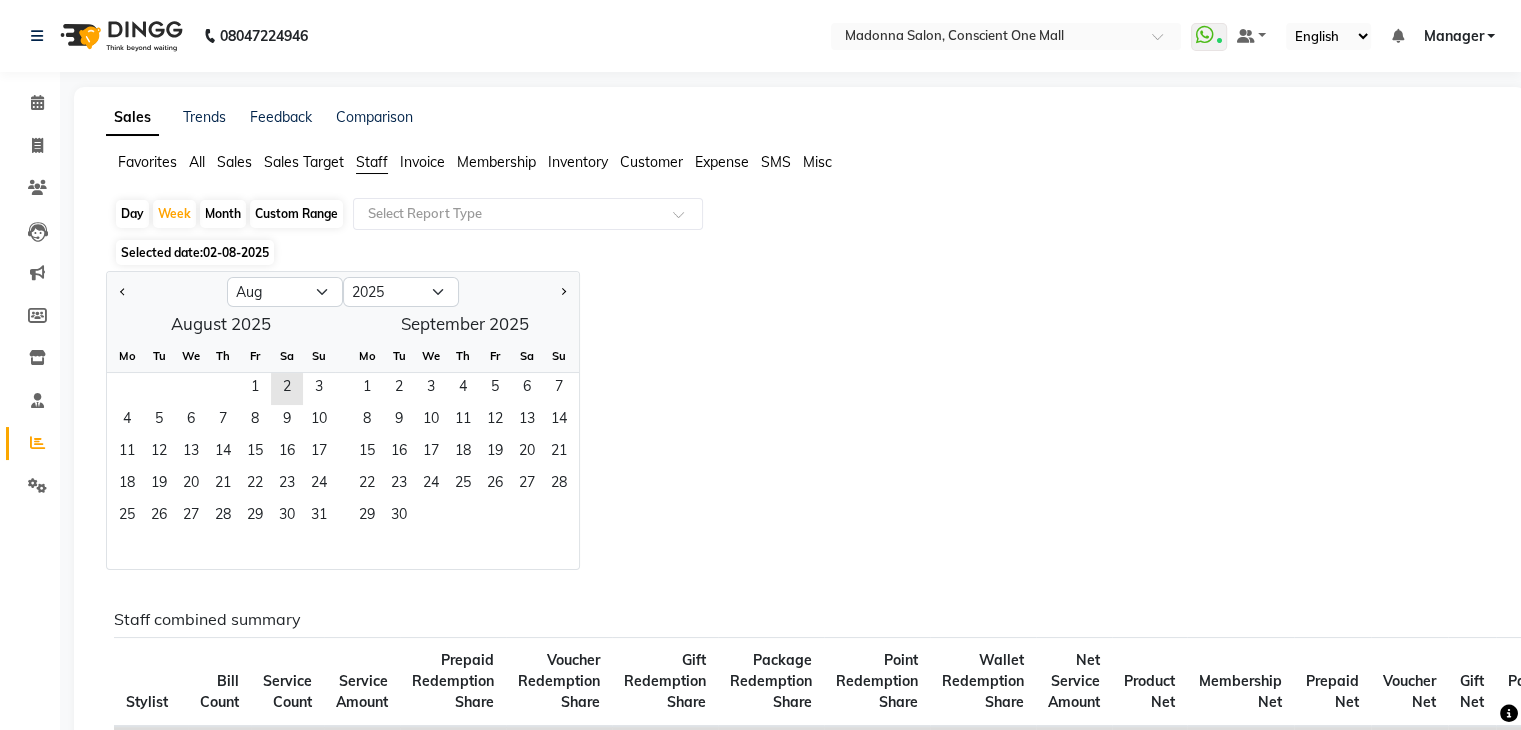 click on "Month" 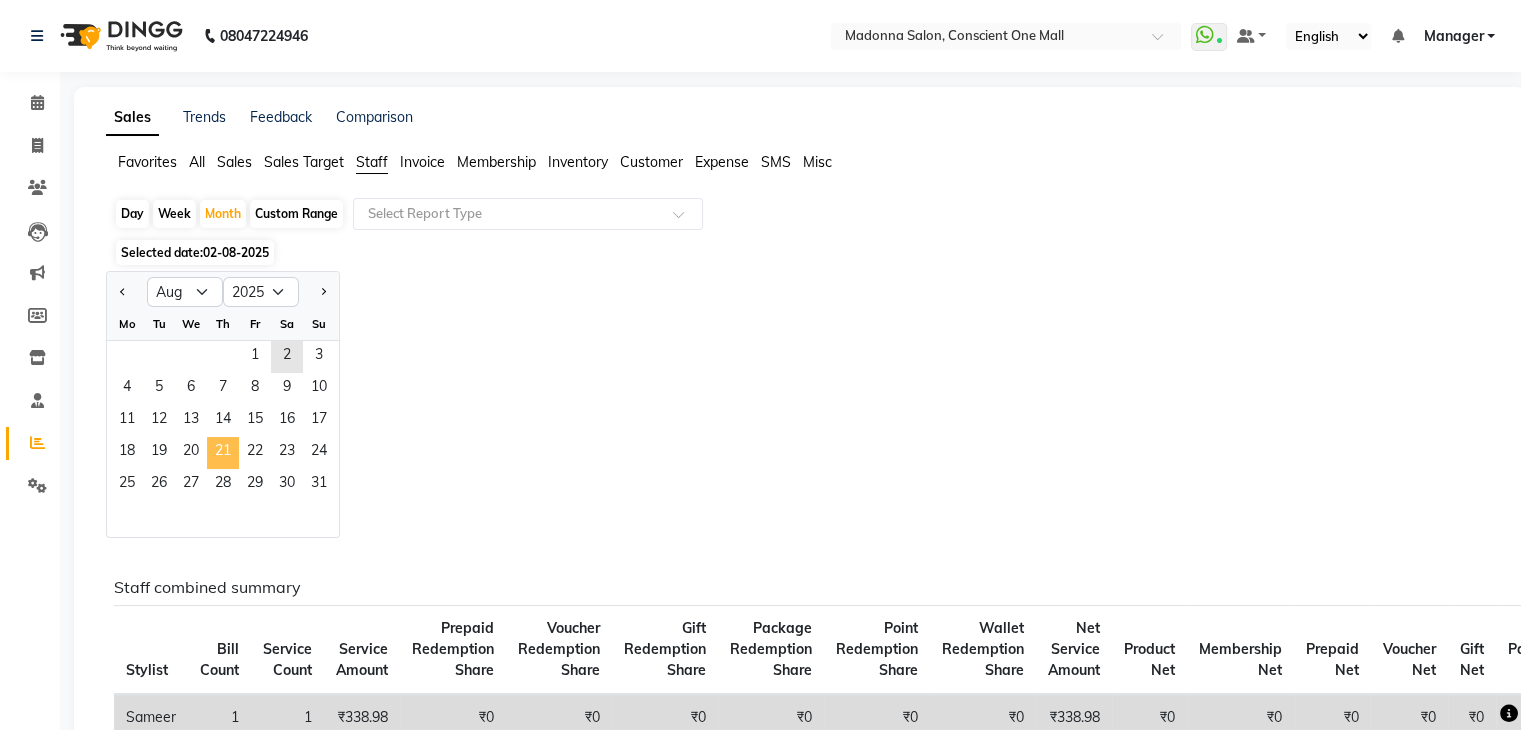 click on "21" 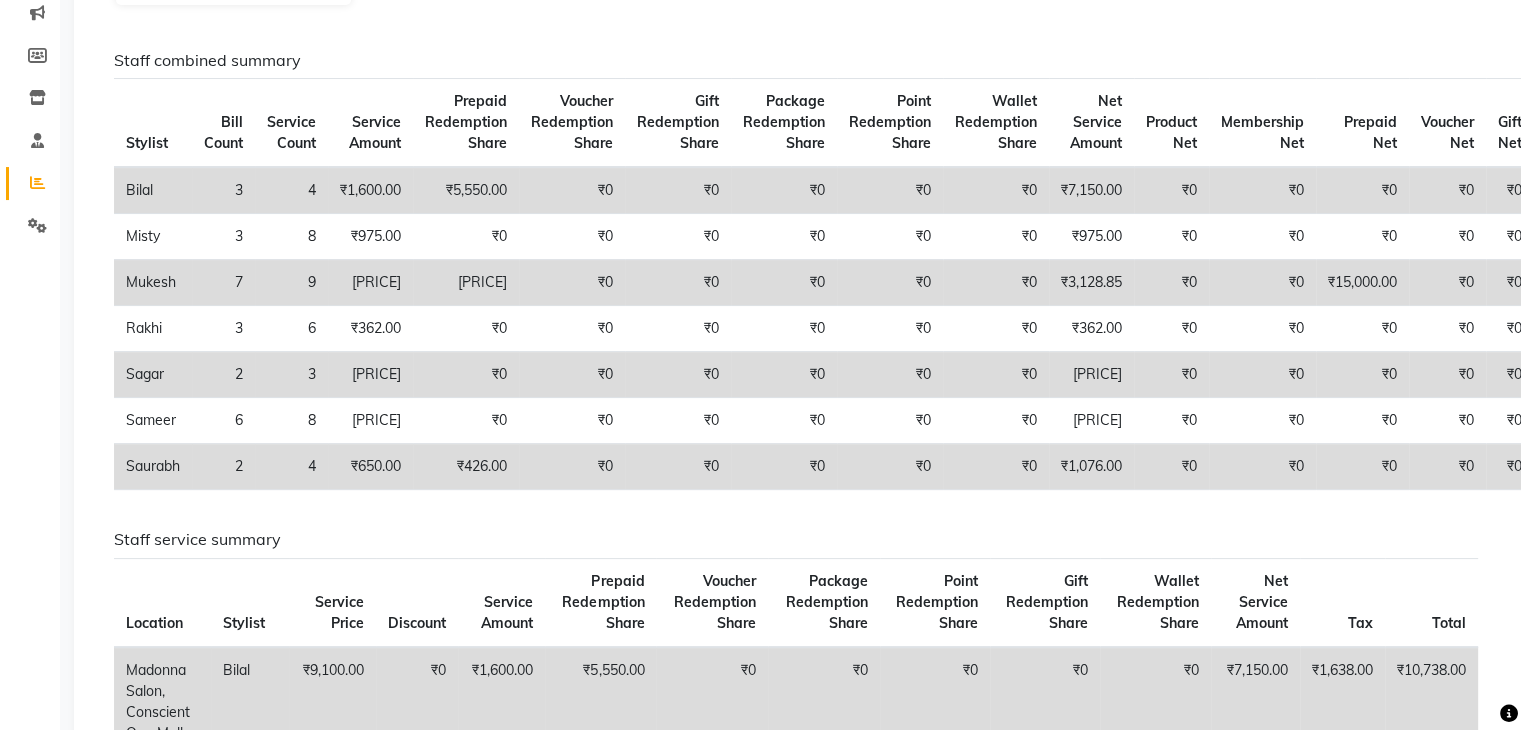 scroll, scrollTop: 280, scrollLeft: 0, axis: vertical 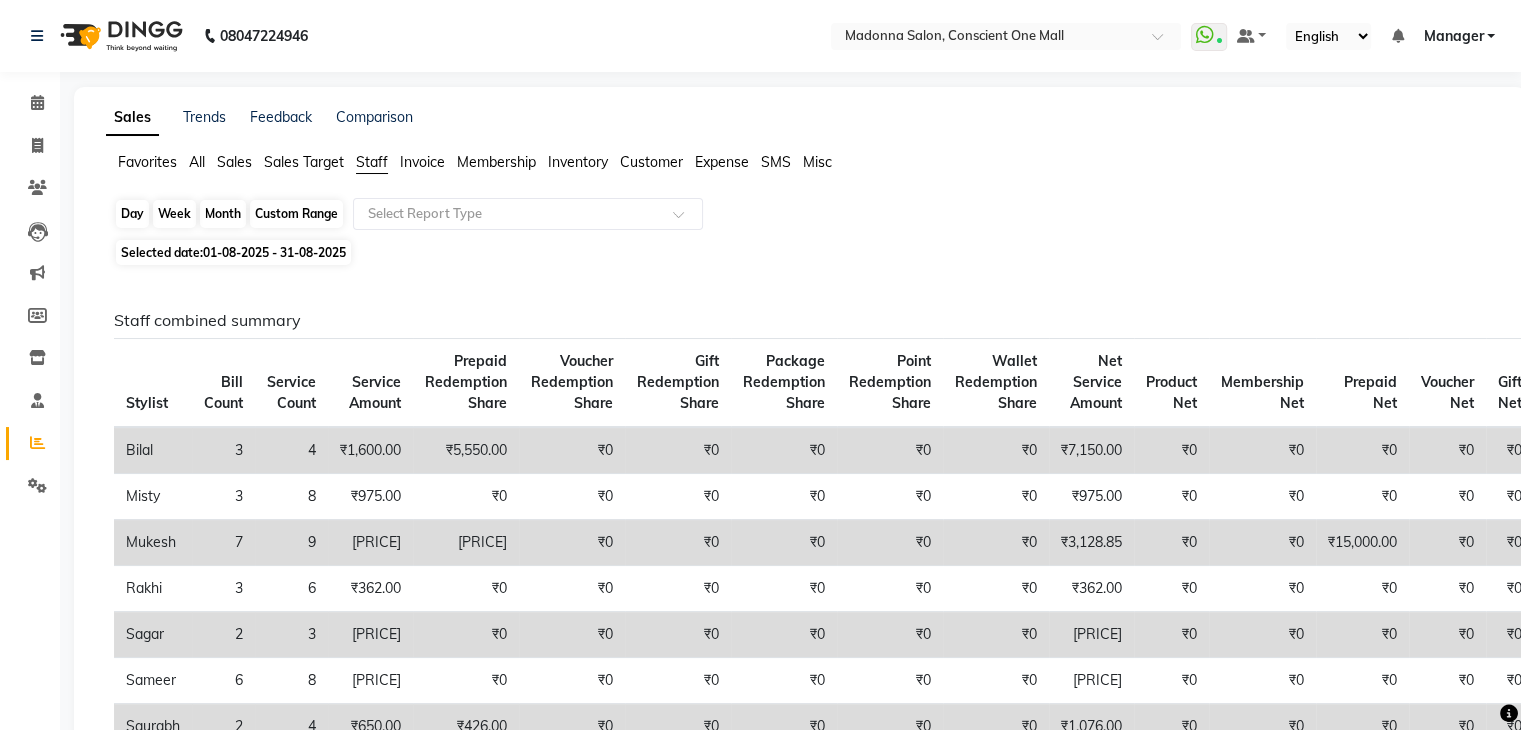 click on "Month" 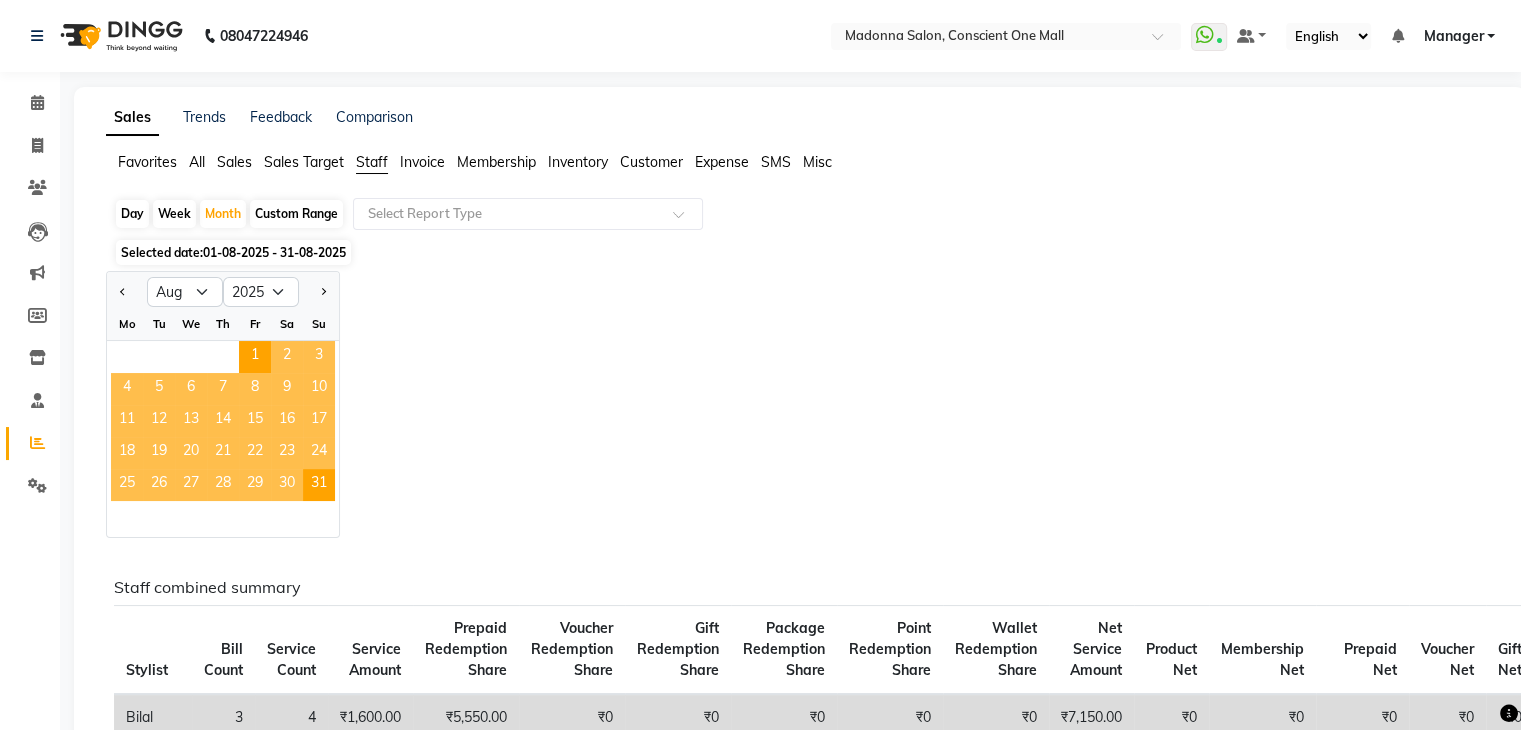 click 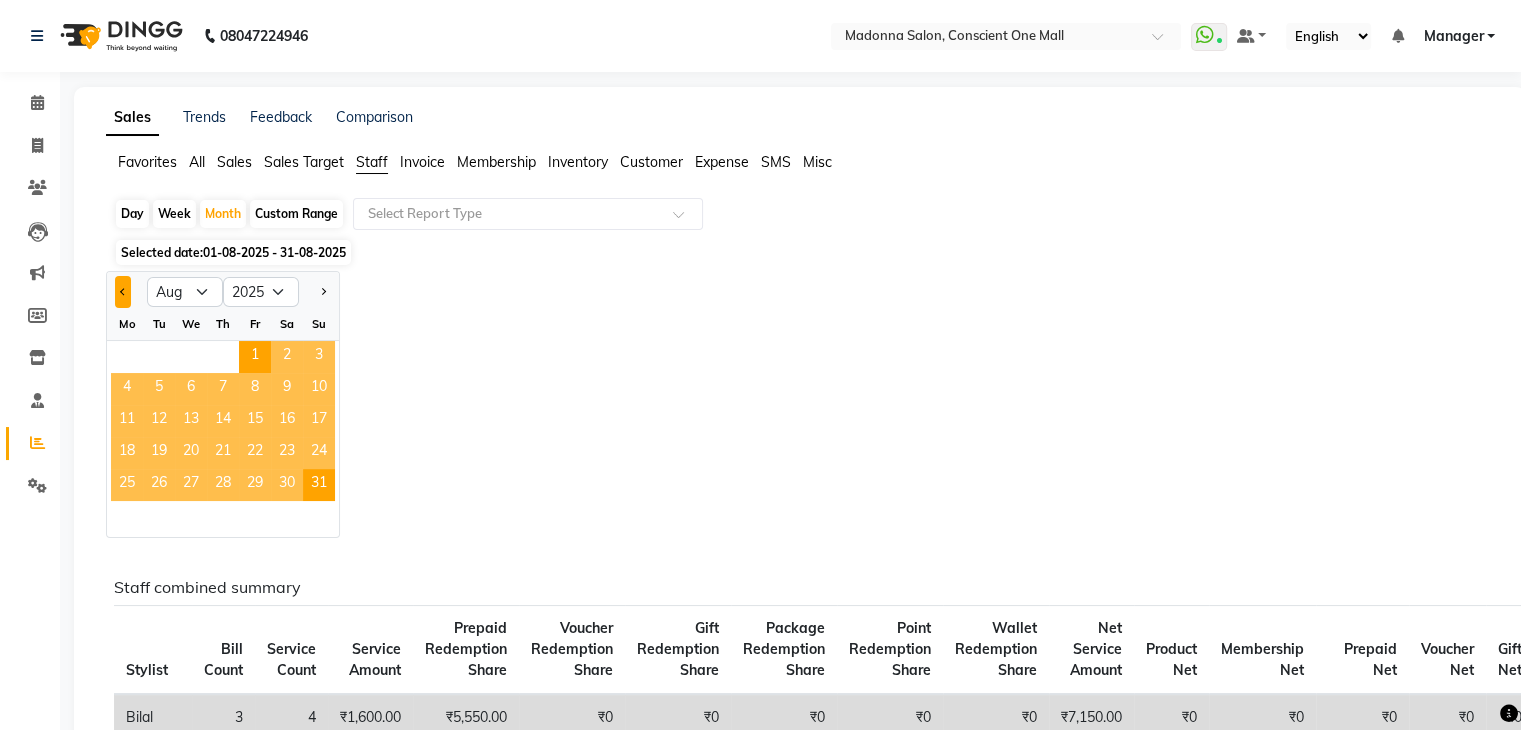 click 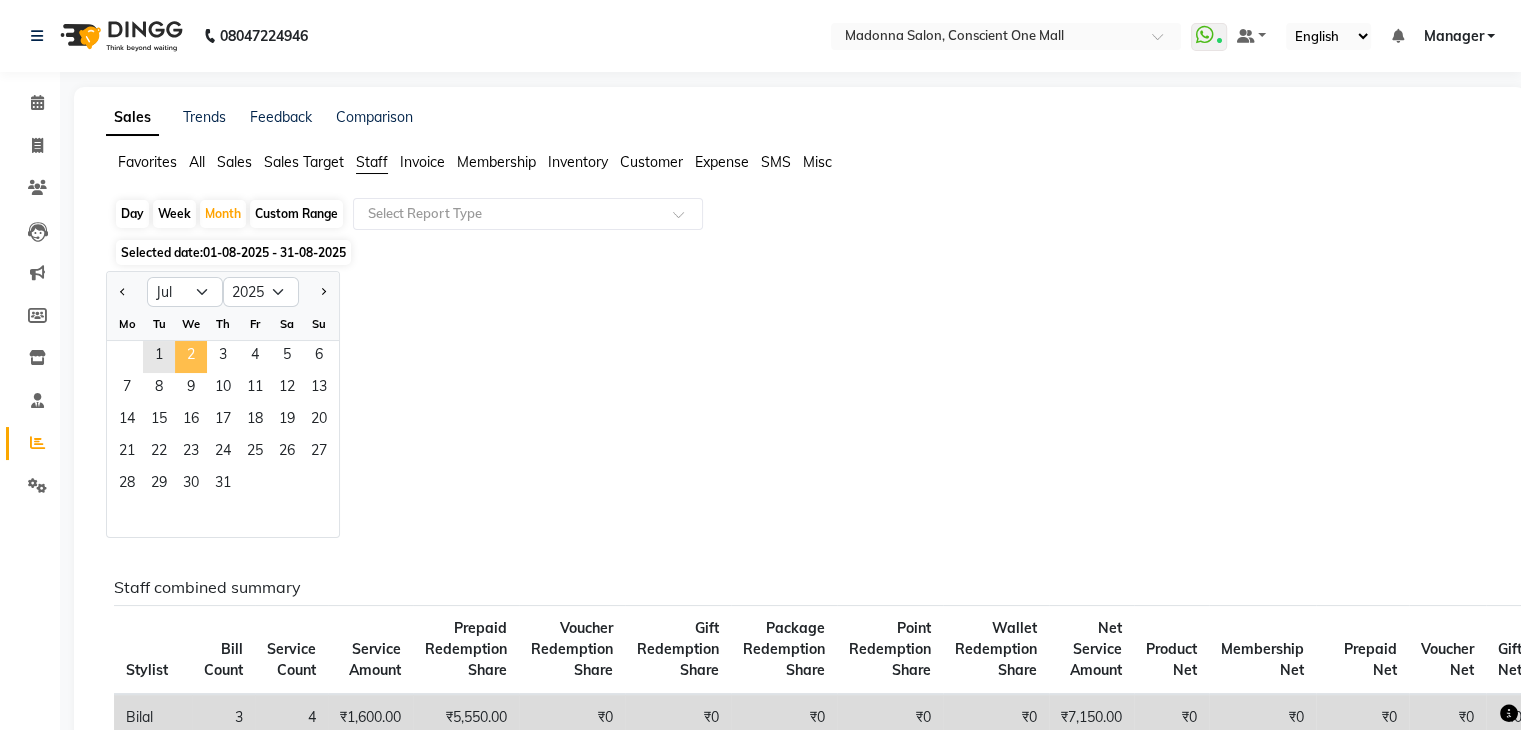 click on "2" 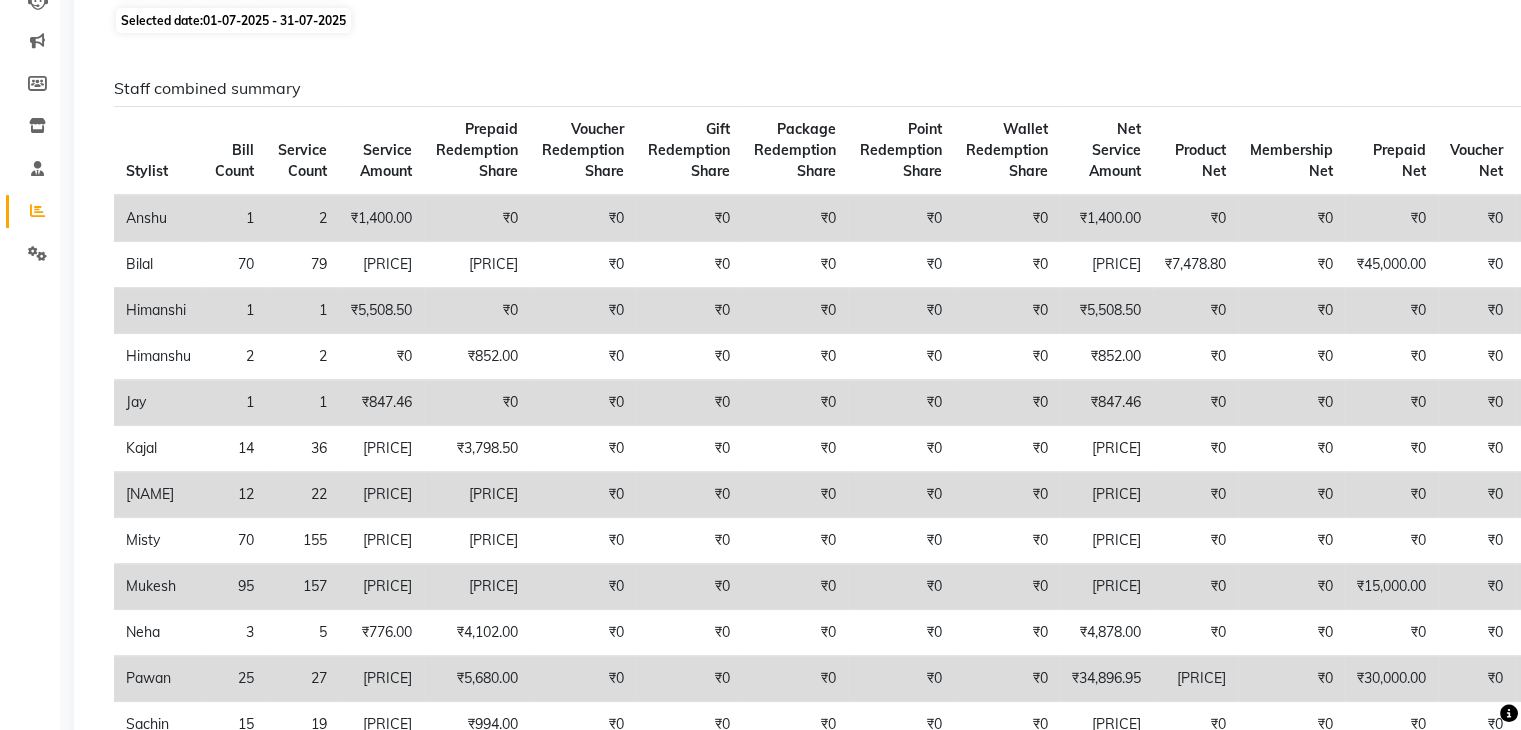 scroll, scrollTop: 276, scrollLeft: 0, axis: vertical 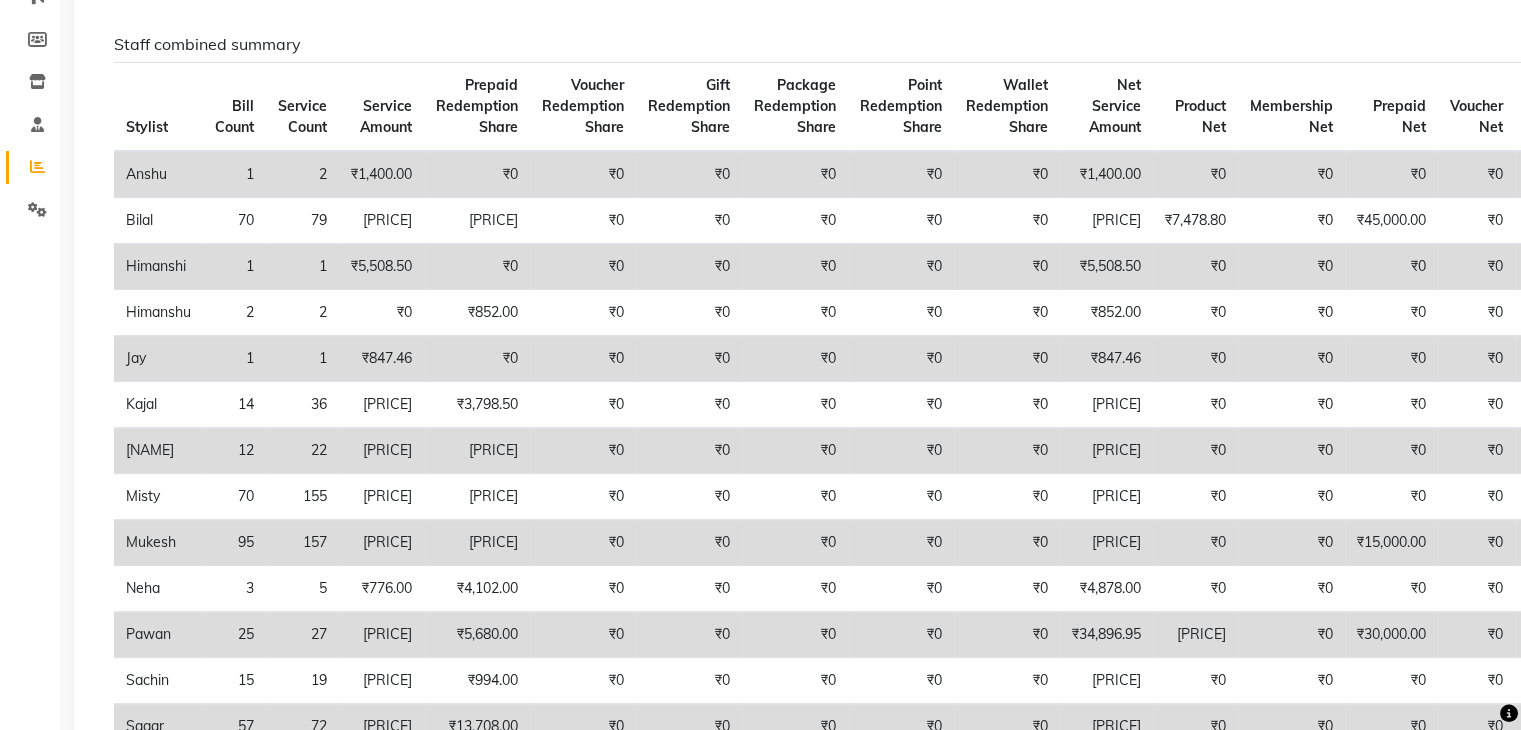 click on "[PRICE]" 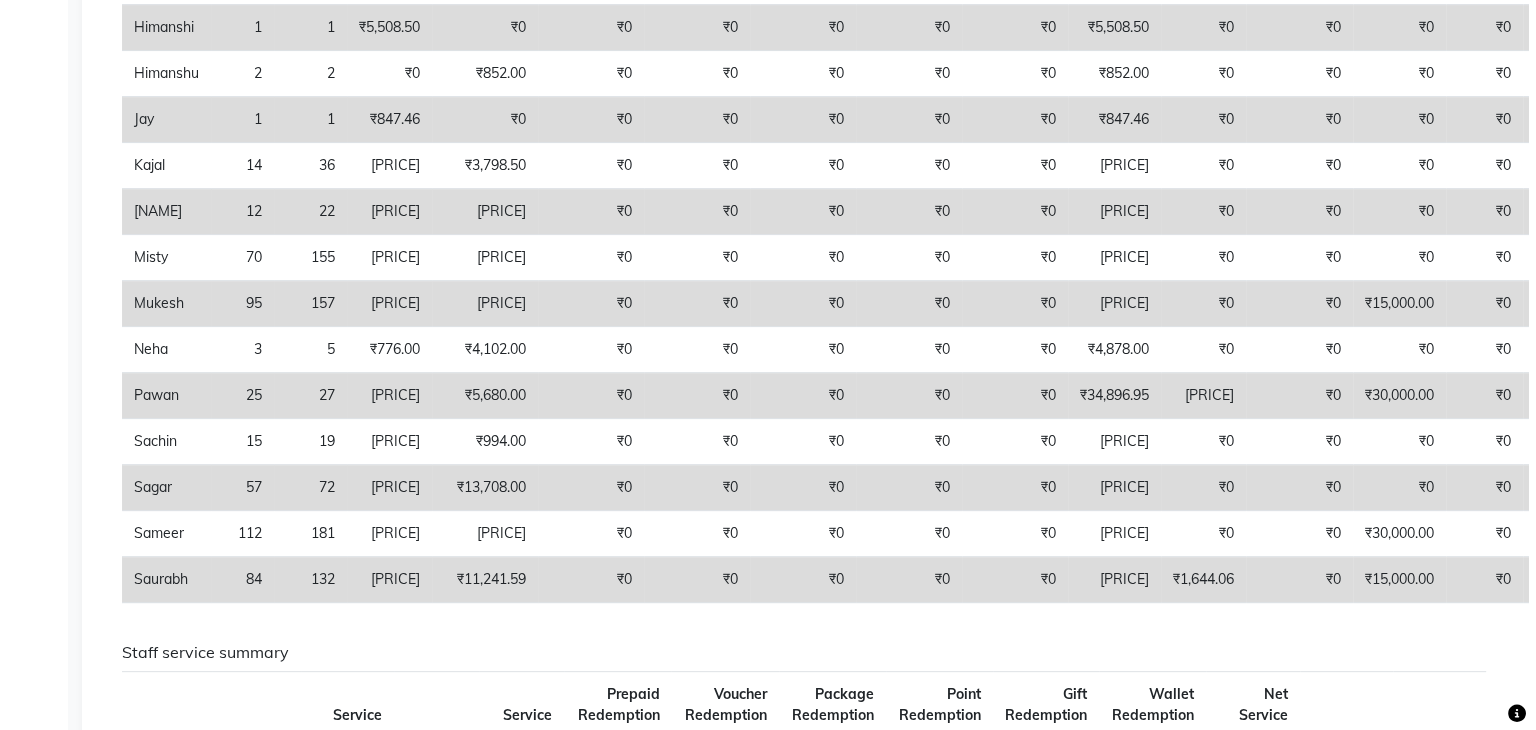 scroll, scrollTop: 0, scrollLeft: 0, axis: both 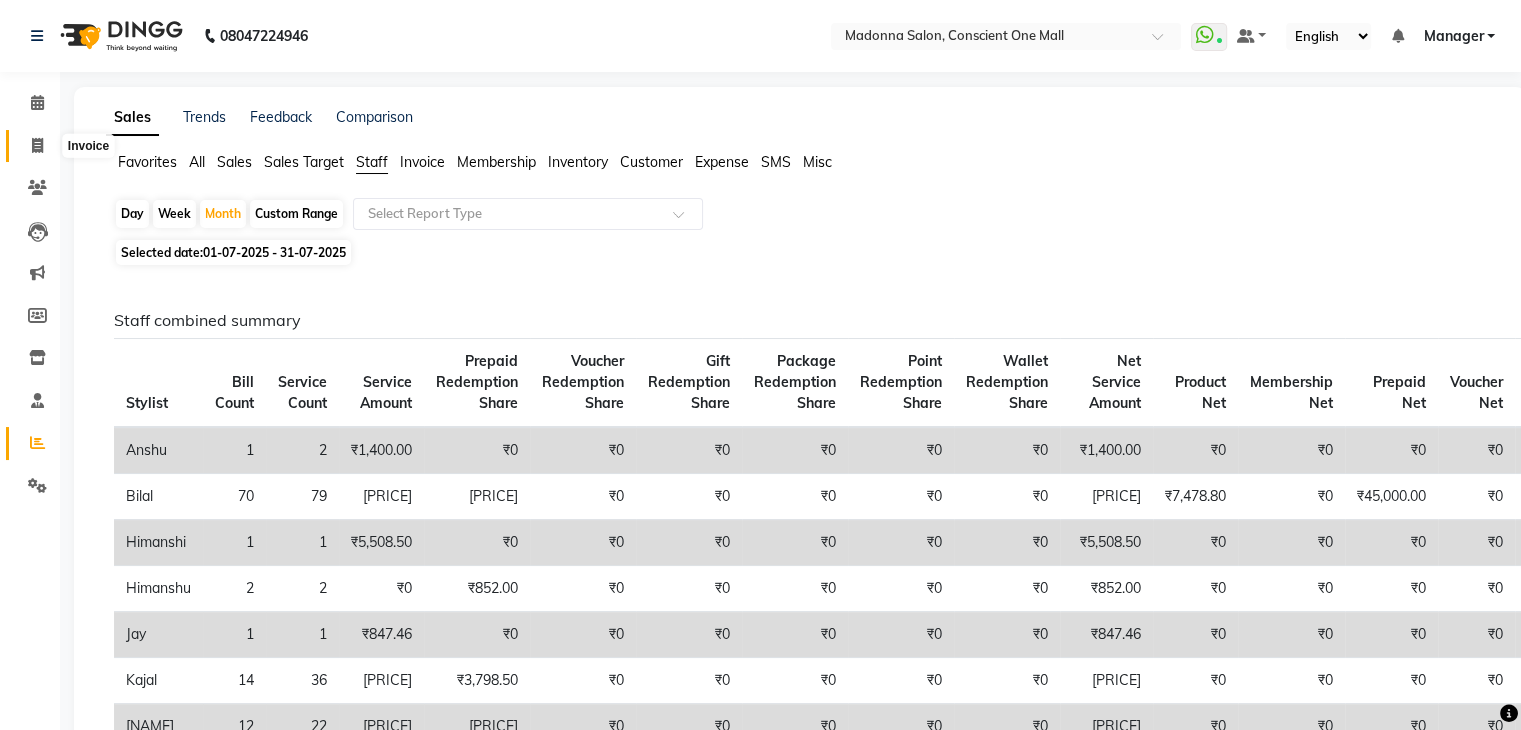 click 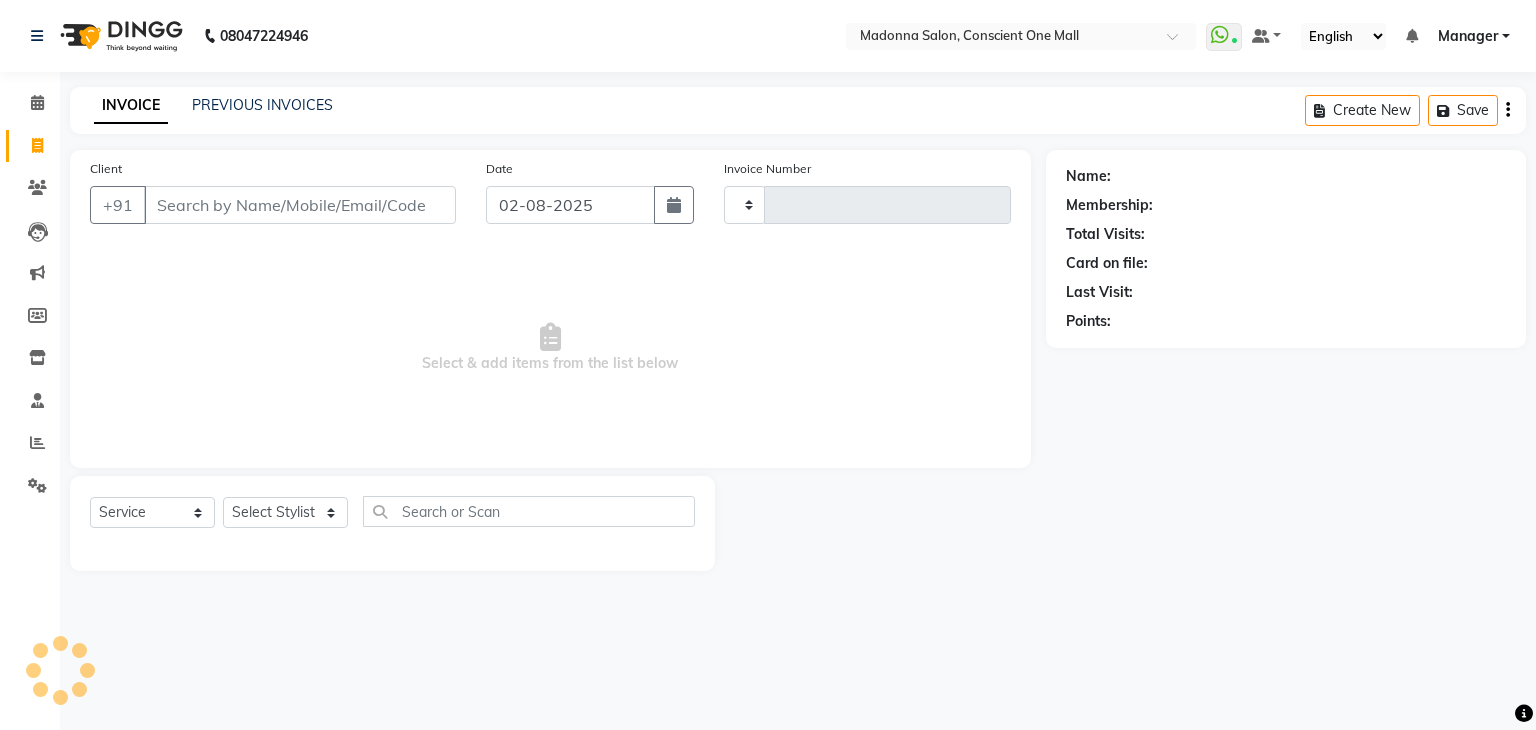 type on "1679" 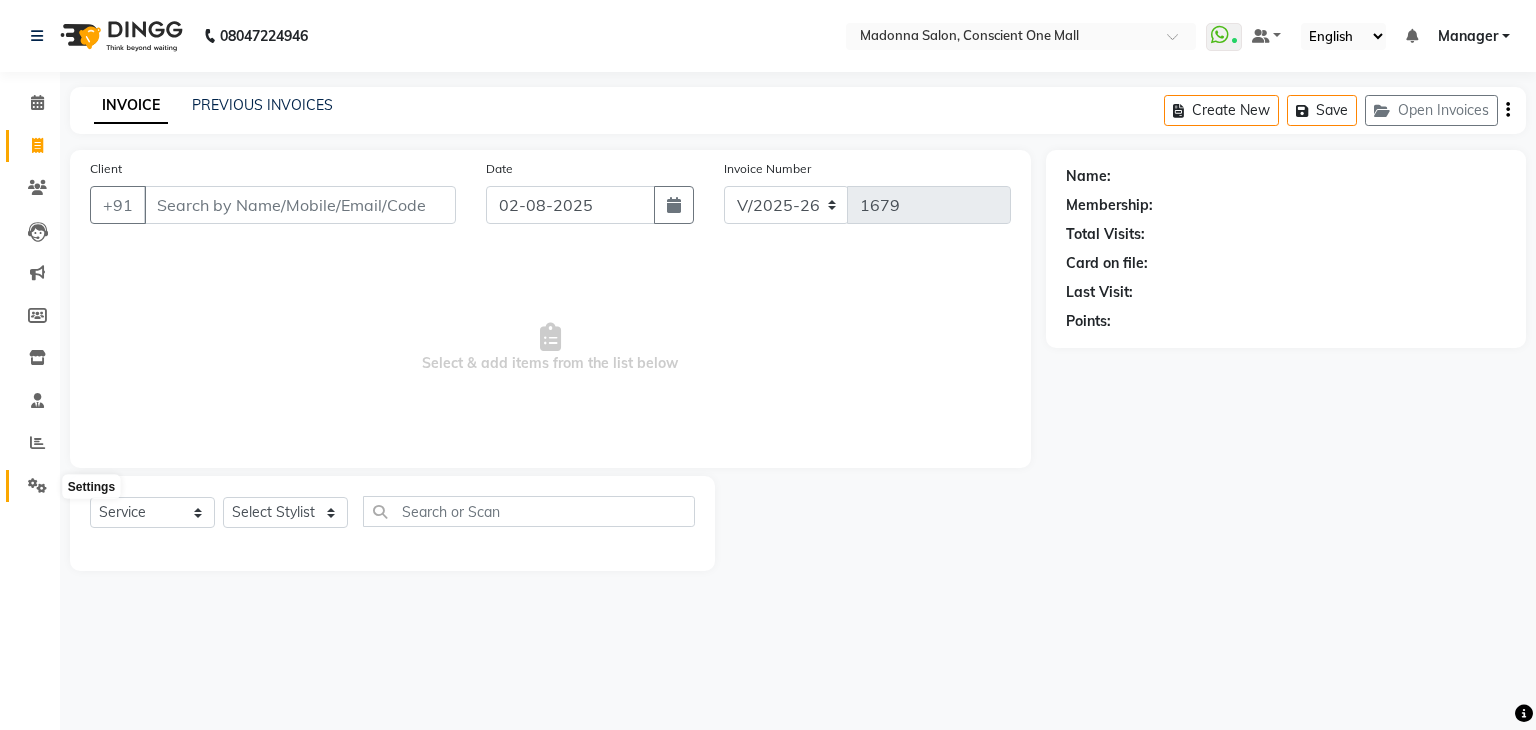 click 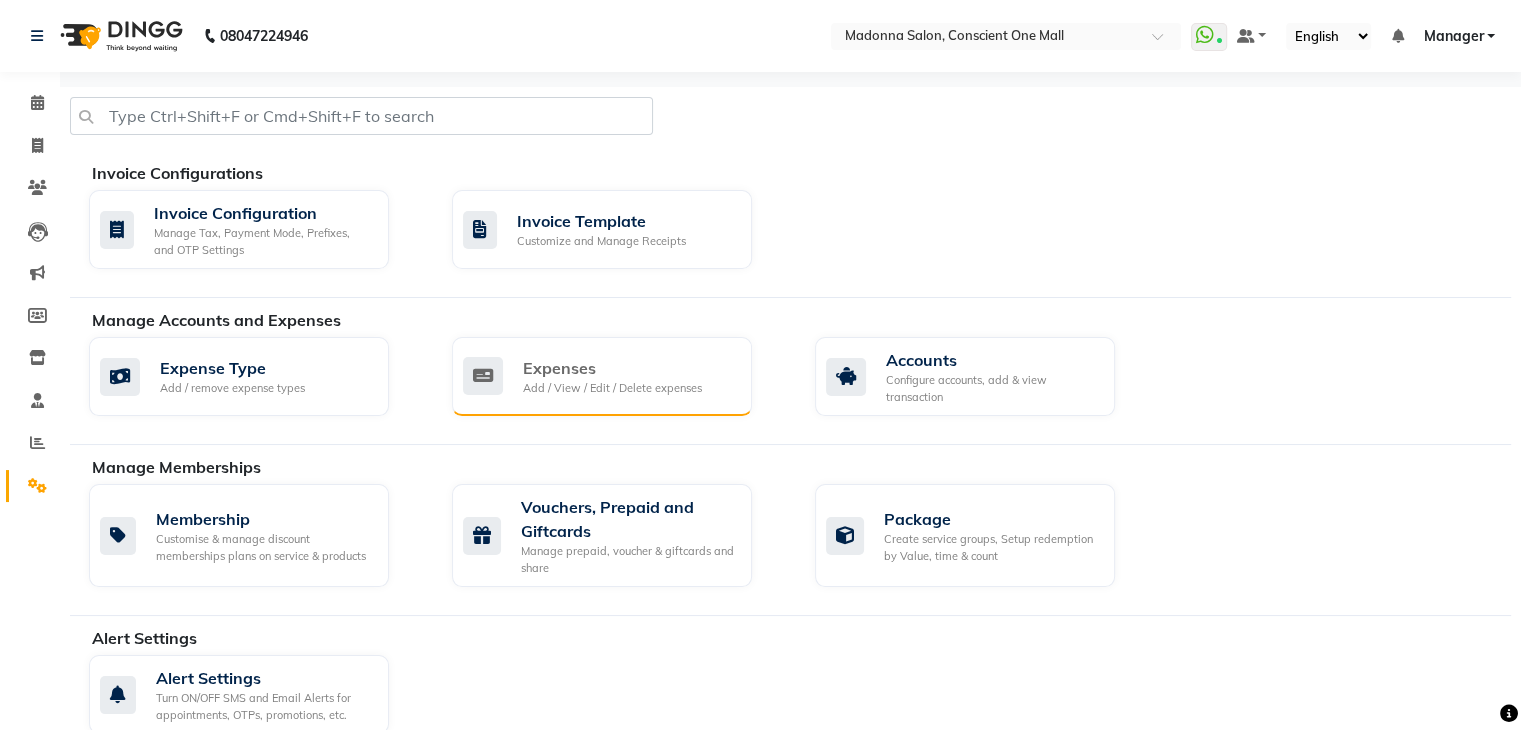 click on "Expenses" 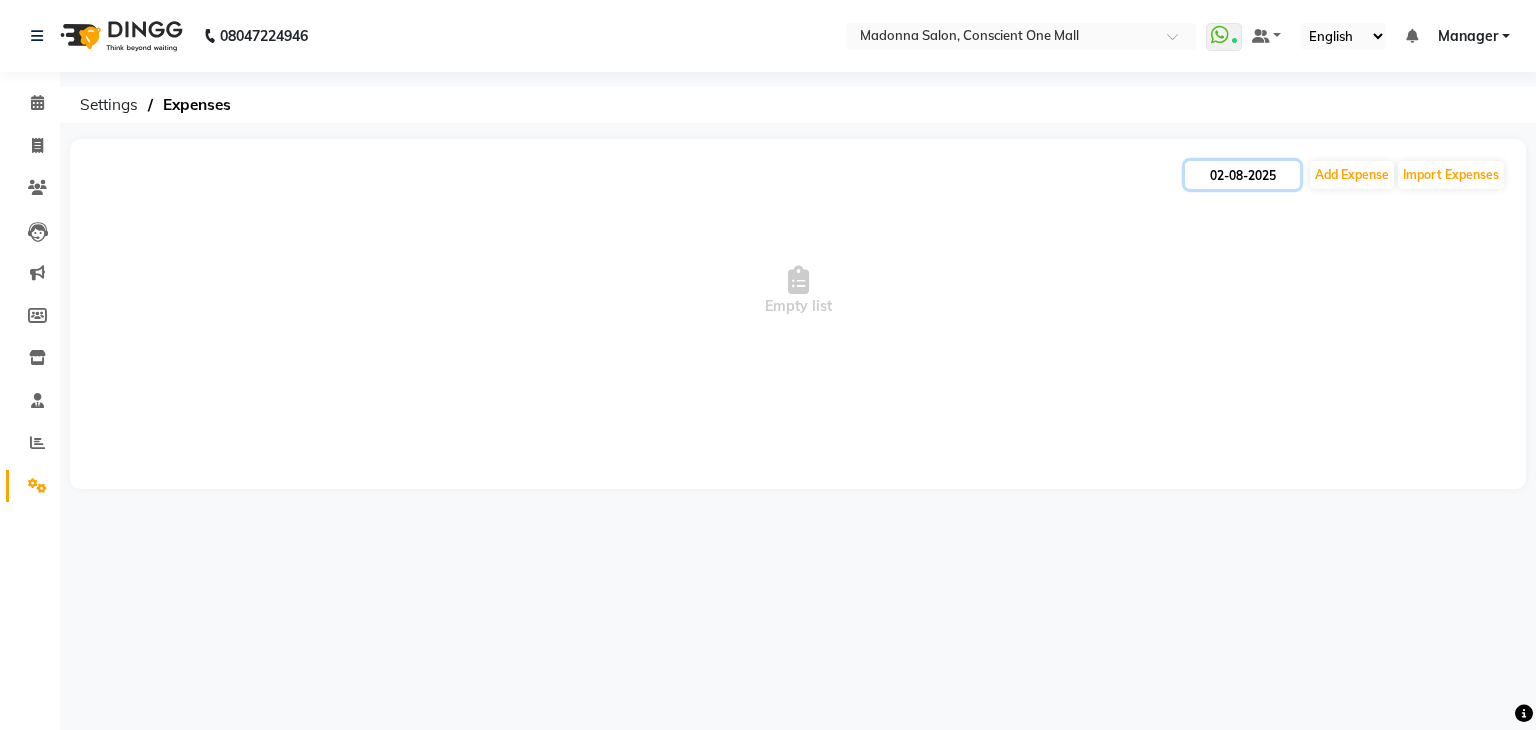 click on "02-08-2025" 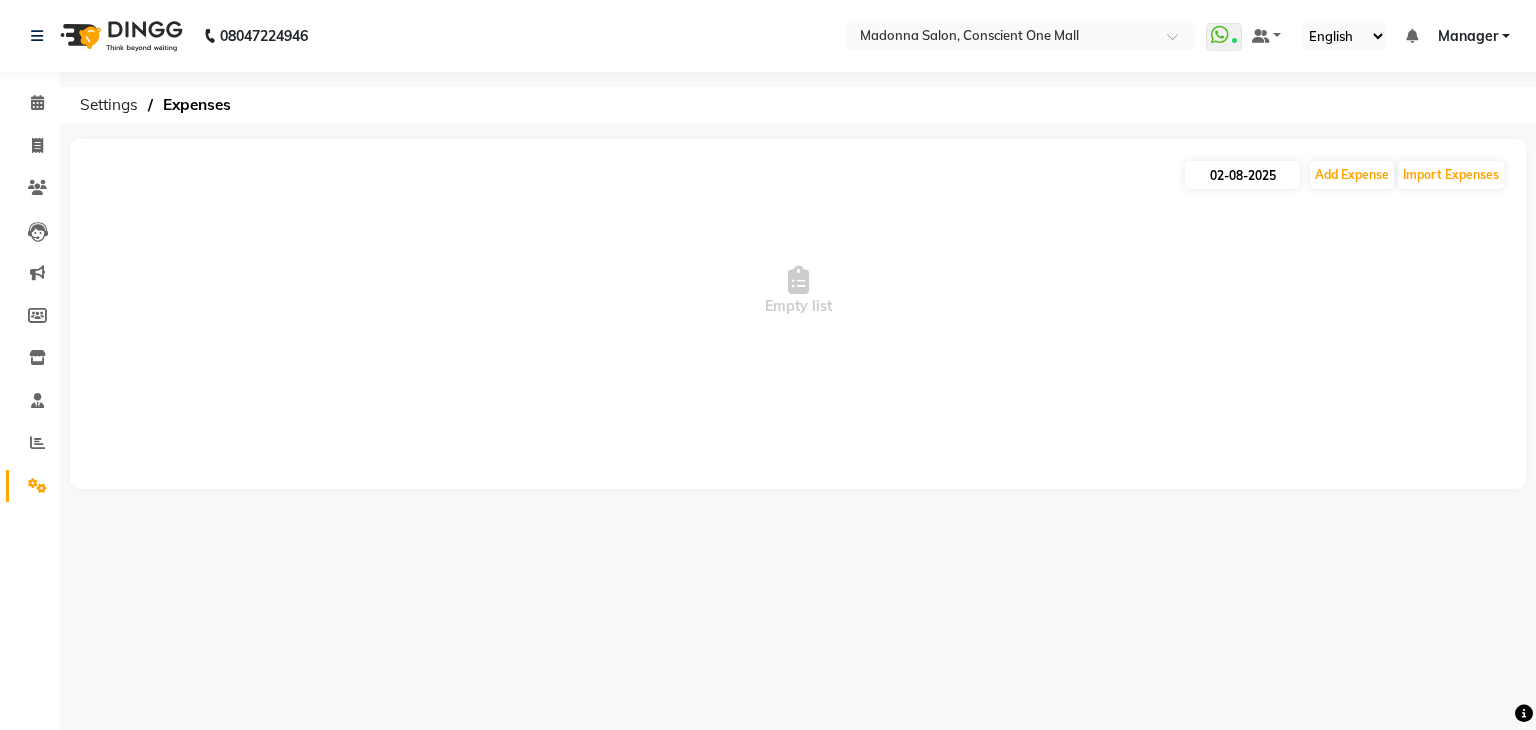 select on "8" 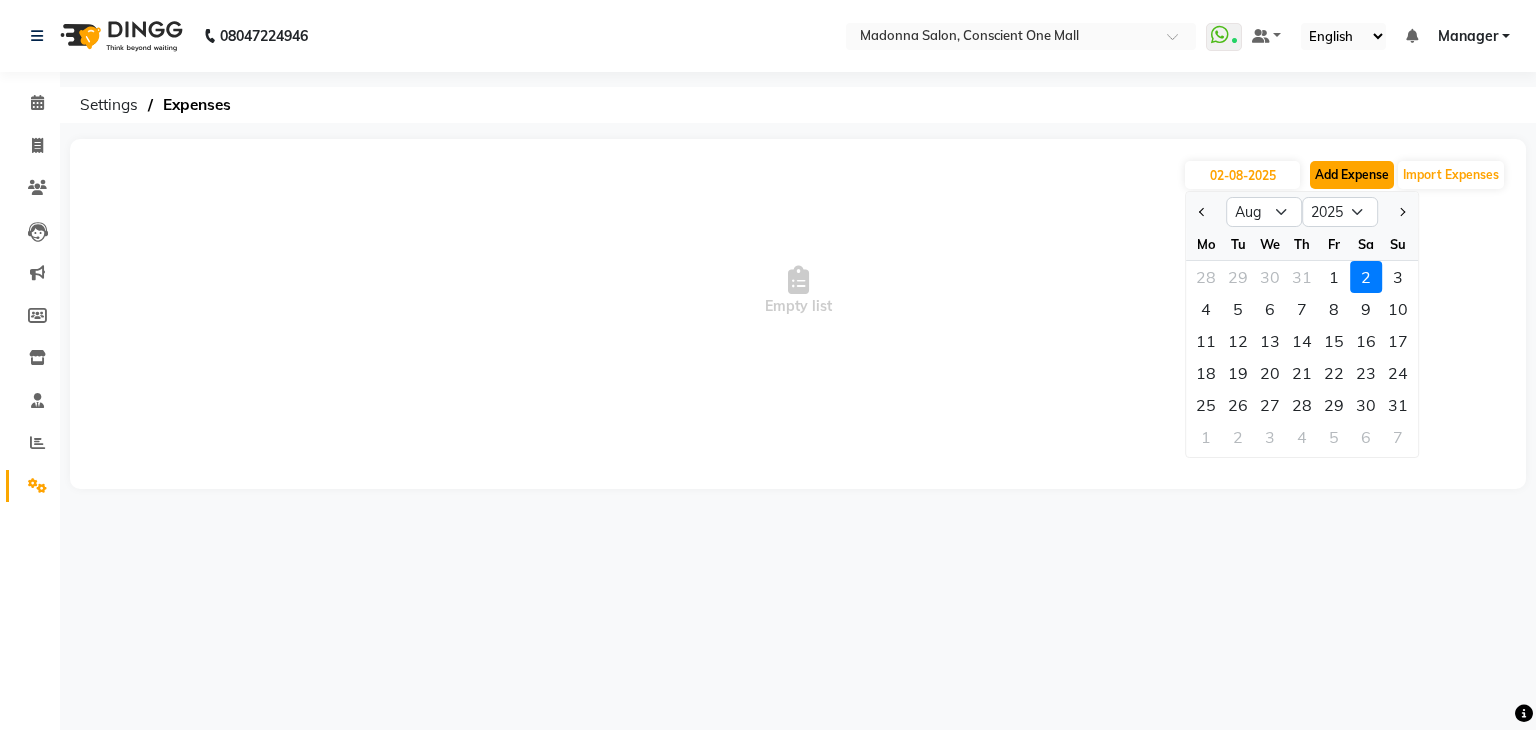 click on "Add Expense" 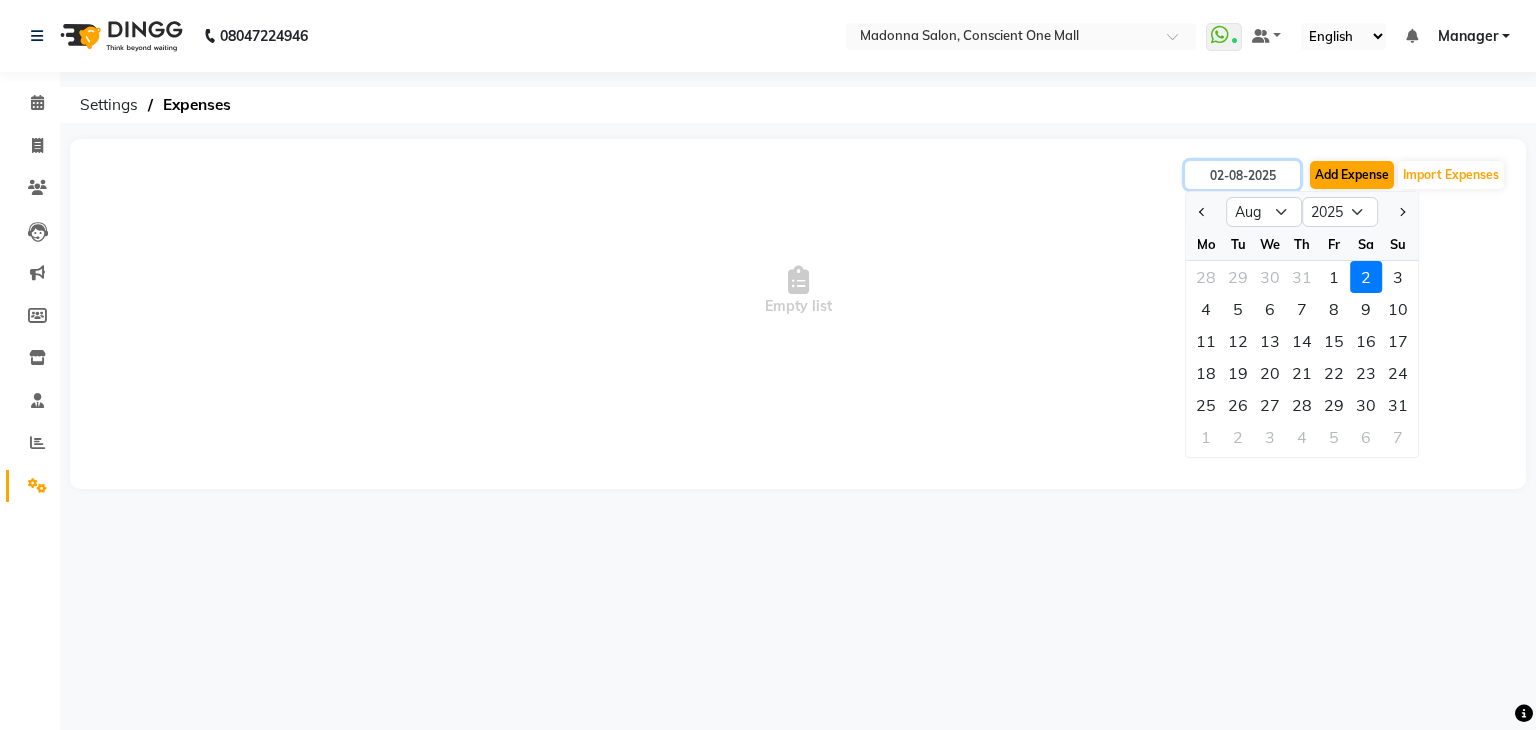 select on "1" 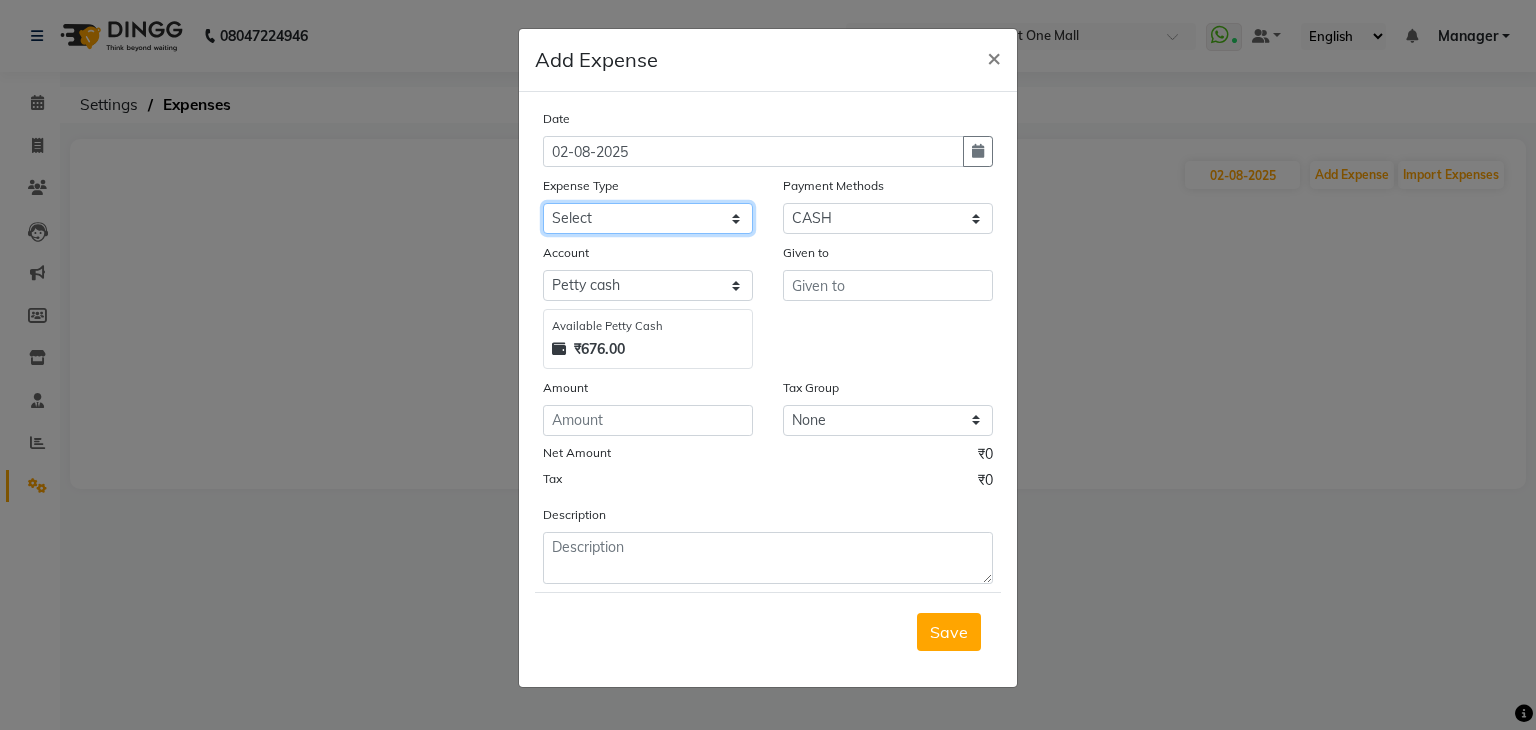 click on "Select 99 STORE Advance Salary BILLS CARDAMOM client change paytm Client Snacks Coffee CONVEYANCE cookies Day book Donation ELECTRICIAN Electricity Bill FARE FOOD EXPENSE Garbage Monthly Expense Ginger Hit Incentive INSTAMART JALJIRA POWDER JEERA POWDER LAUNDARY Lemon Marketing Medical MEMBERSHIP COMISSON milk Misc MOBILE RECHARGE MONEY CHANGE M S COMI Nimbu Payment Other Pantry PAYMENT paytm Tip PLUMBER PRINT ROLL Product PRODUCT iNCENTIVE PURCHASING Recive cash SAFAIWALA Salary salon use SALT staff incentive Staff Snacks SUGAR Tea TIP VISHAL MART WATER ZEPTO" 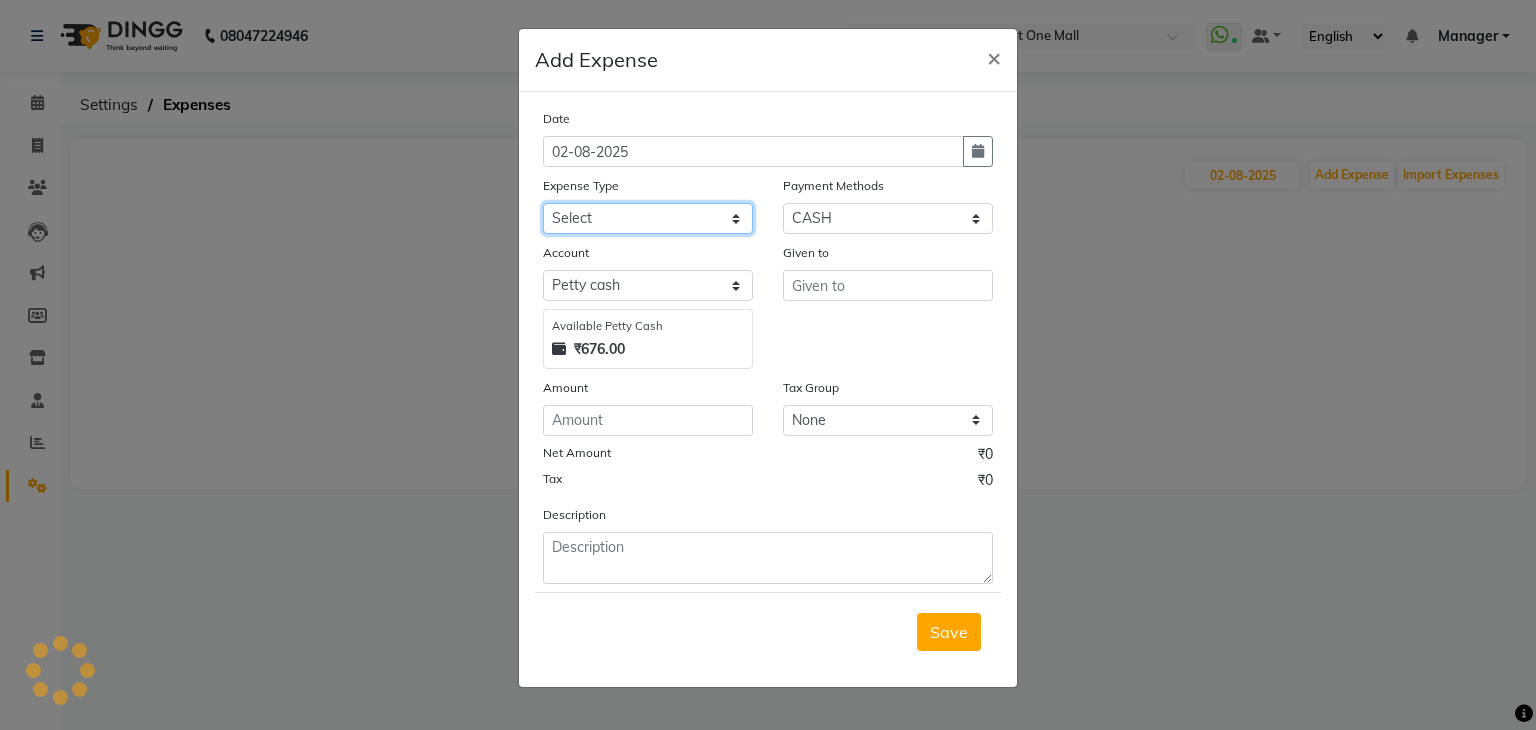 select on "20292" 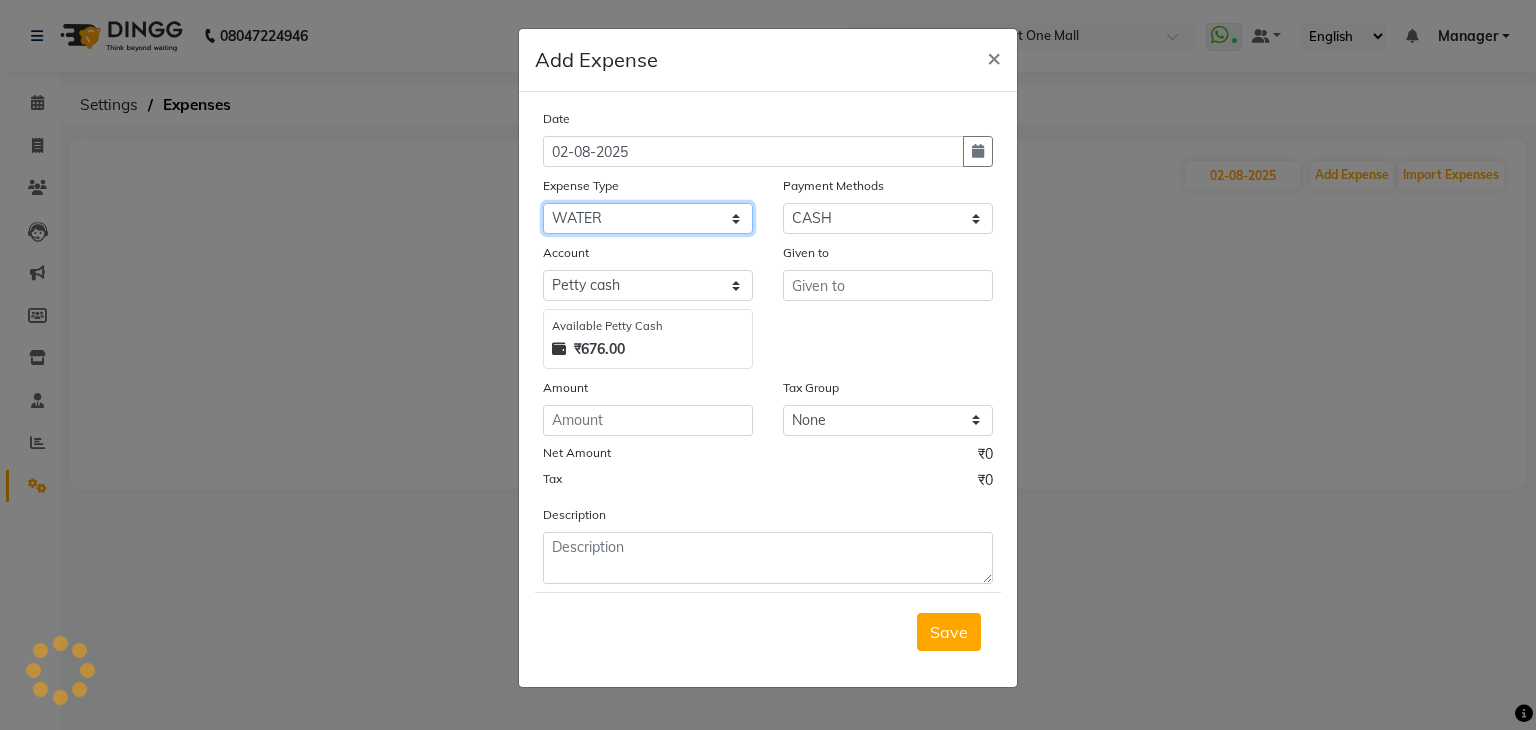 click on "Select 99 STORE Advance Salary BILLS CARDAMOM client change paytm Client Snacks Coffee CONVEYANCE cookies Day book Donation ELECTRICIAN Electricity Bill FARE FOOD EXPENSE Garbage Monthly Expense Ginger Hit Incentive INSTAMART JALJIRA POWDER JEERA POWDER LAUNDARY Lemon Marketing Medical MEMBERSHIP COMISSON milk Misc MOBILE RECHARGE MONEY CHANGE M S COMI Nimbu Payment Other Pantry PAYMENT paytm Tip PLUMBER PRINT ROLL Product PRODUCT iNCENTIVE PURCHASING Recive cash SAFAIWALA Salary salon use SALT staff incentive Staff Snacks SUGAR Tea TIP VISHAL MART WATER ZEPTO" 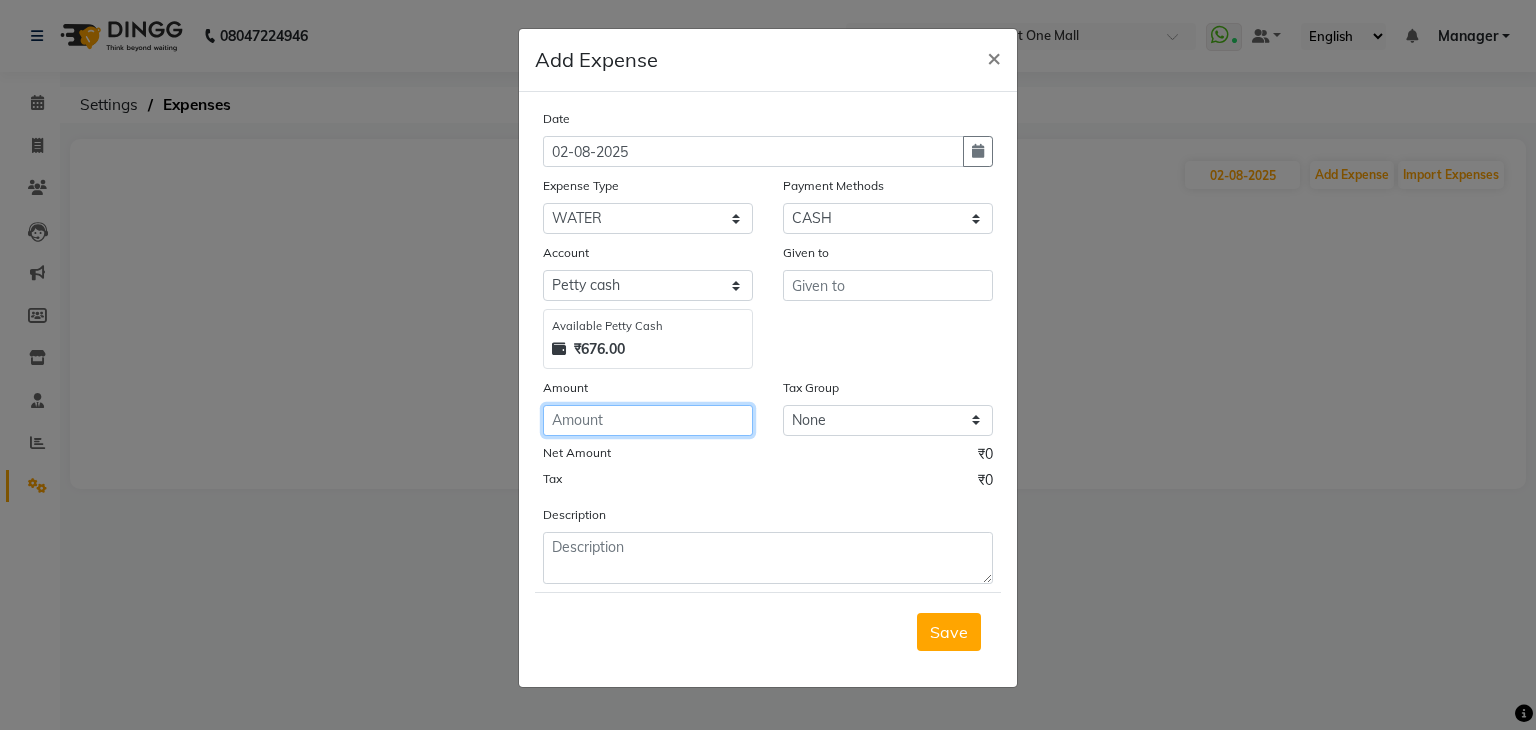 click 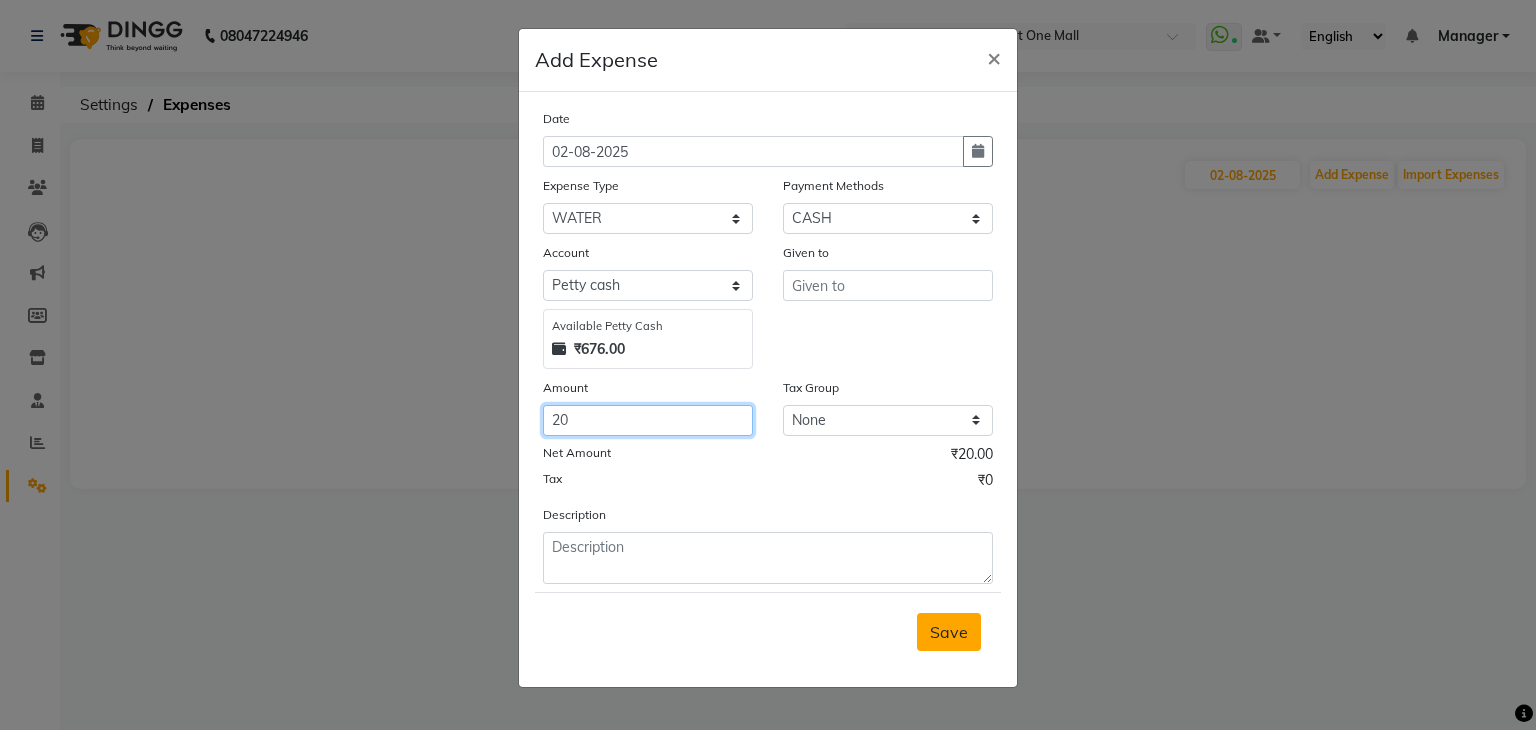 type on "20" 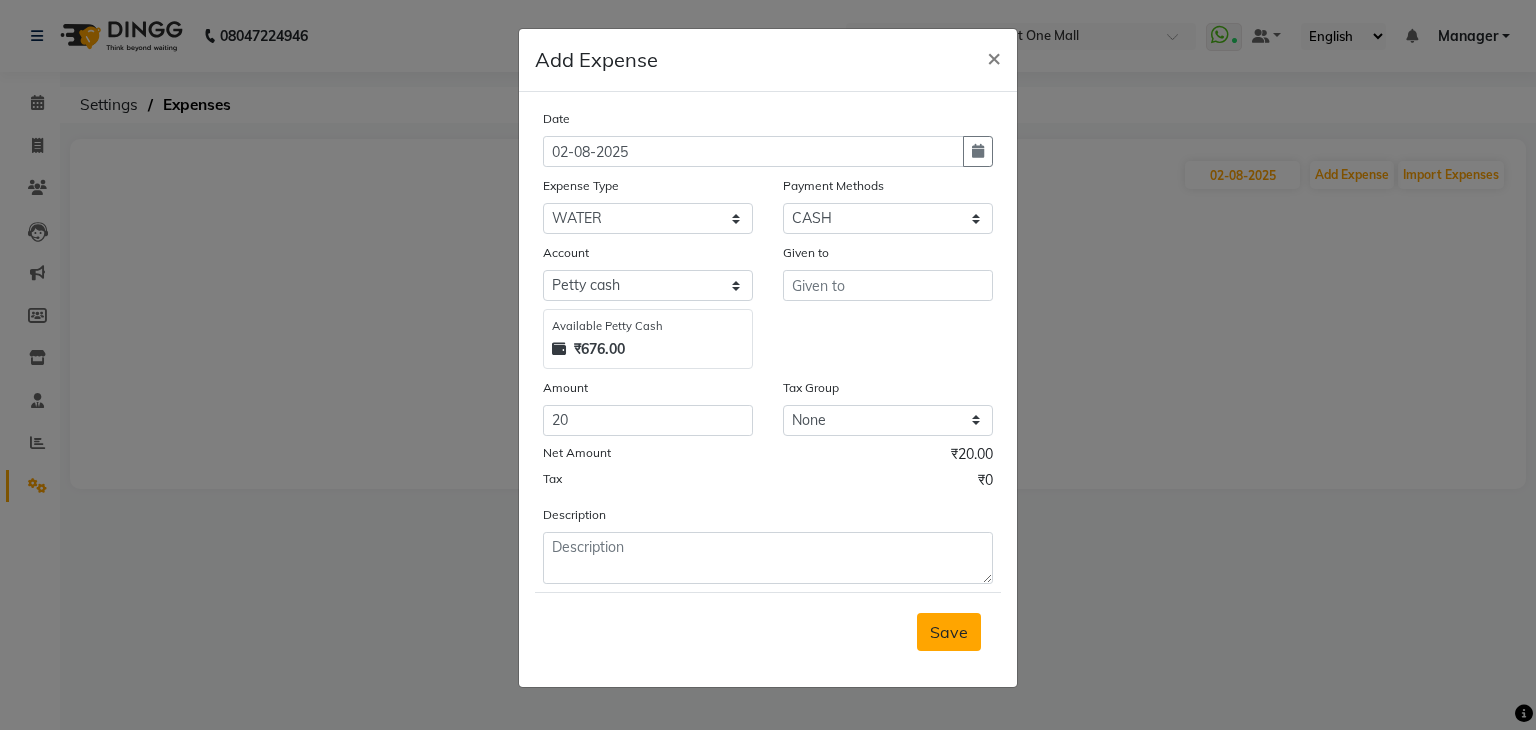 click on "Save" at bounding box center [949, 632] 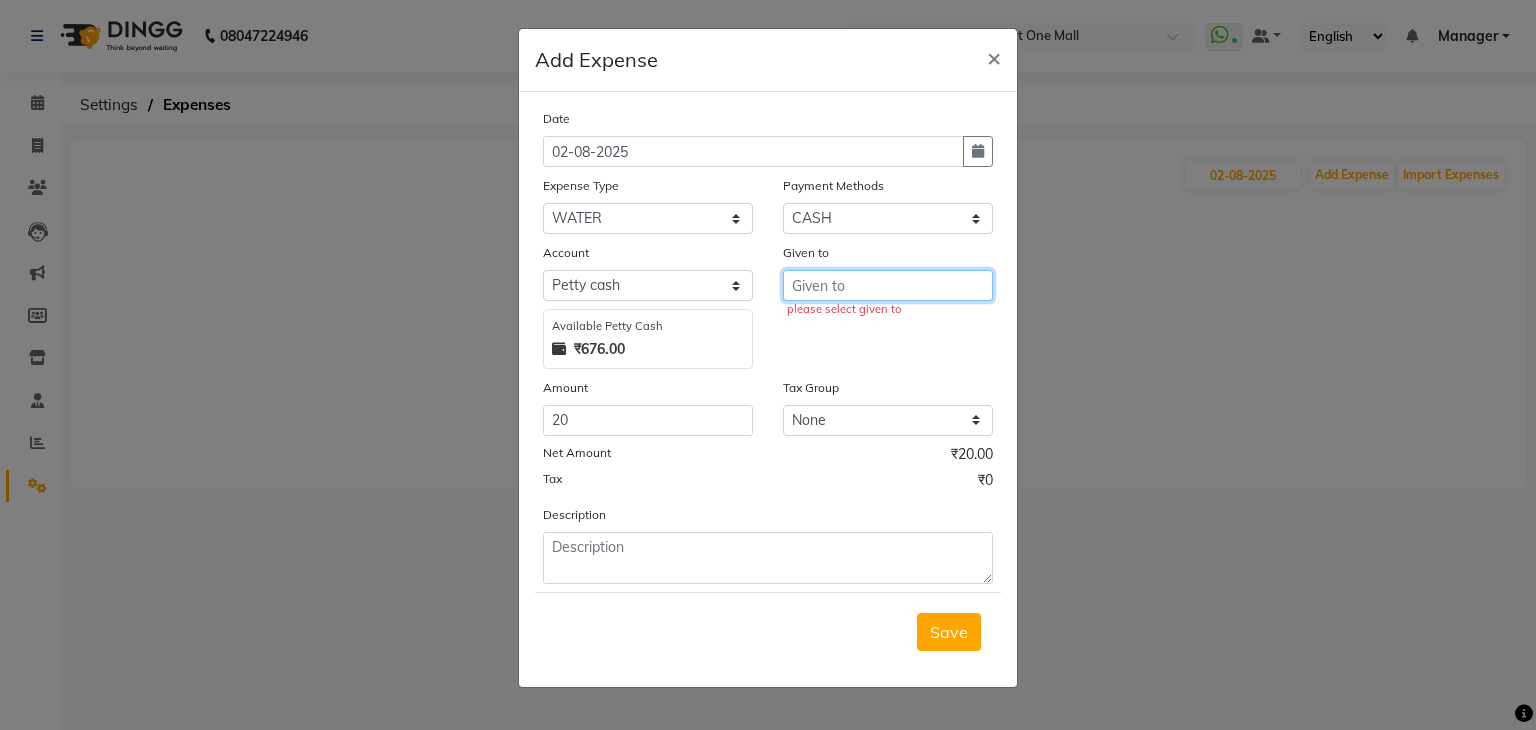 click at bounding box center (888, 285) 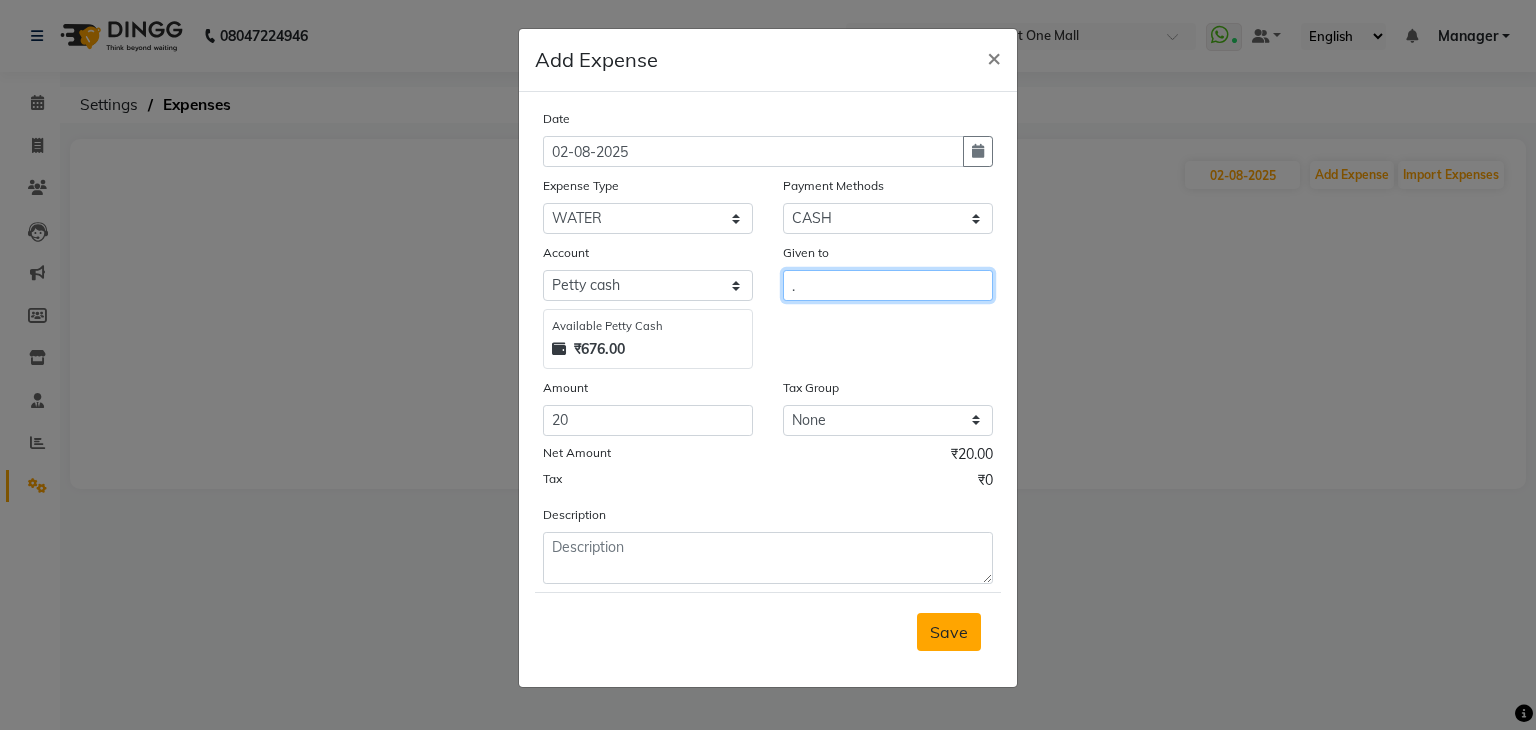 type on "." 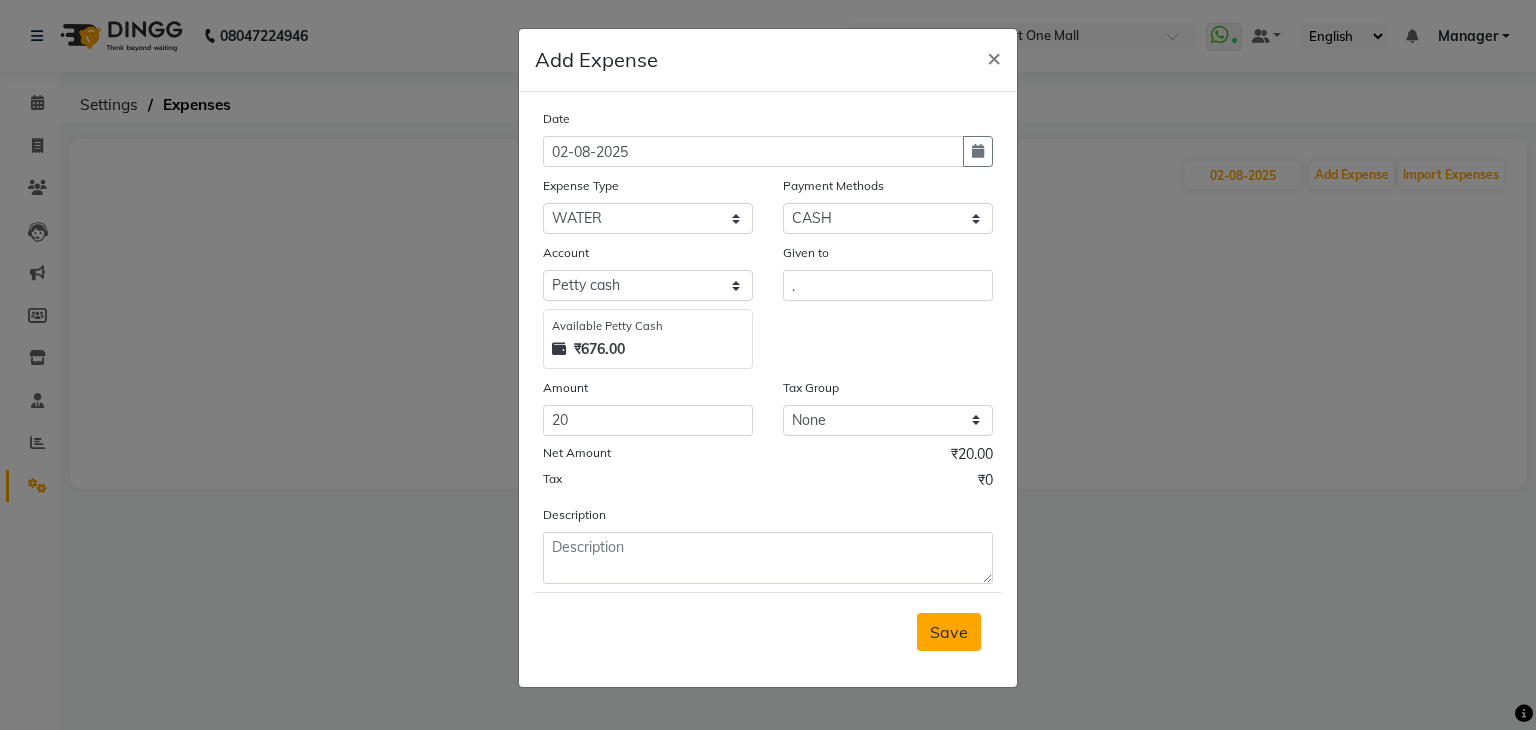 click on "Save" at bounding box center (949, 632) 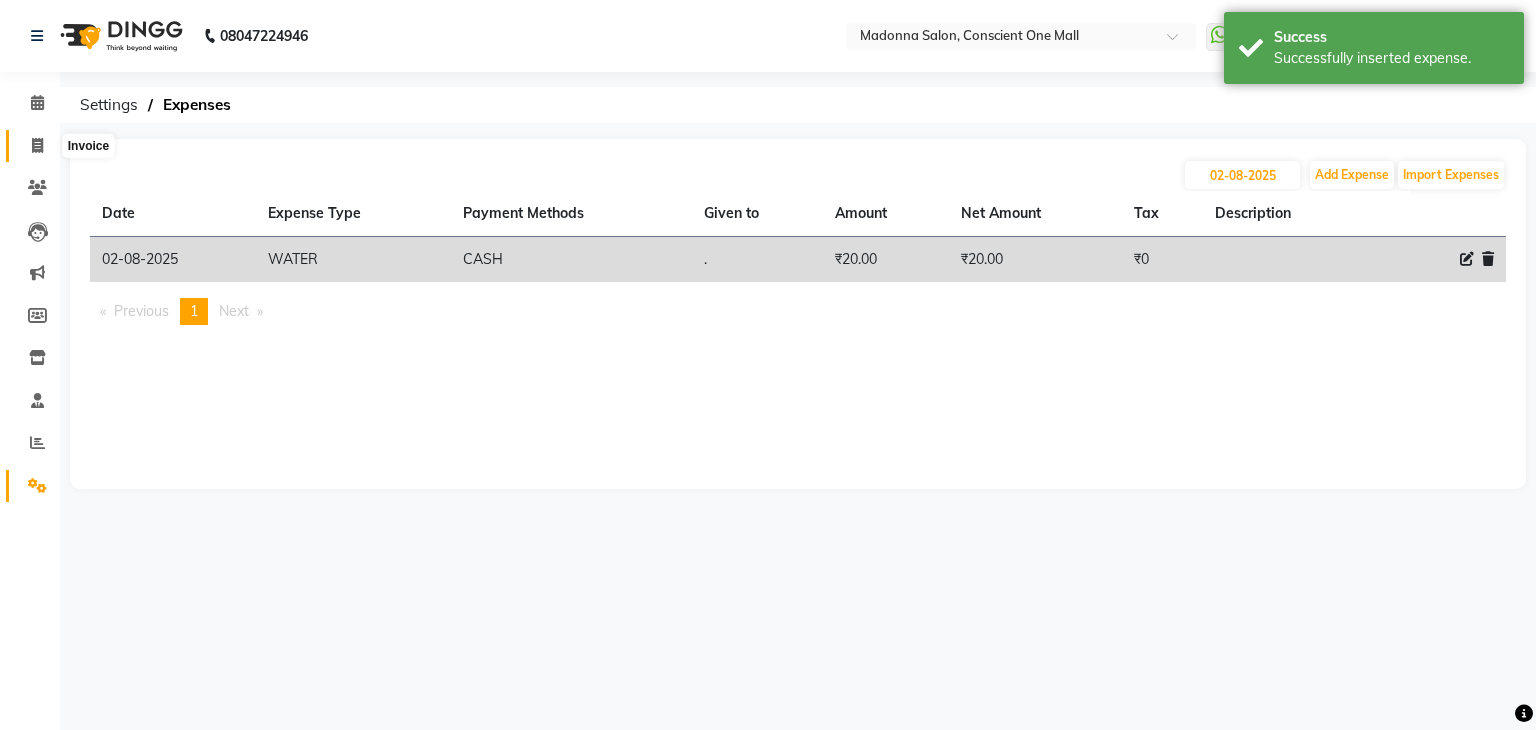 click 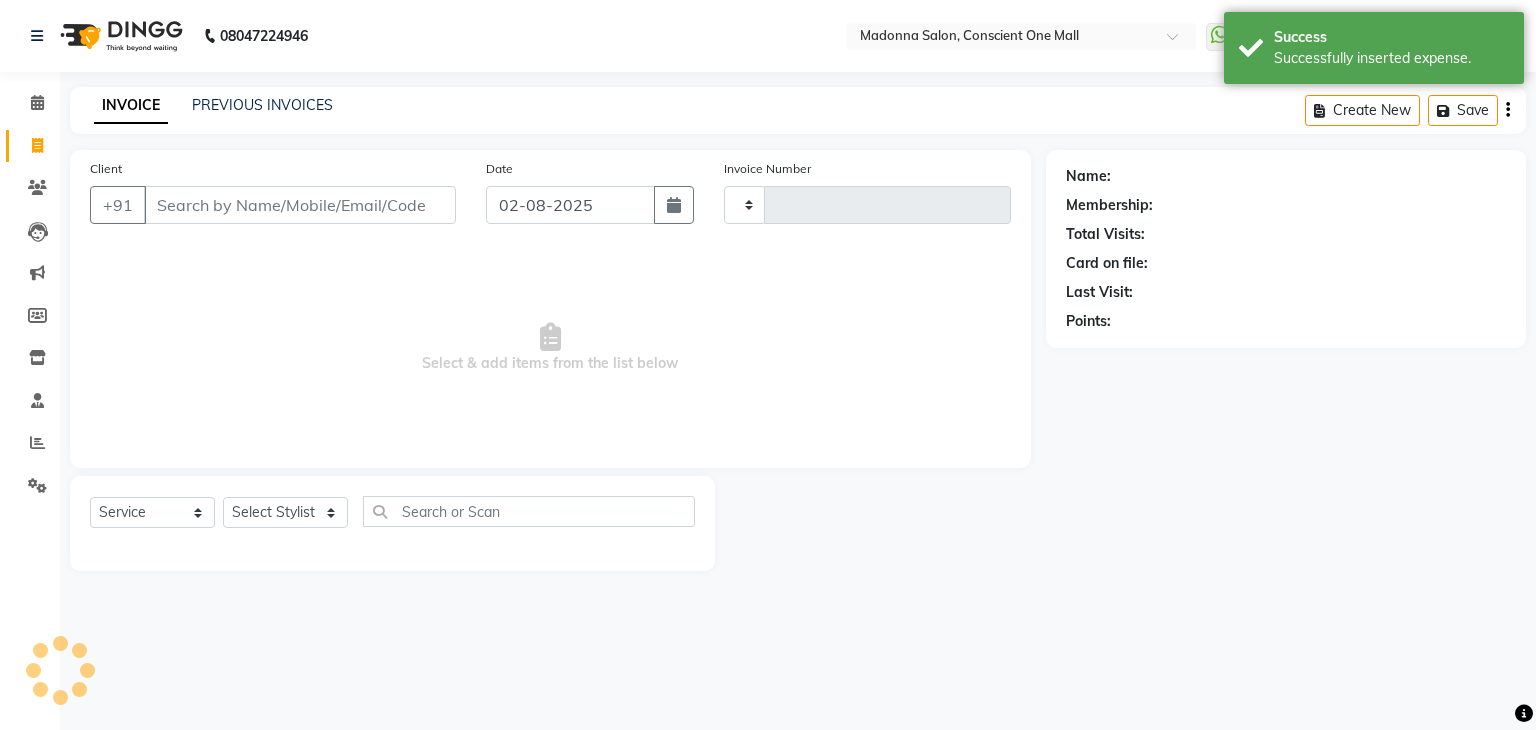 type on "1679" 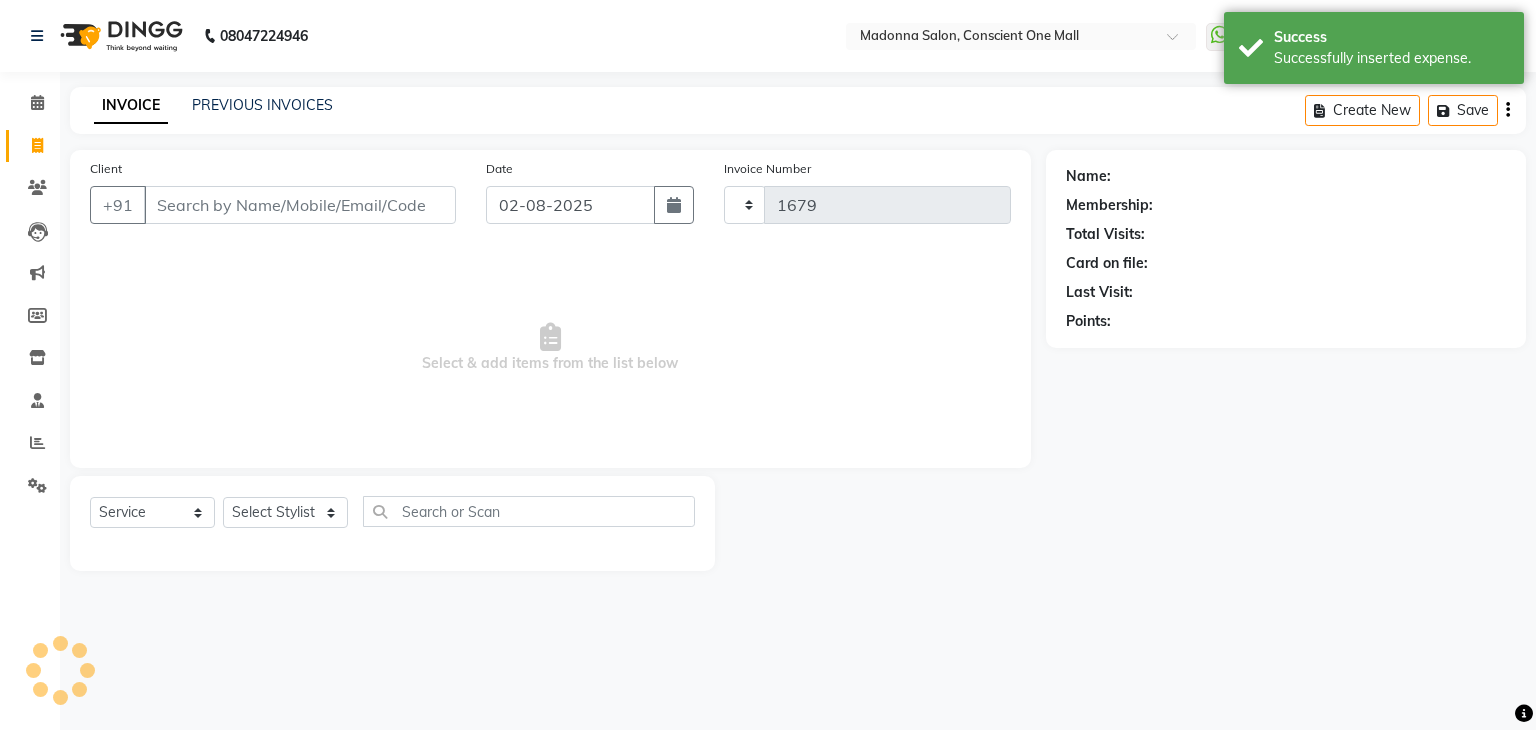 select on "7575" 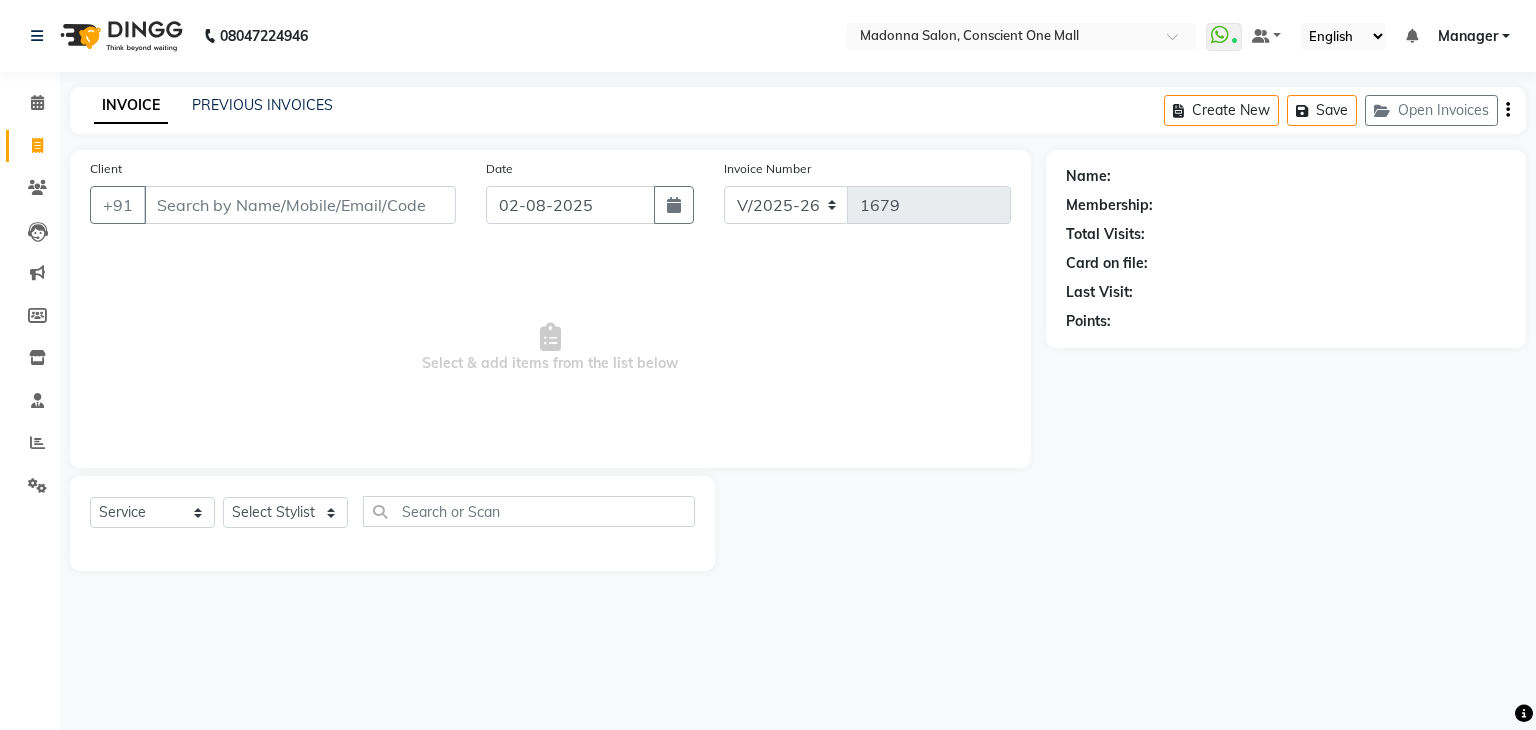 click on "Select & add items from the list below" at bounding box center [550, 348] 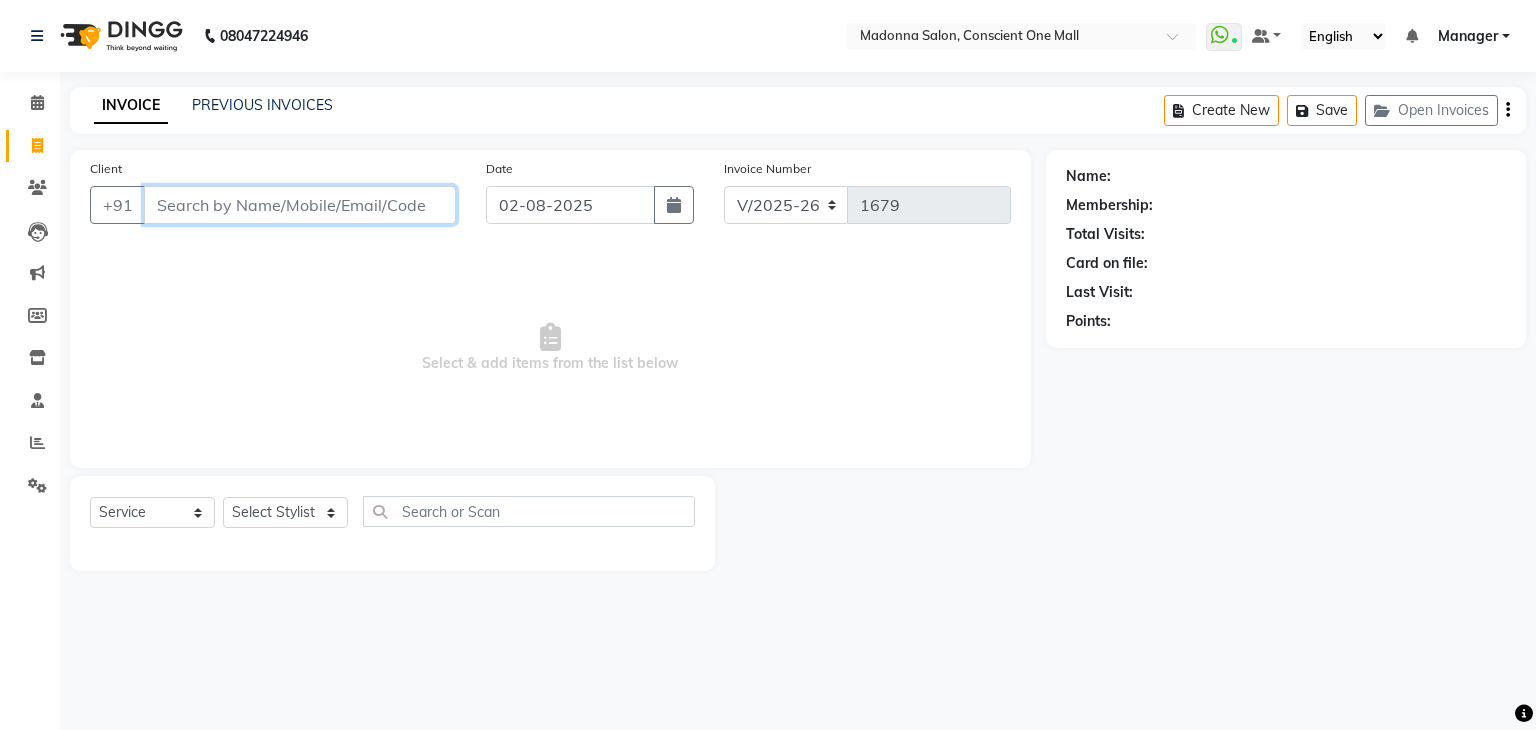 click on "Client" at bounding box center (300, 205) 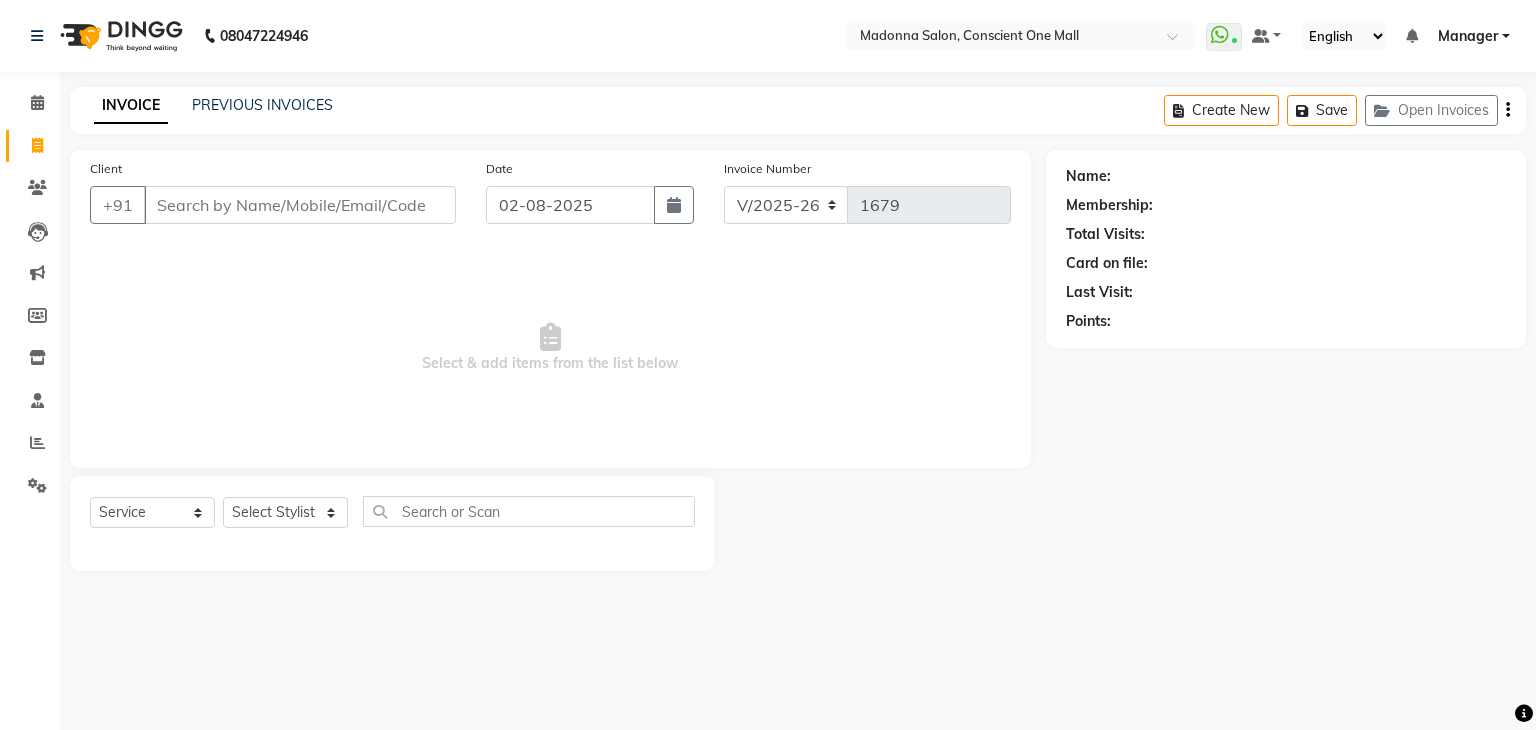 click on "Select & add items from the list below" at bounding box center (550, 348) 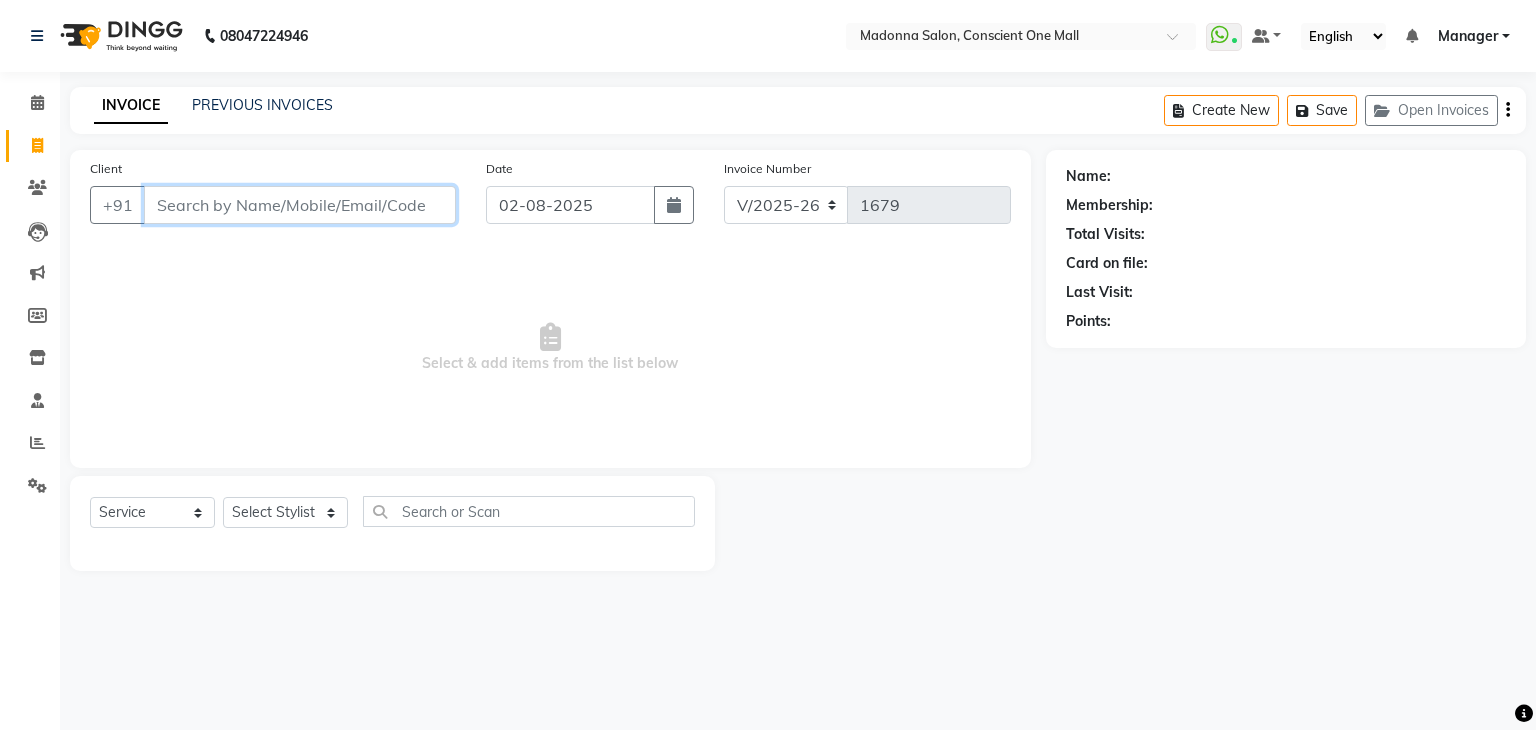 click on "Client" at bounding box center (300, 205) 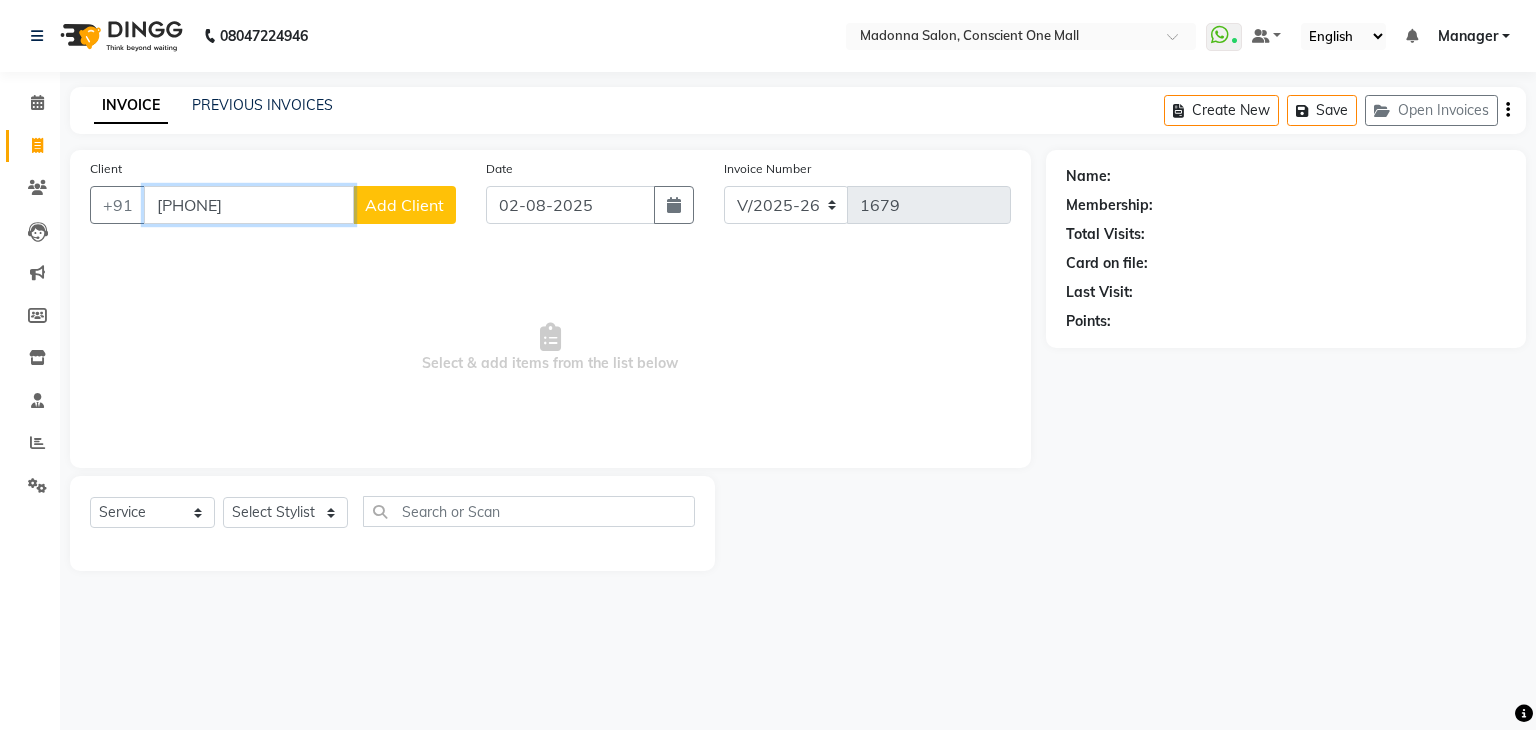type on "[PHONE]" 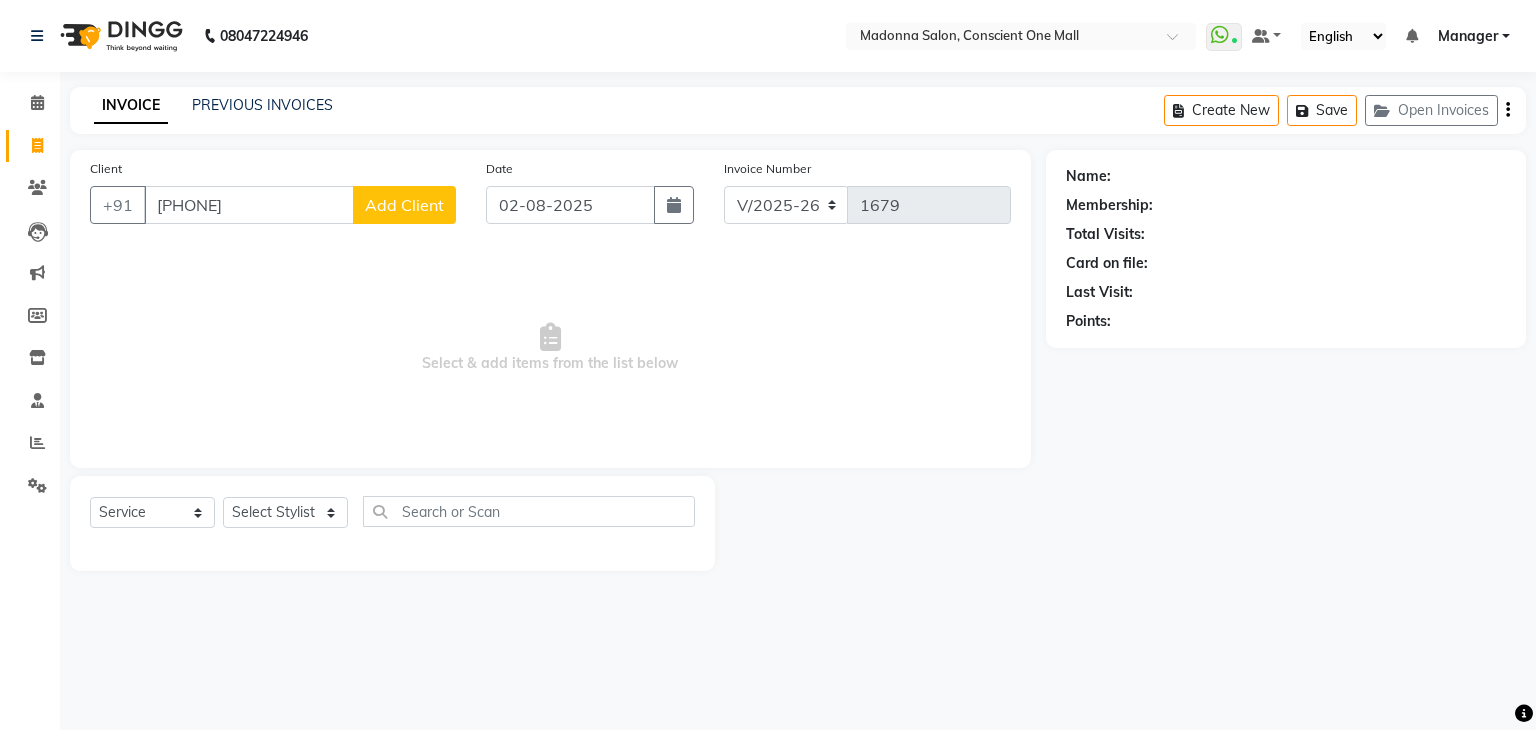 click on "Add Client" 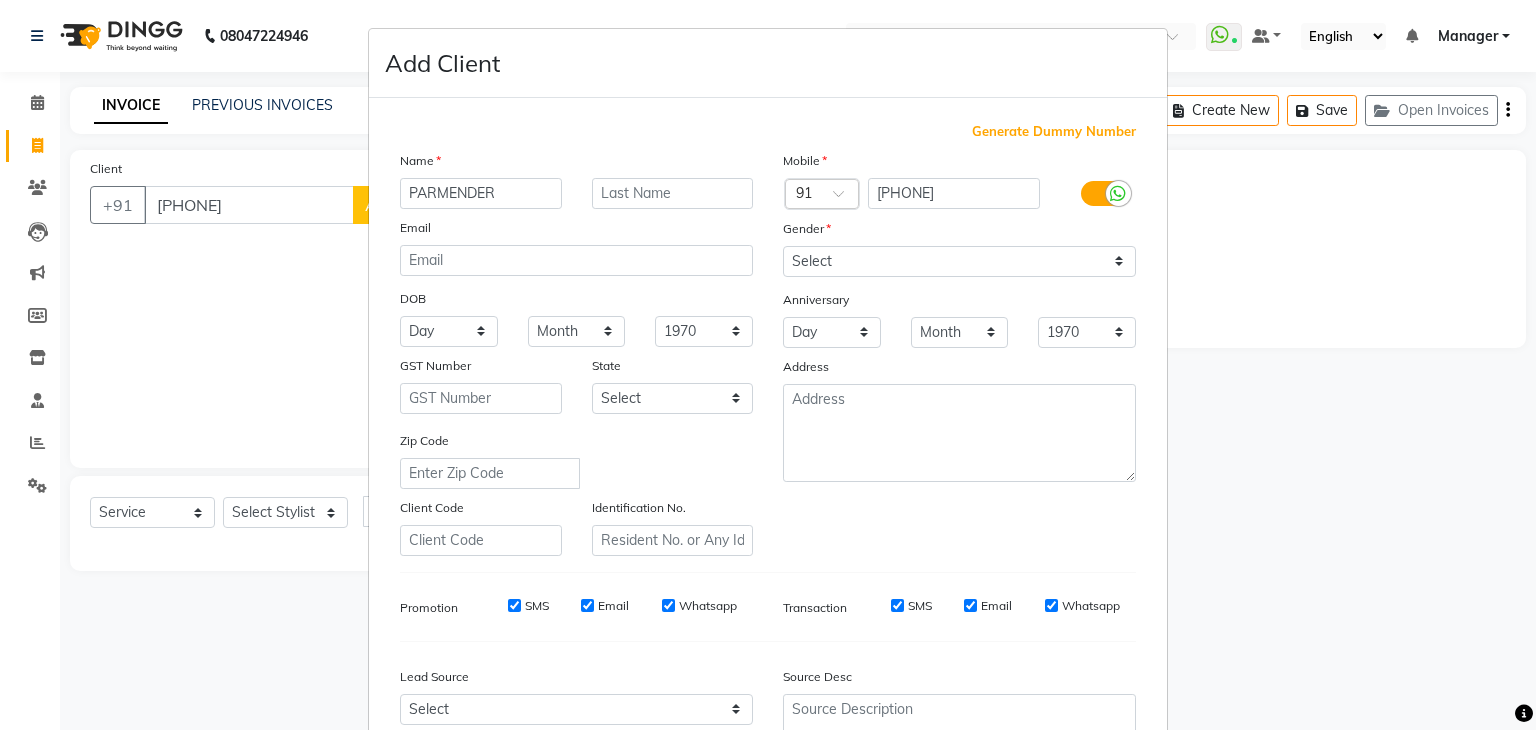type on "PARMENDER" 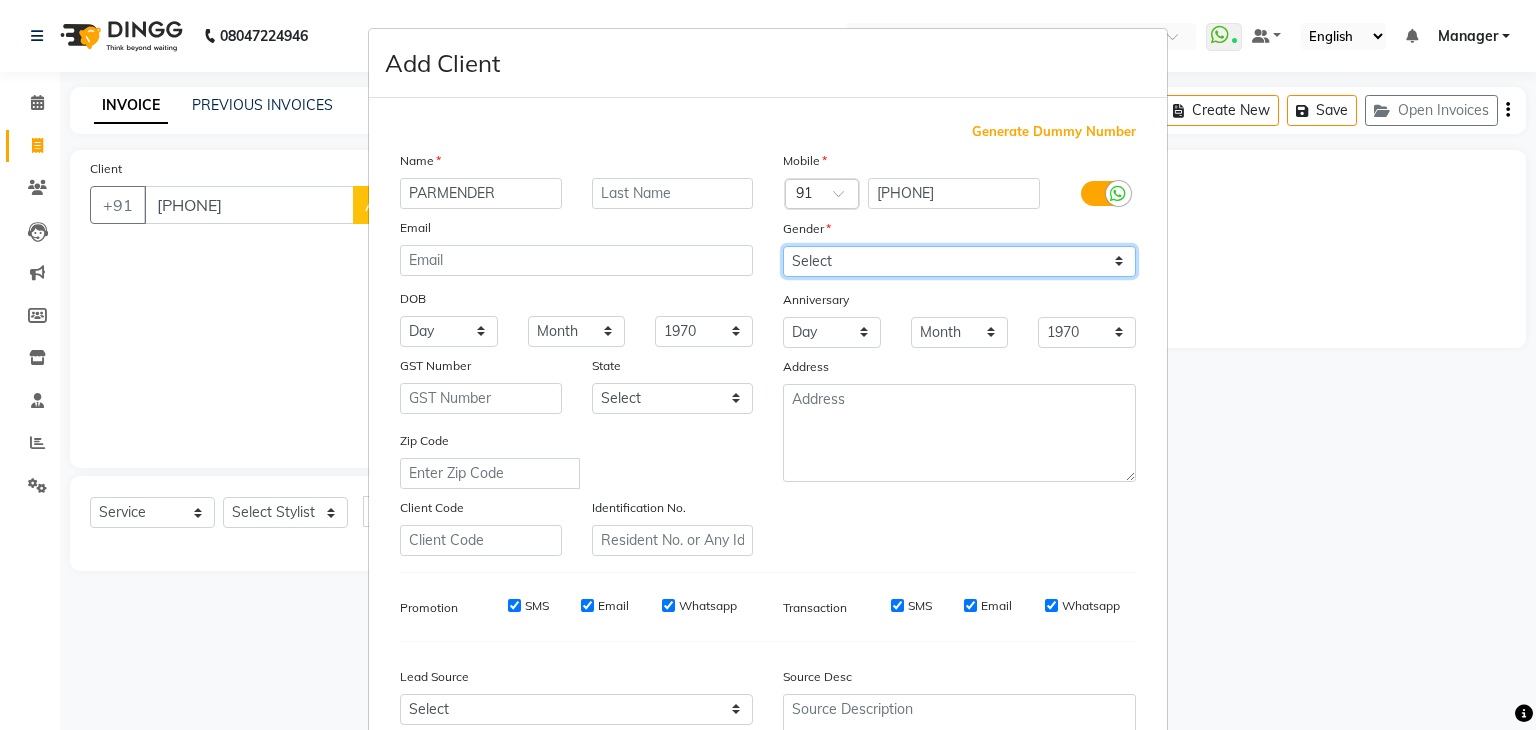 click on "Select Male Female Other Prefer Not To Say" at bounding box center [959, 261] 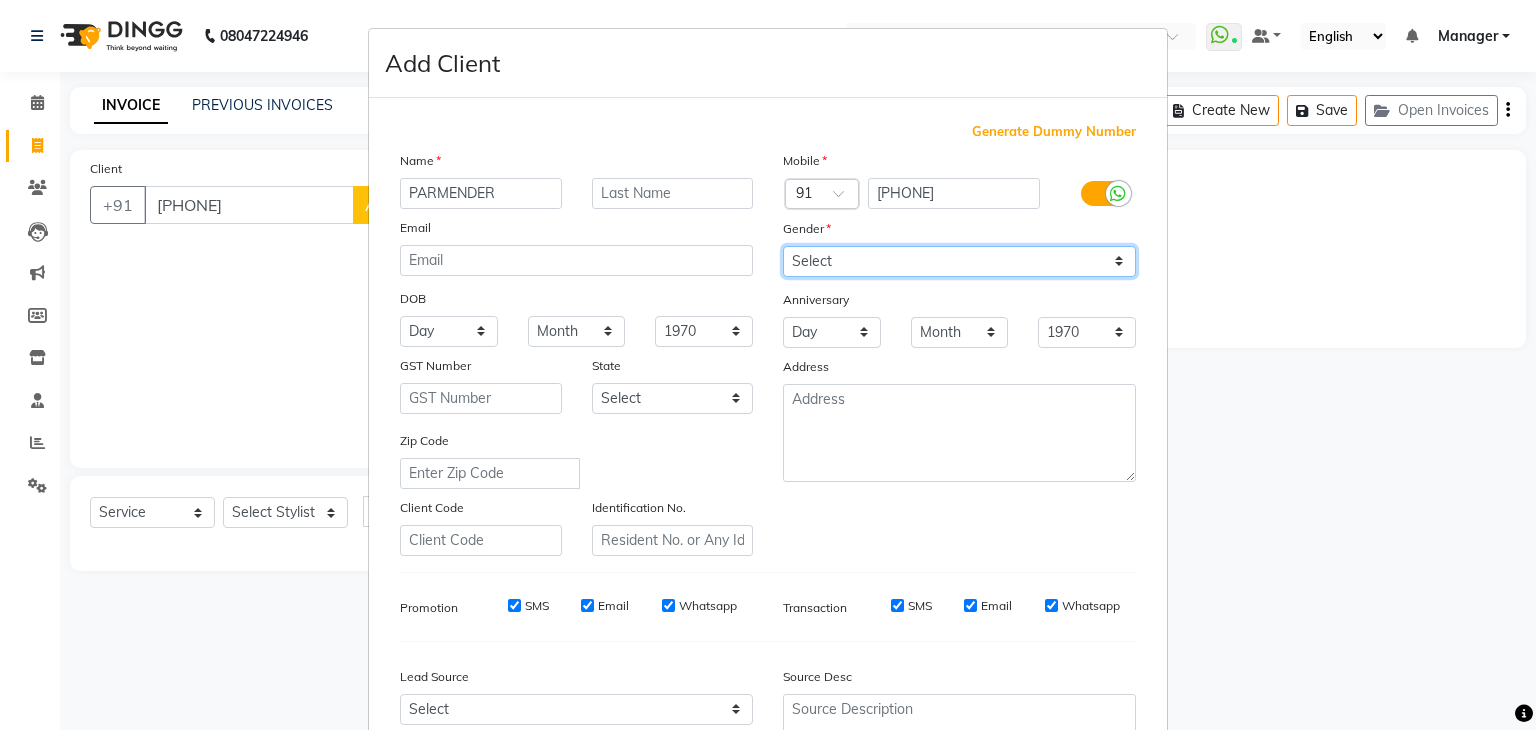 select on "female" 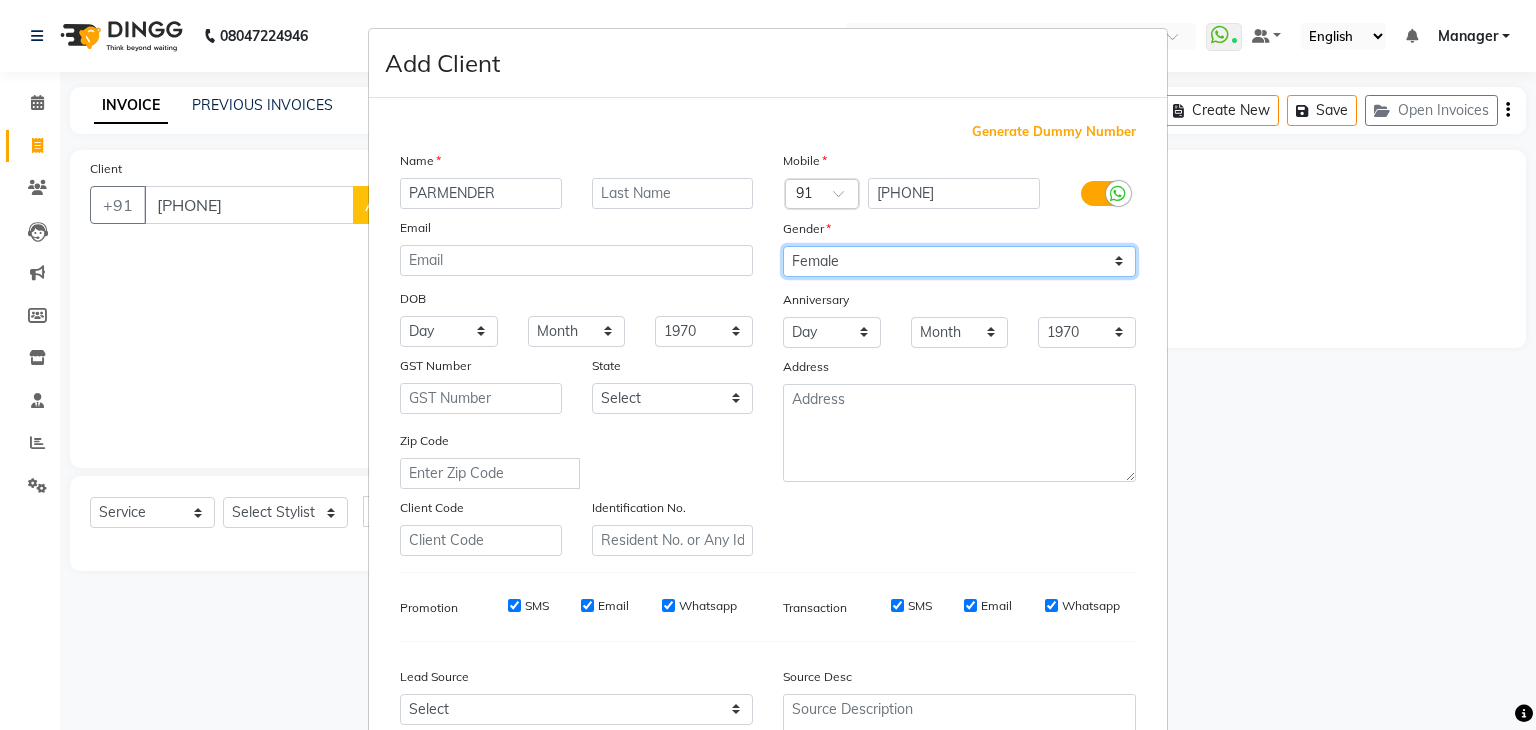 click on "Select Male Female Other Prefer Not To Say" at bounding box center [959, 261] 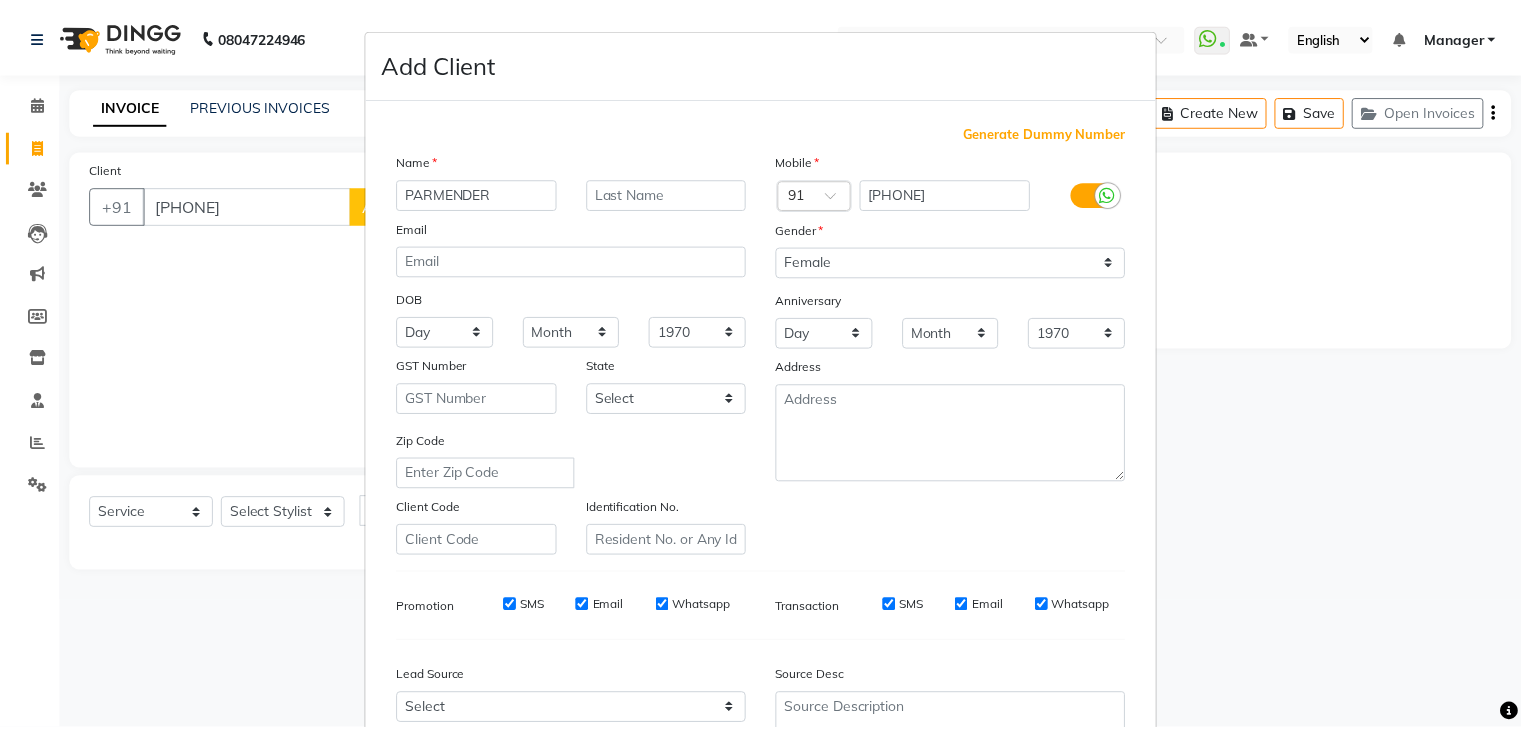scroll, scrollTop: 203, scrollLeft: 0, axis: vertical 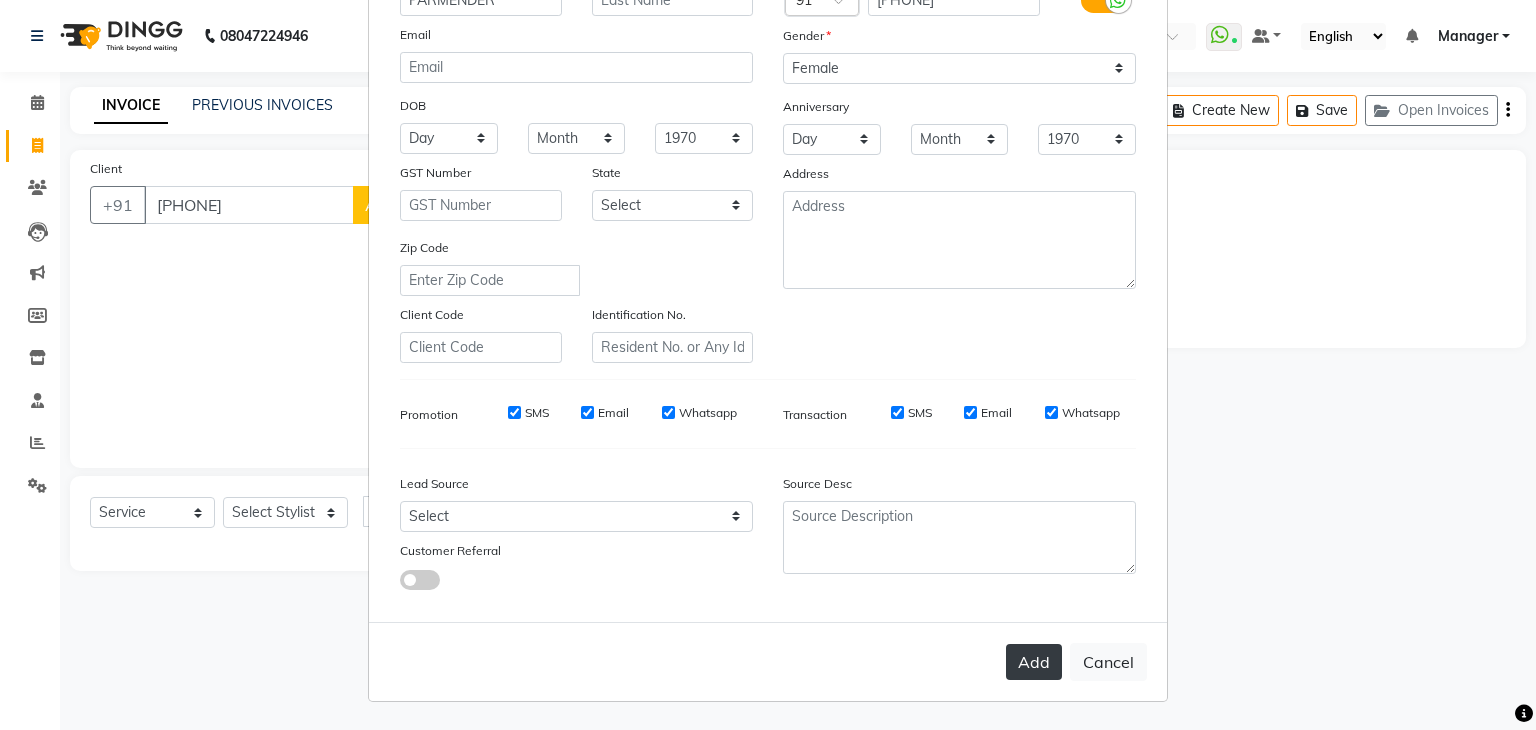 click on "Add" at bounding box center (1034, 662) 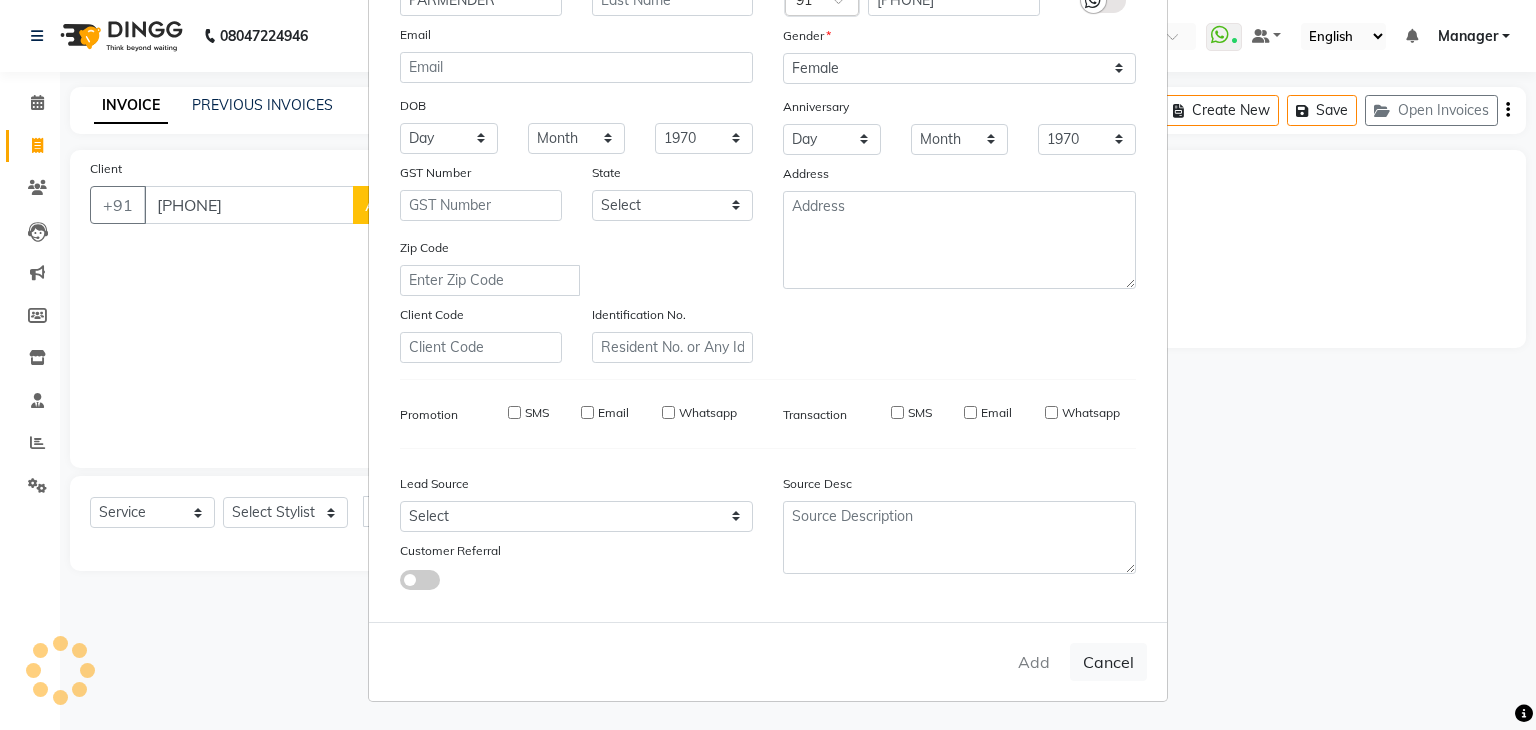 type 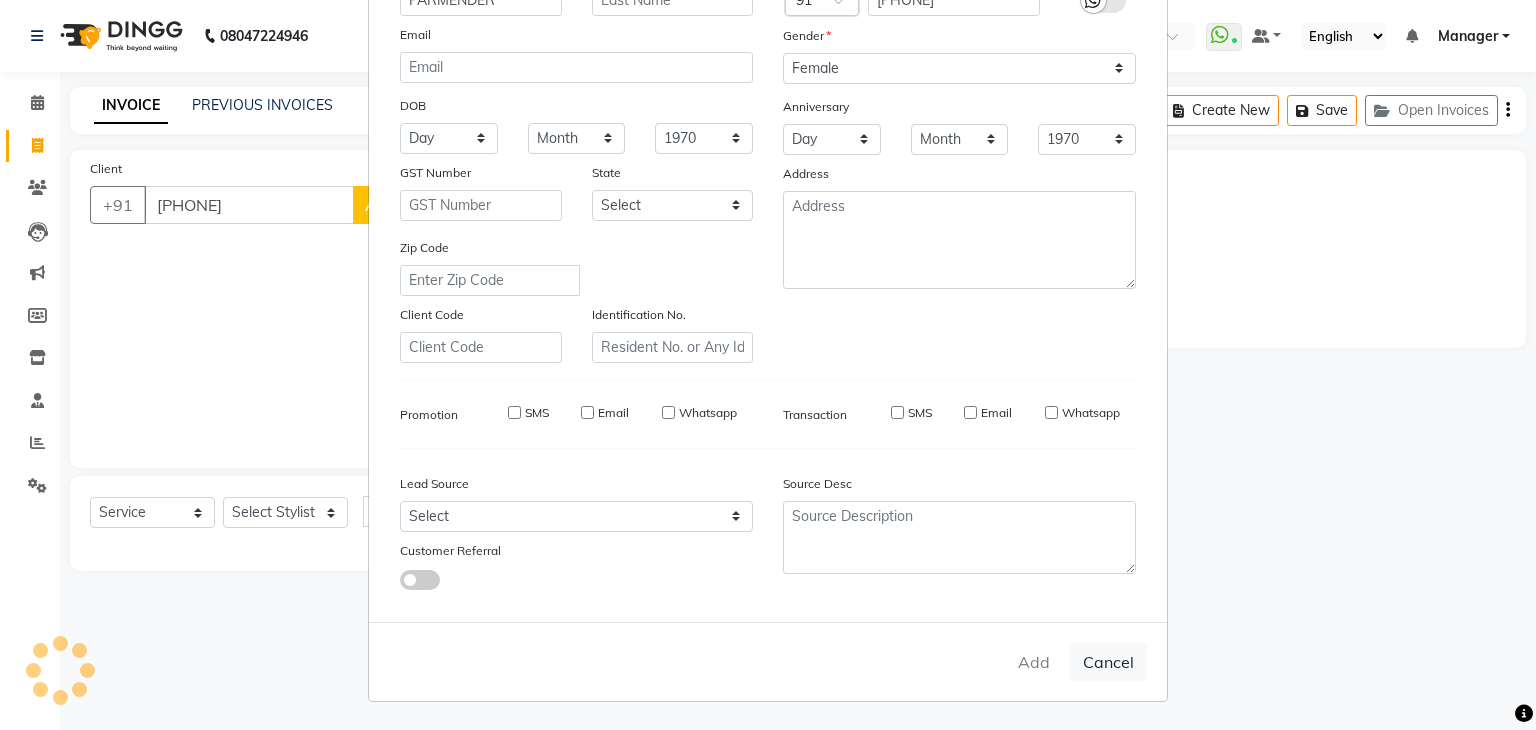 select 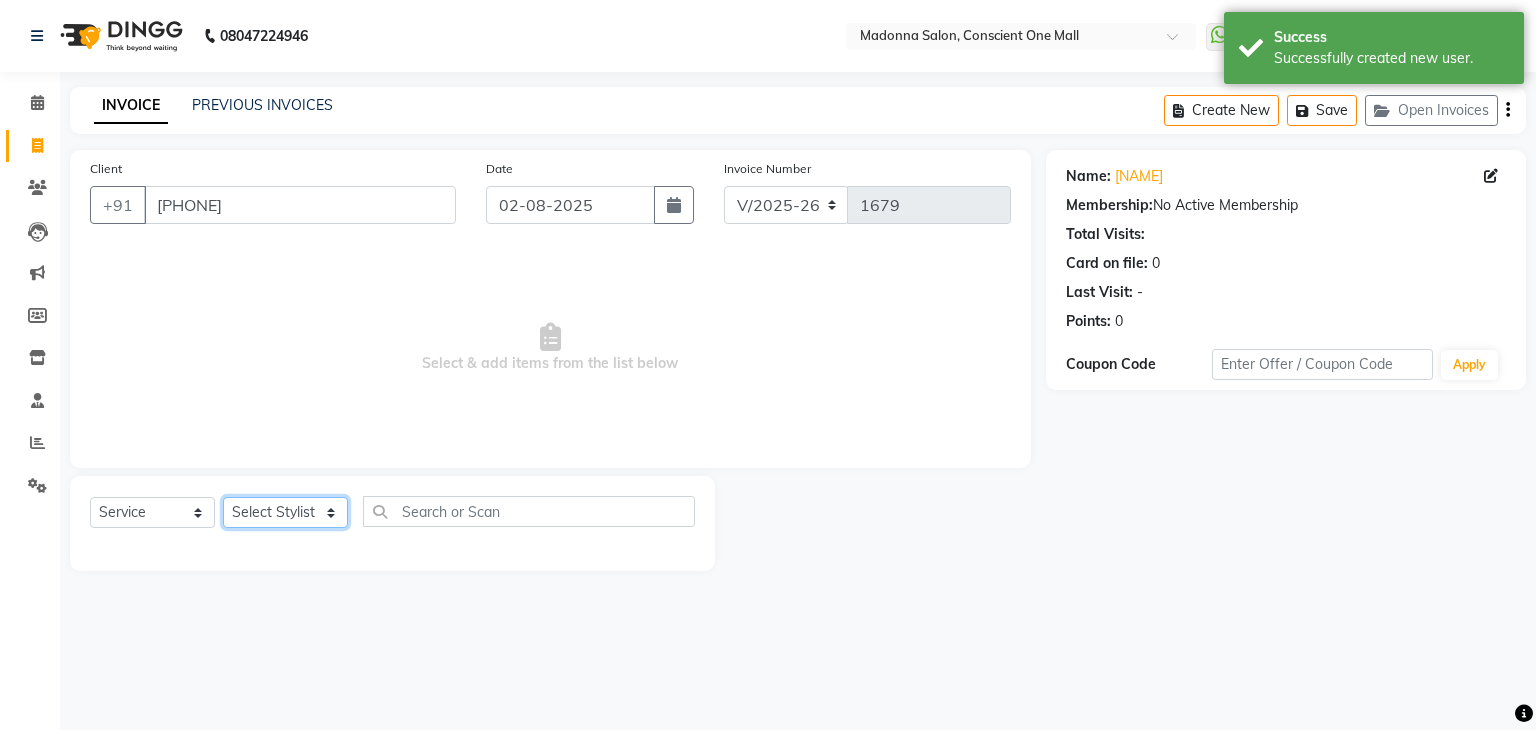 click on "Select Stylist [NAME] [NAME] [NAME] [NAME] [NAME] [NAME] [NAME] [NAME] [NAME] [NAME] [NAME] [NAME] [NAME] [NAME] [NAME] [NAME] [NAME] [NAME] [NAME] [NAME] [NAME] [NAME] [NAME] [NAME] [NAME] [NAME] [NAME] [NAME]" 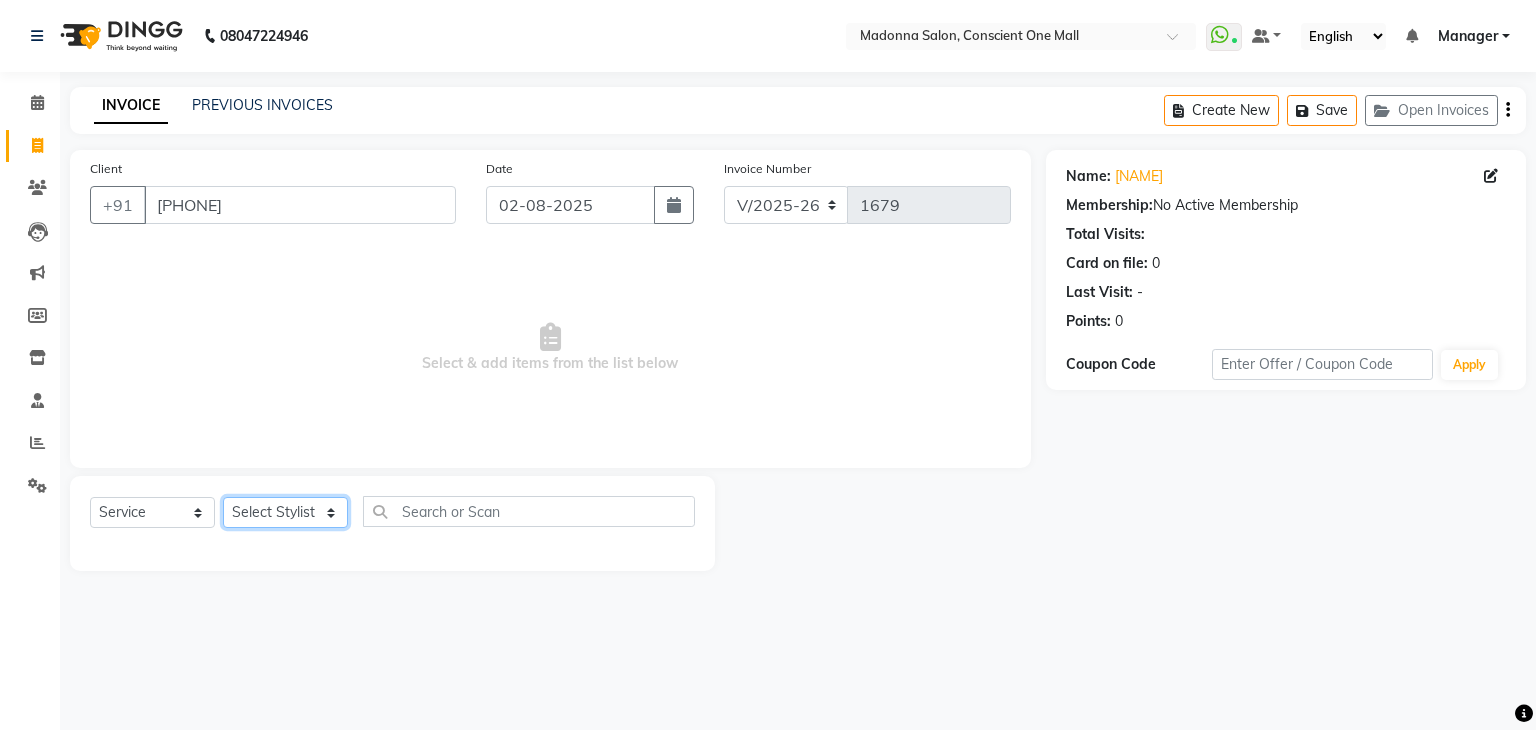 select on "87768" 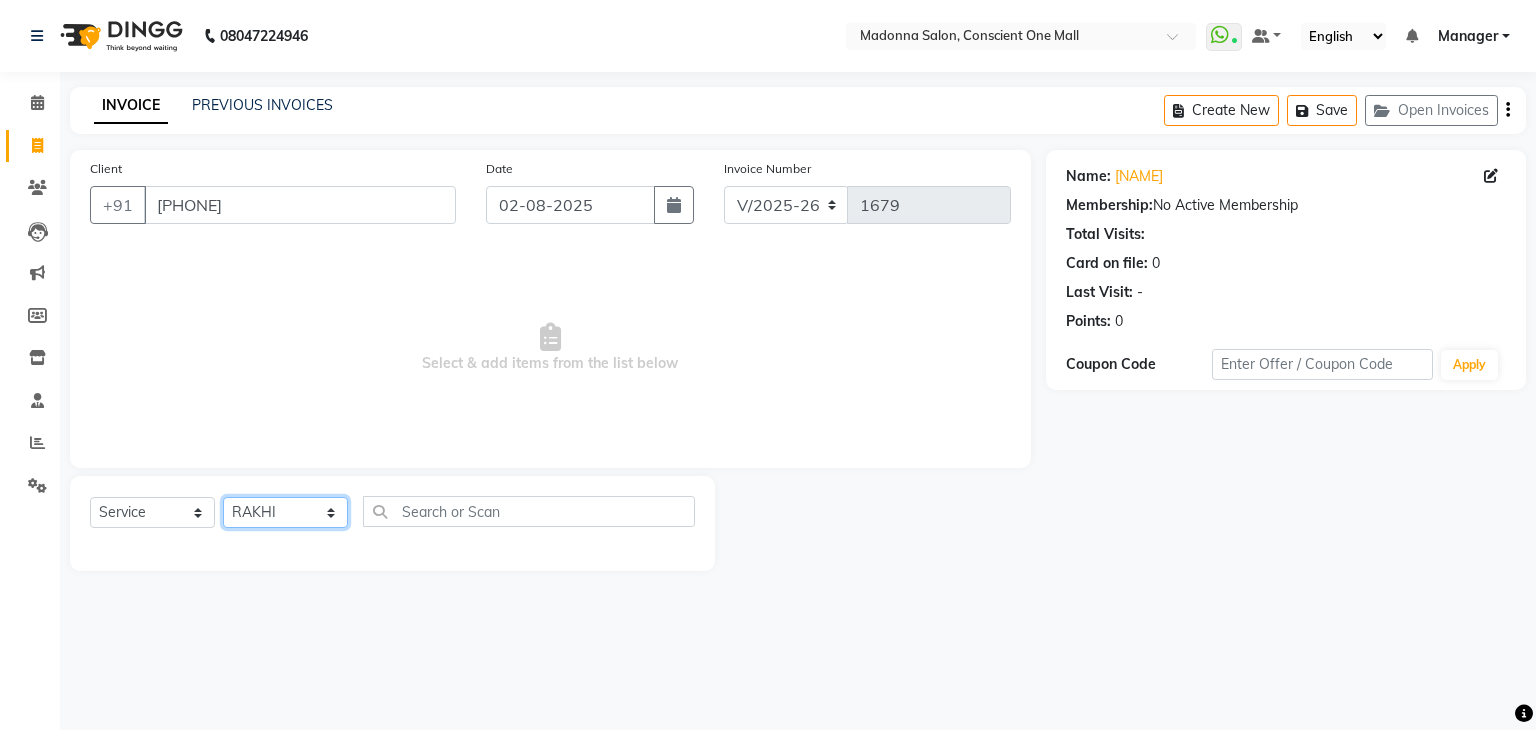 click on "Select Stylist [NAME] [NAME] [NAME] [NAME] [NAME] [NAME] [NAME] [NAME] [NAME] [NAME] [NAME] [NAME] [NAME] [NAME] [NAME] [NAME] [NAME] [NAME] [NAME] [NAME] [NAME] [NAME] [NAME] [NAME] [NAME] [NAME] [NAME] [NAME]" 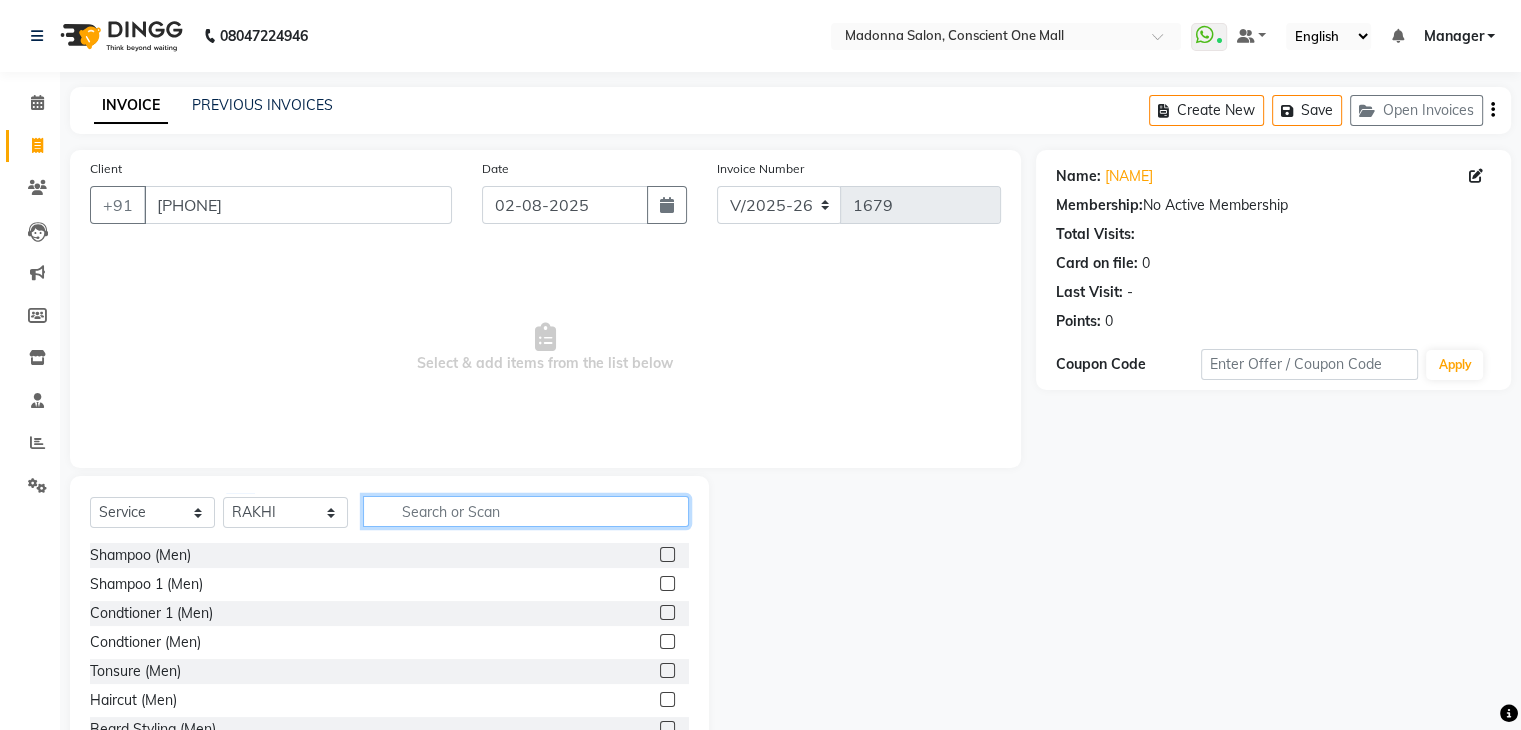 click 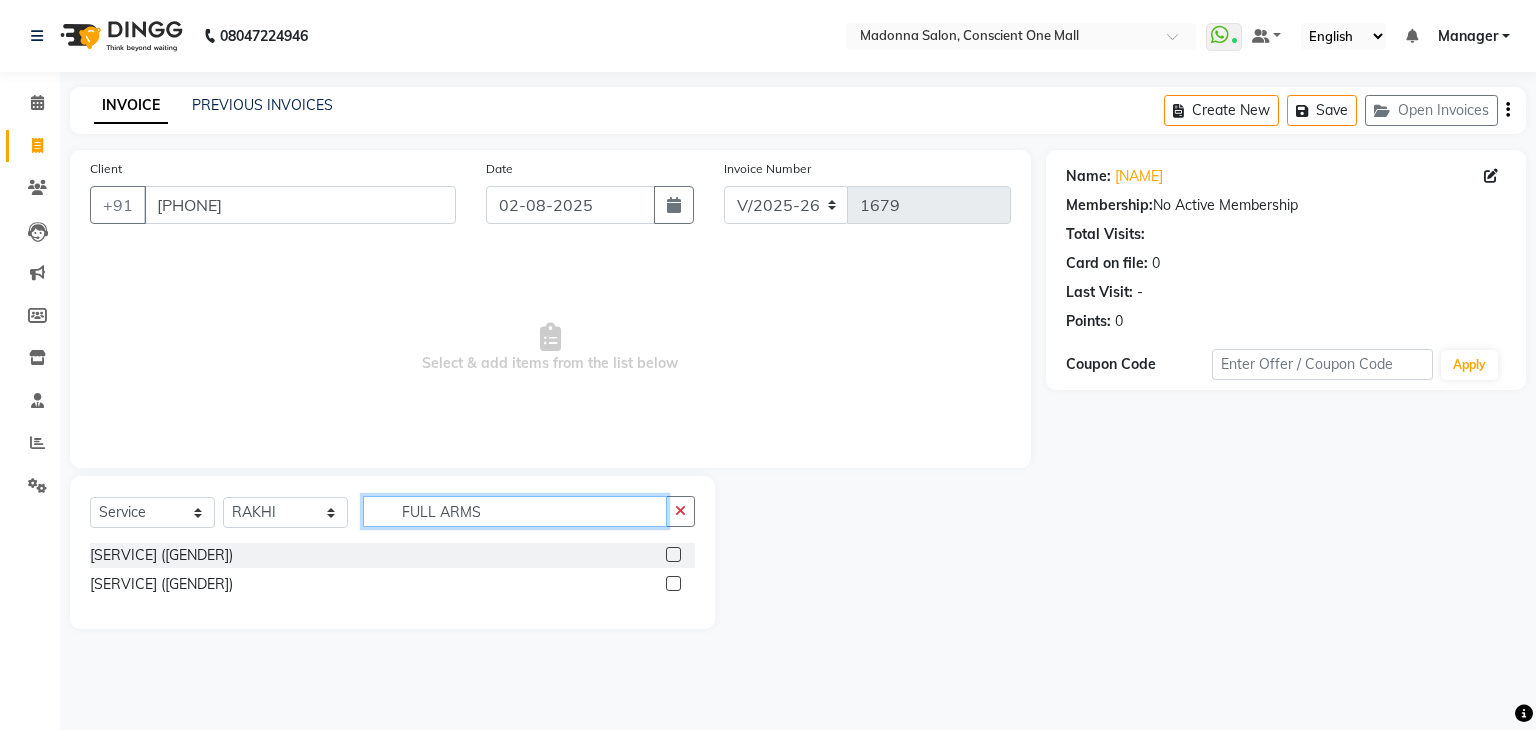 type on "FULL ARMS" 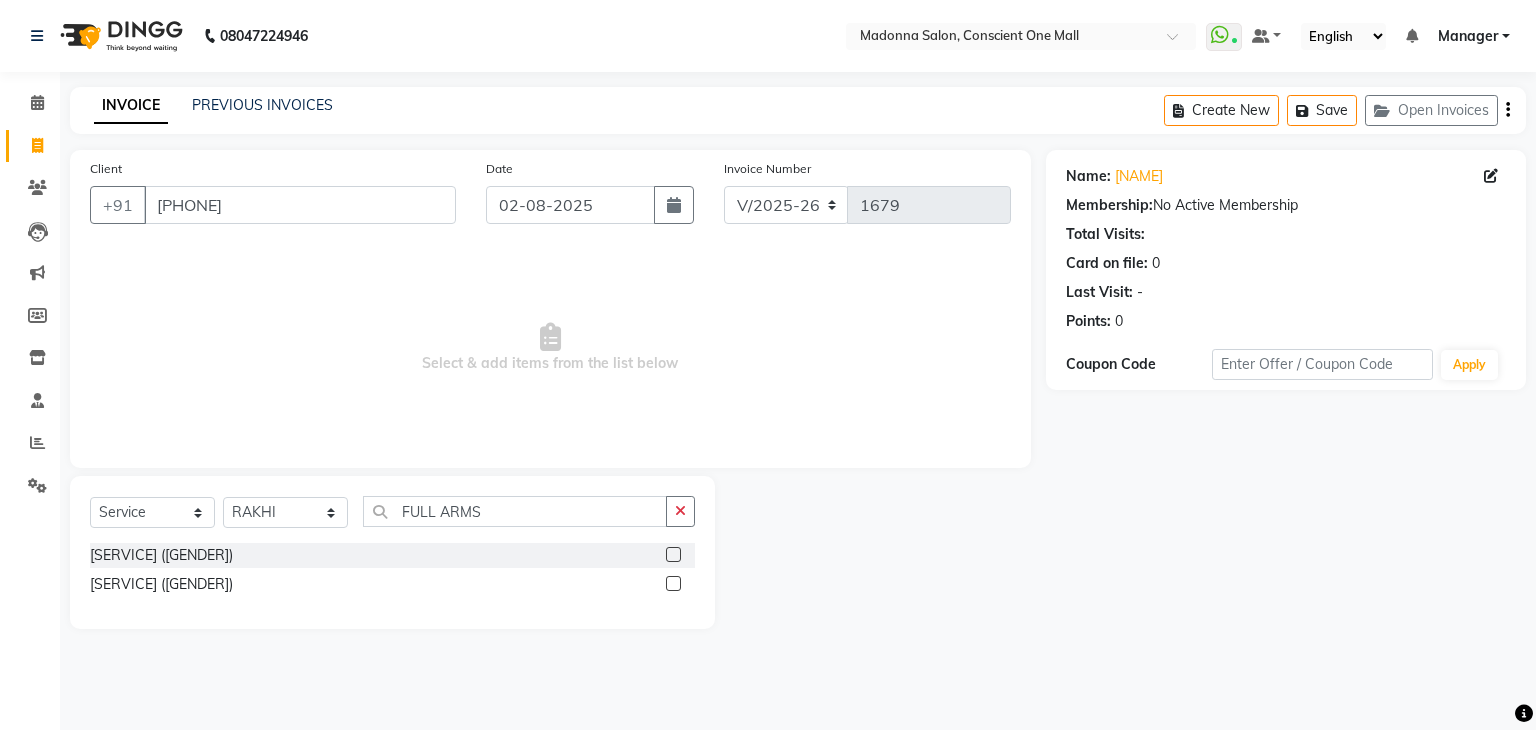 click 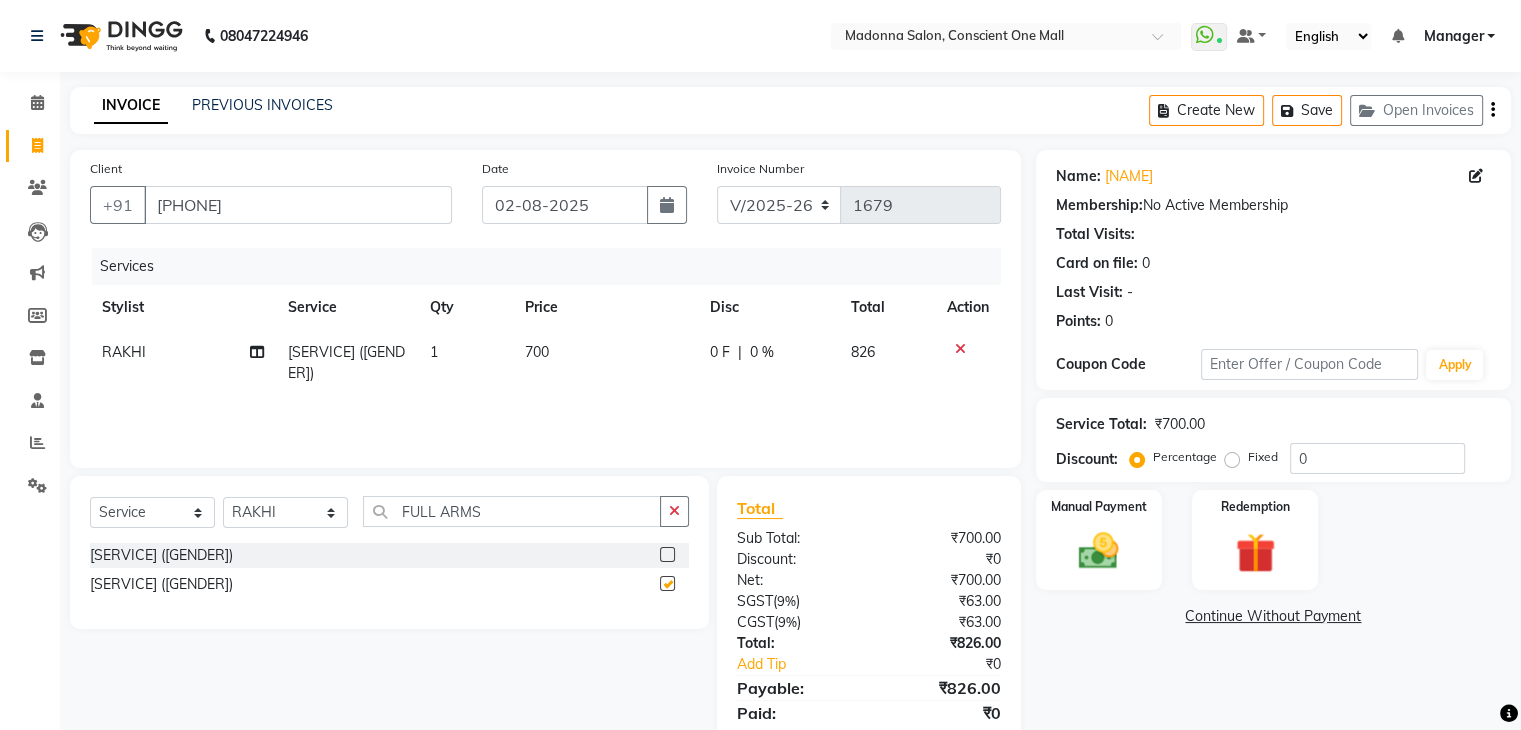 checkbox on "false" 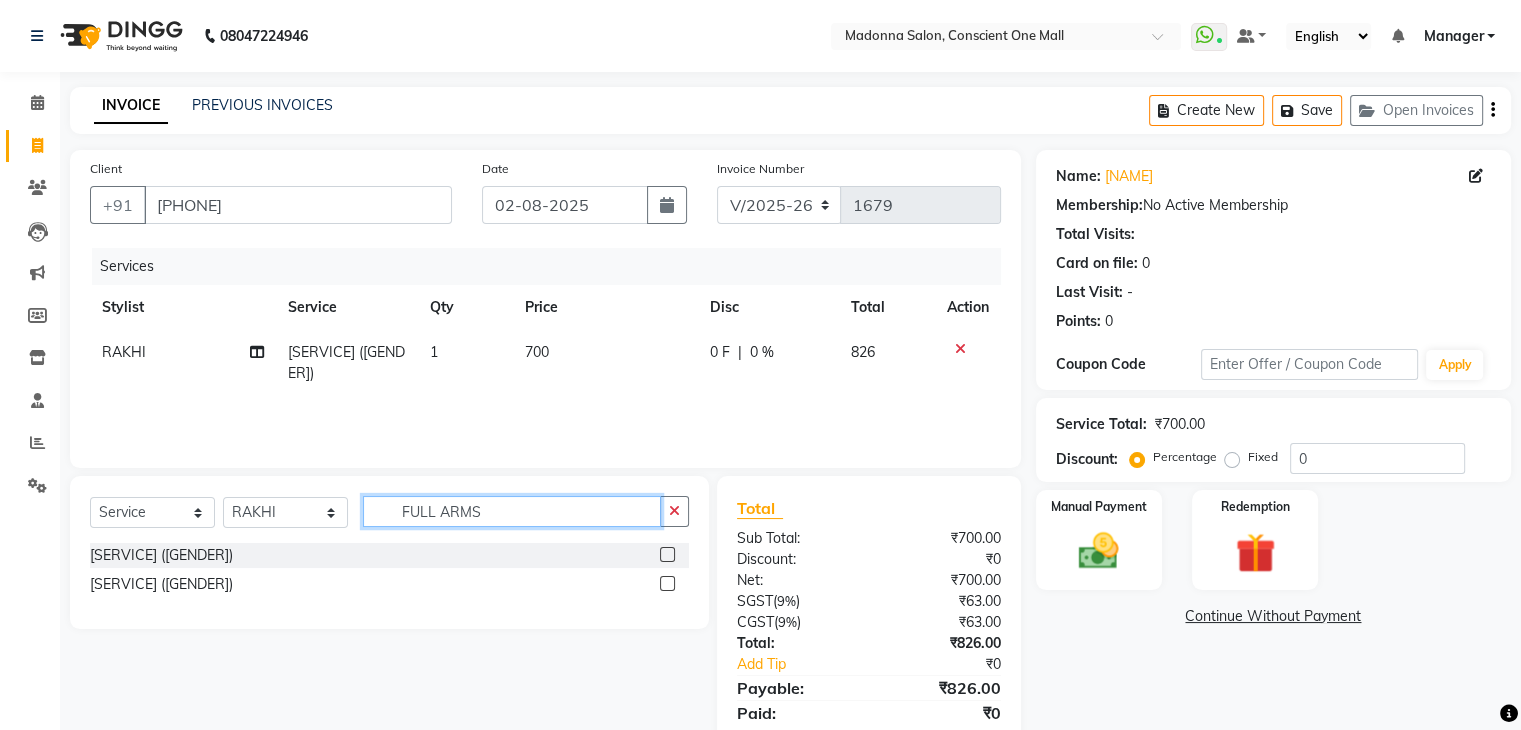 click on "FULL ARMS" 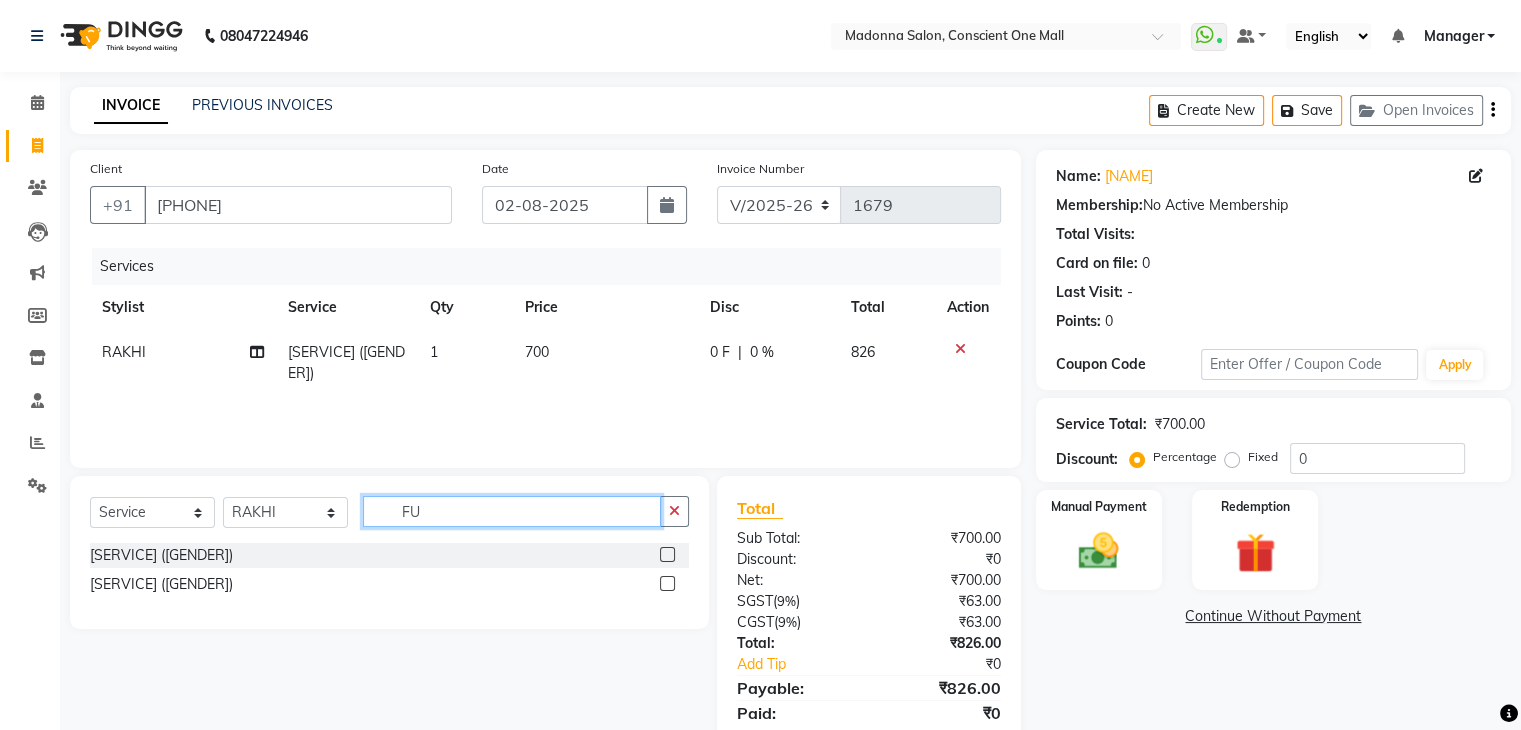 type on "F" 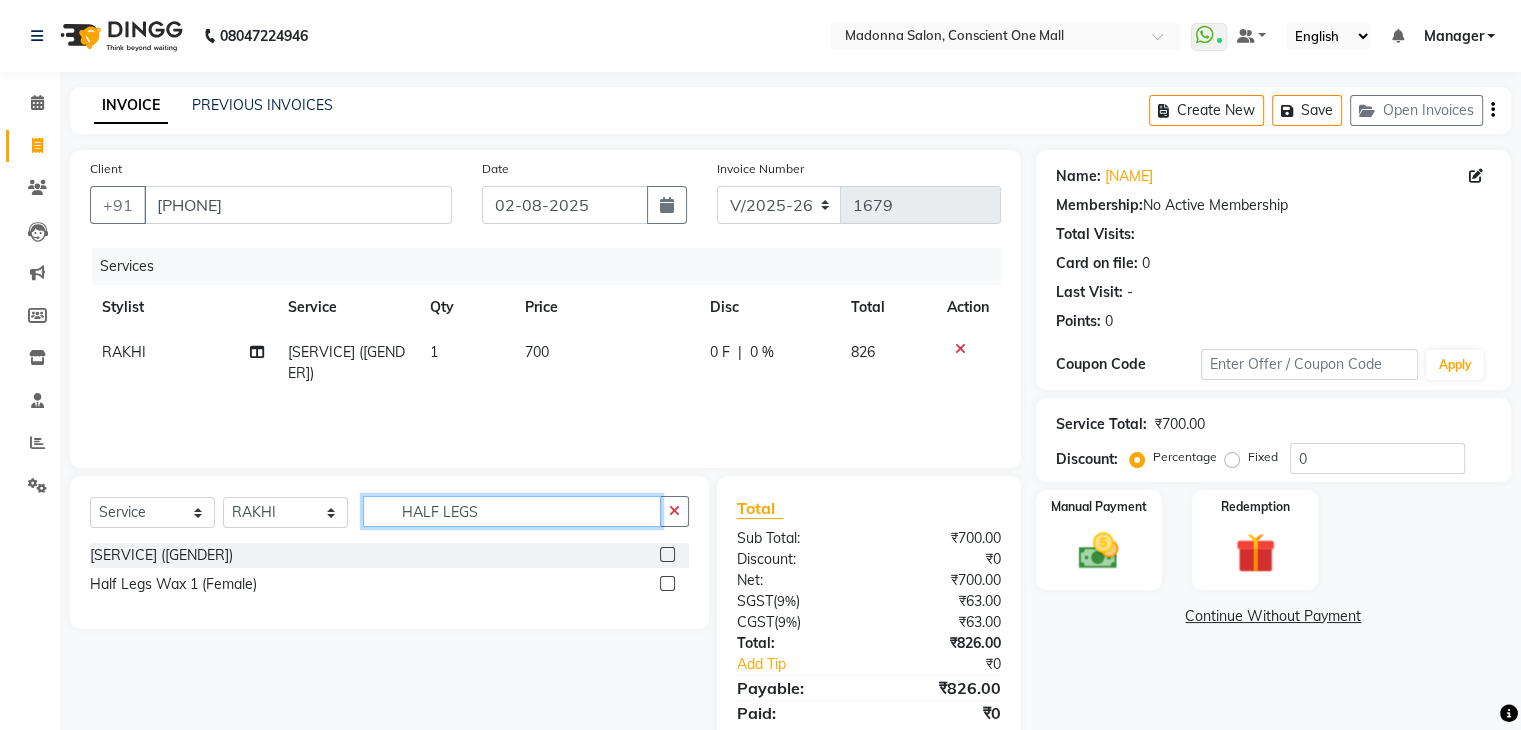 type on "HALF LEGS" 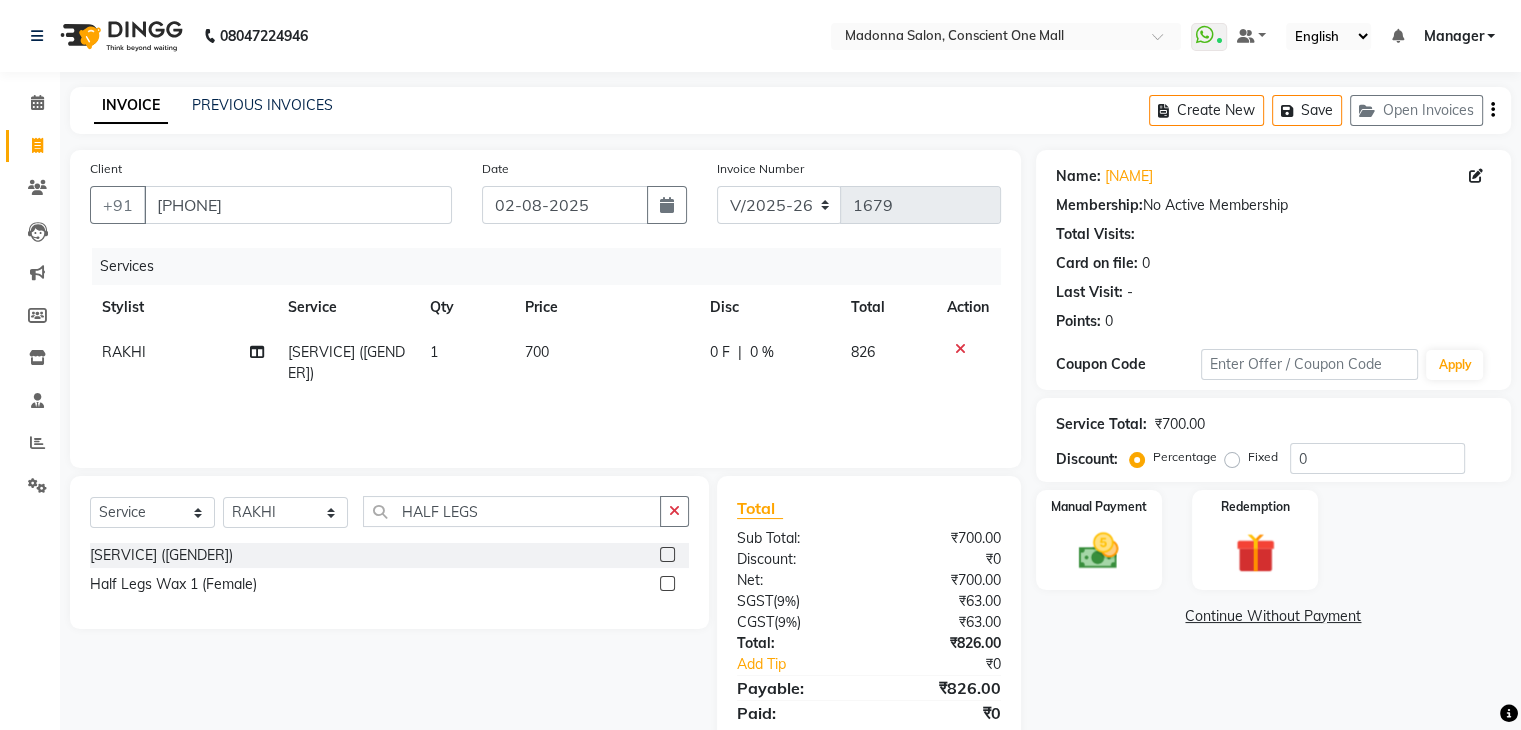 click 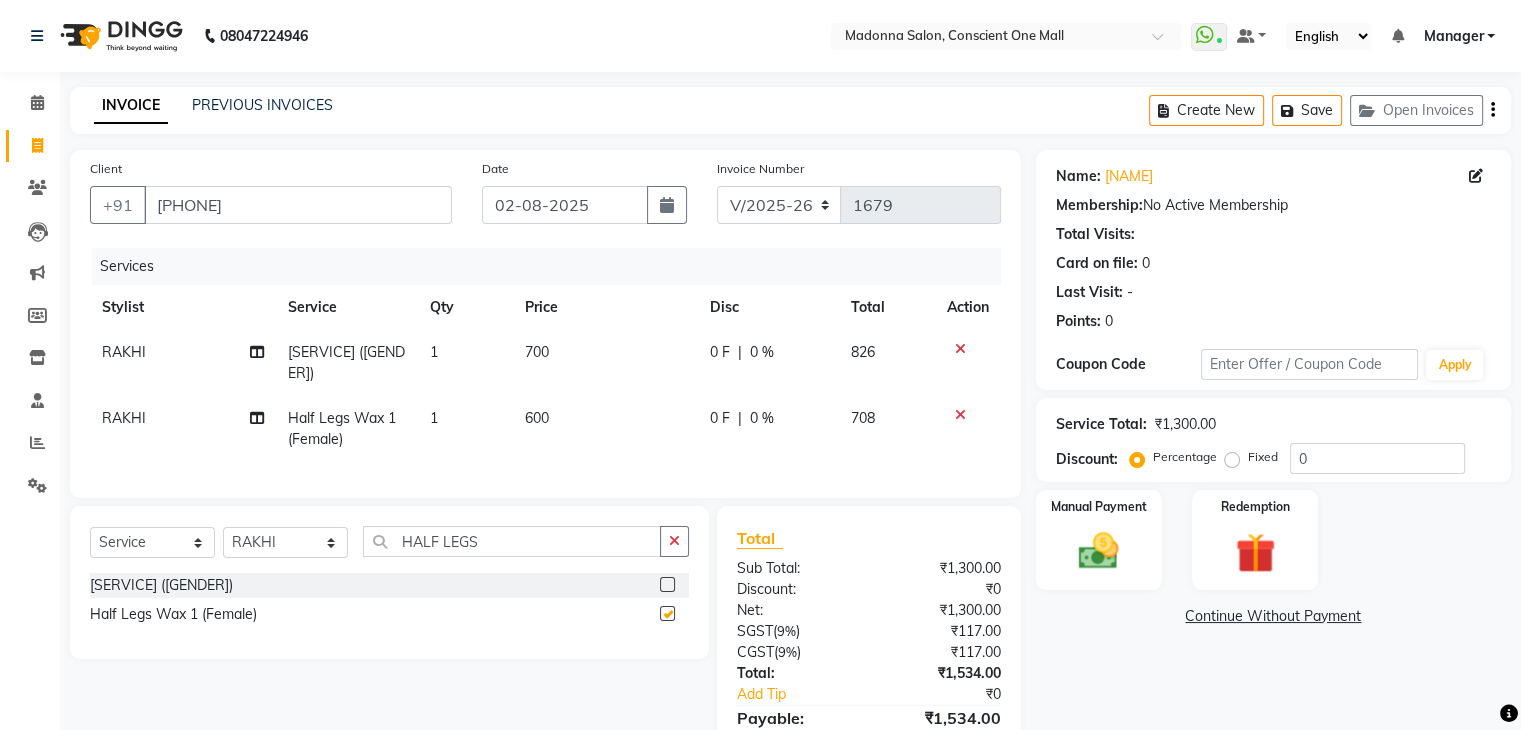 checkbox on "false" 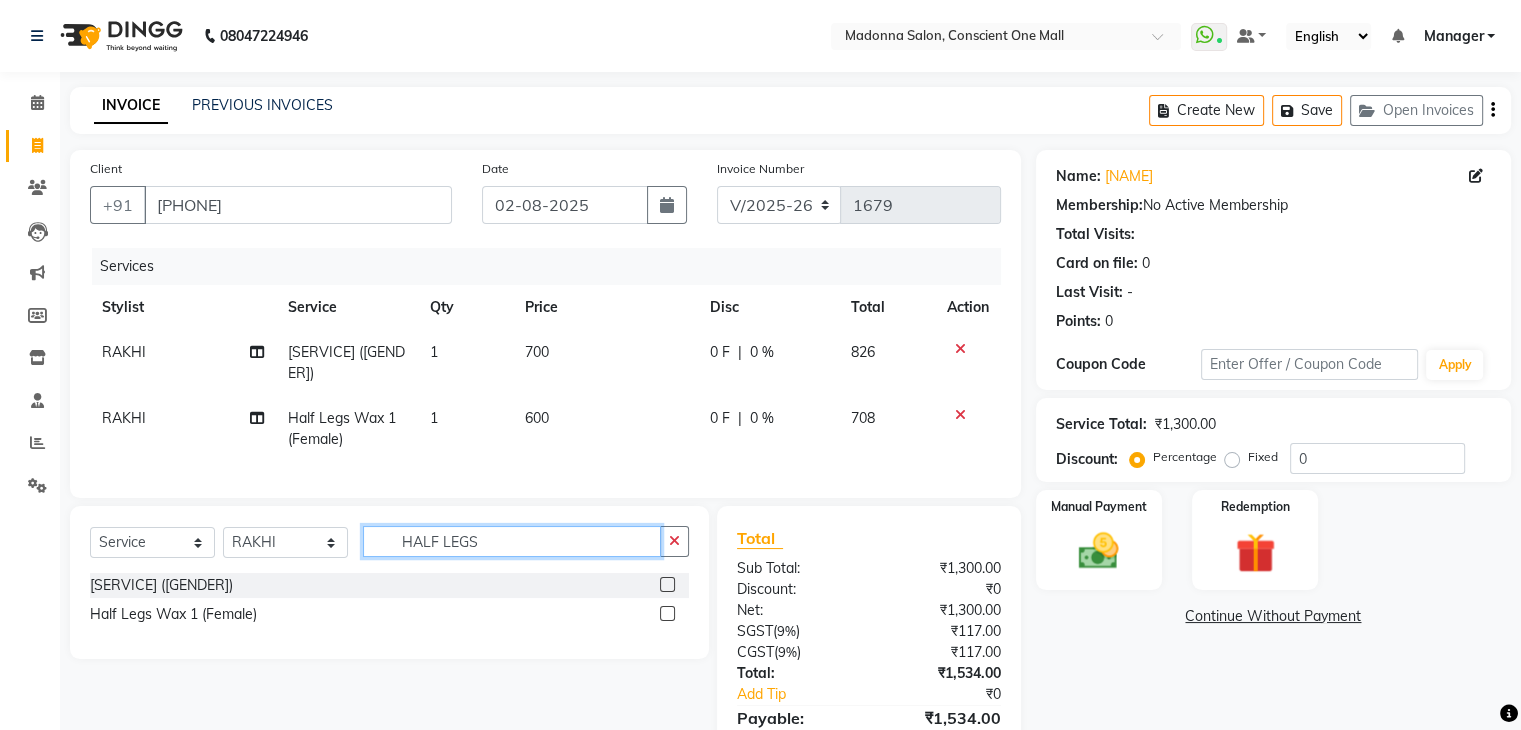 click on "HALF LEGS" 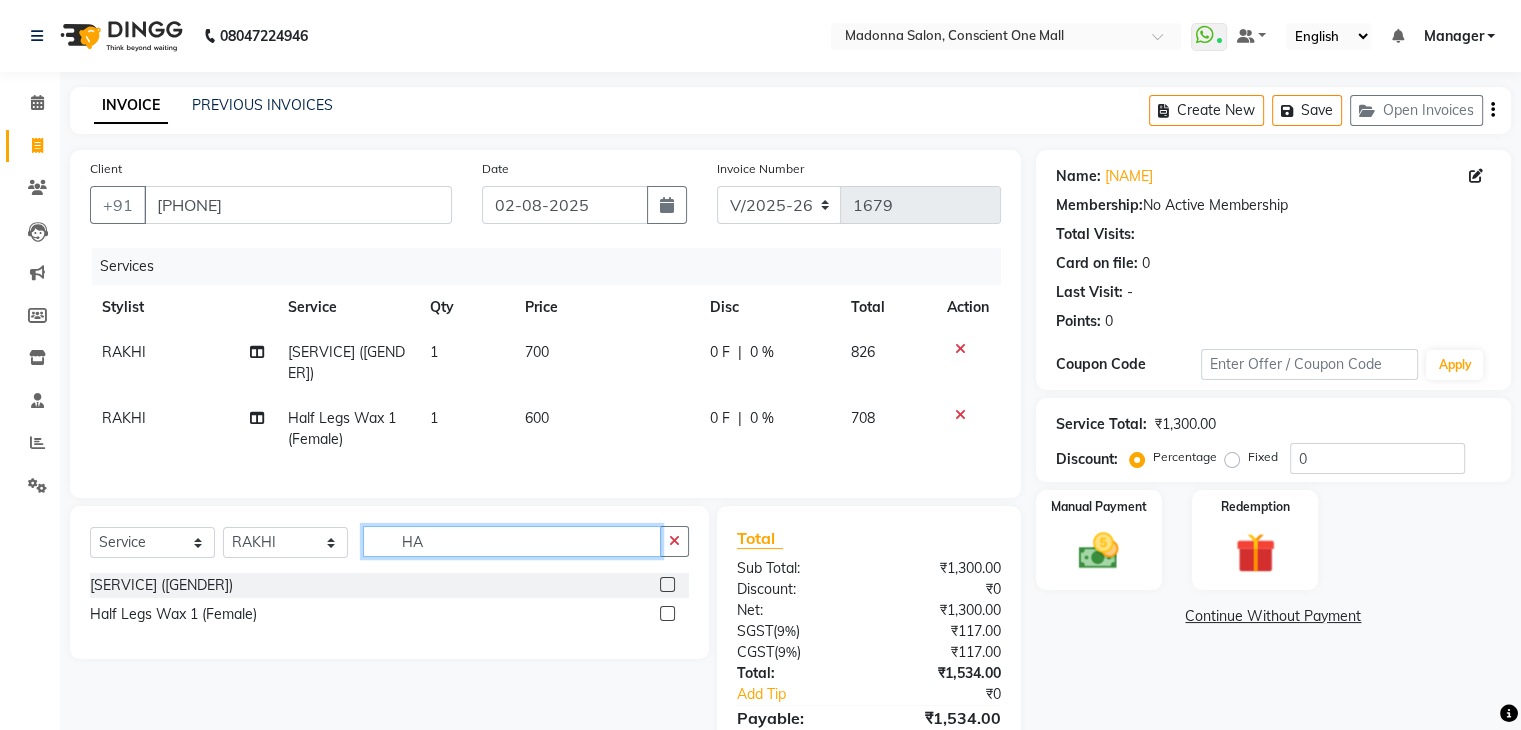 type on "H" 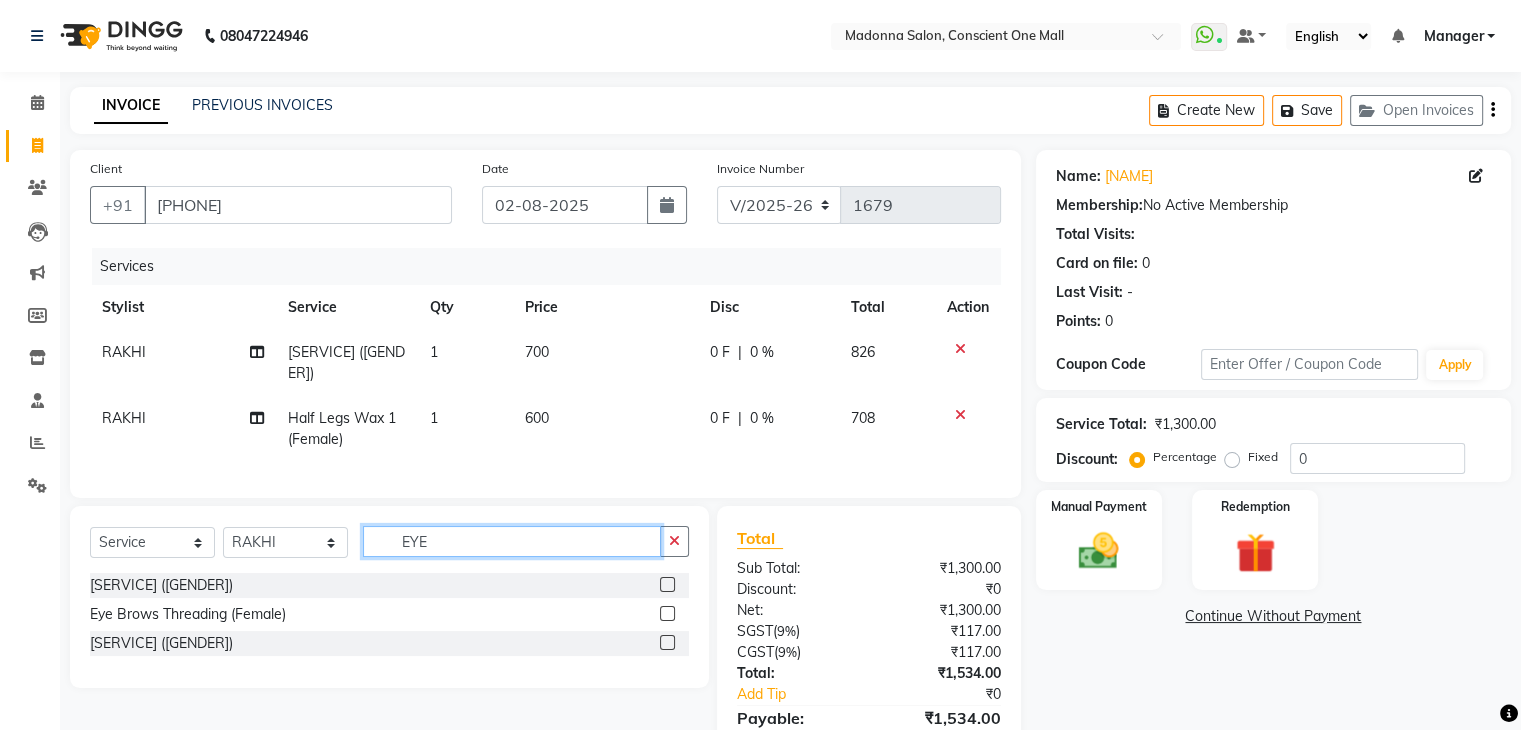 type on "EYE" 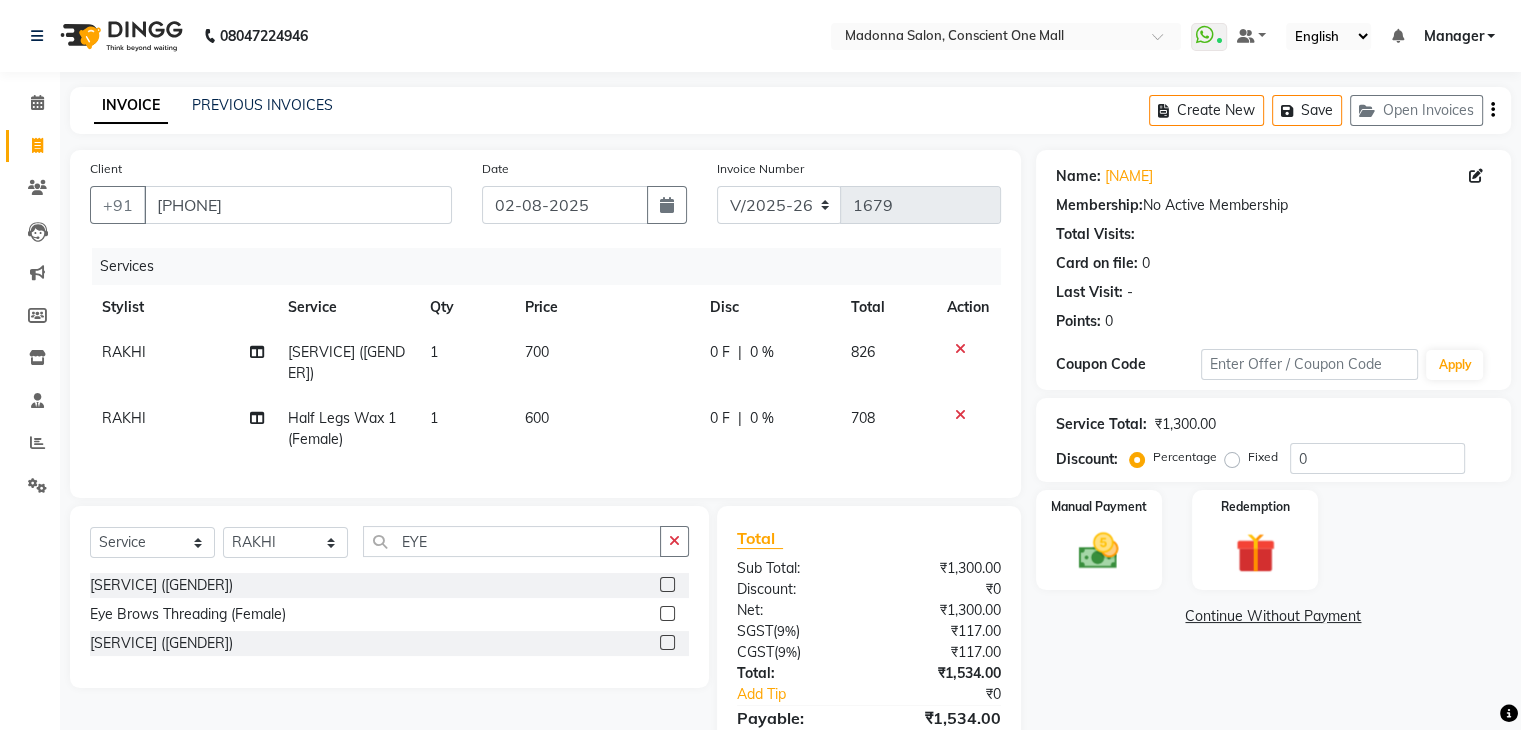 click 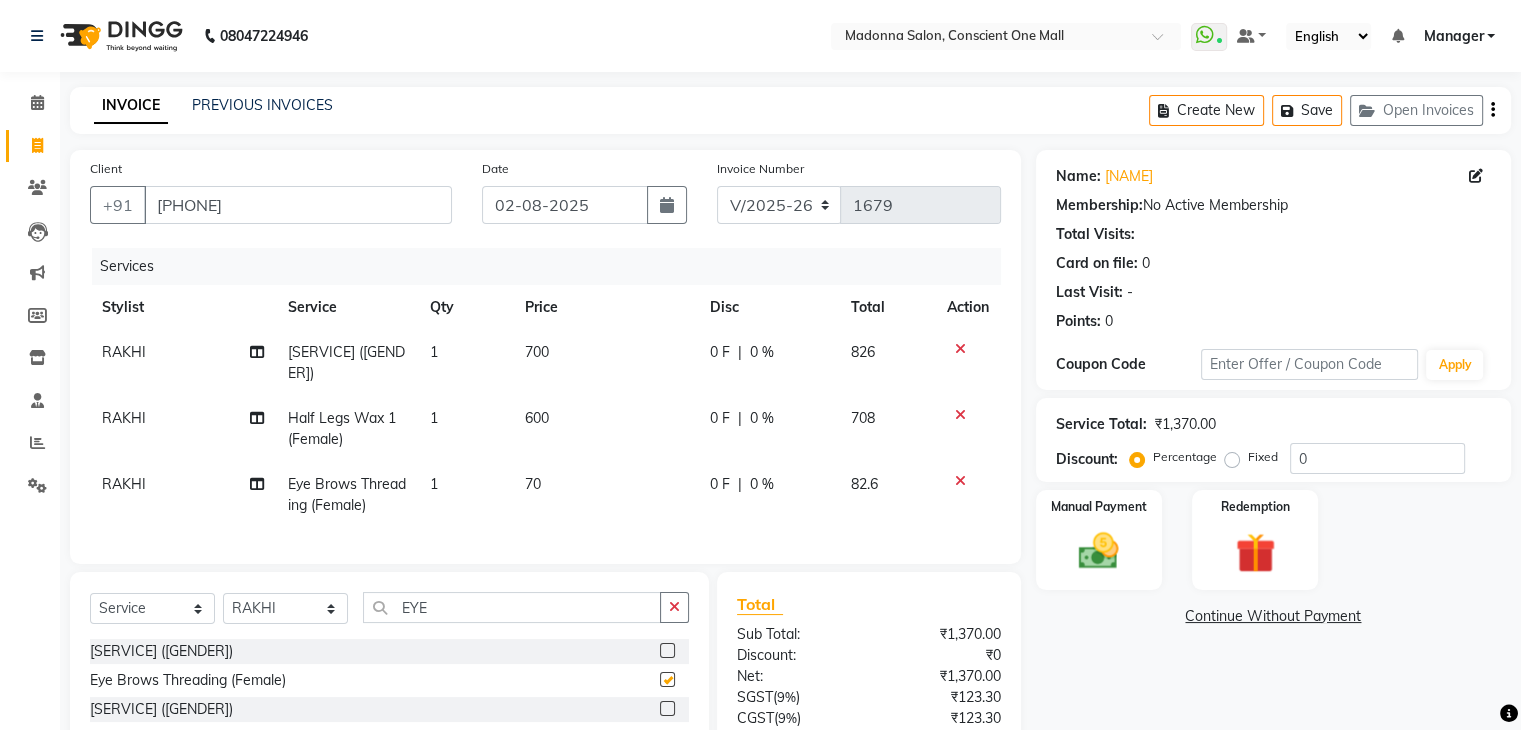 checkbox on "false" 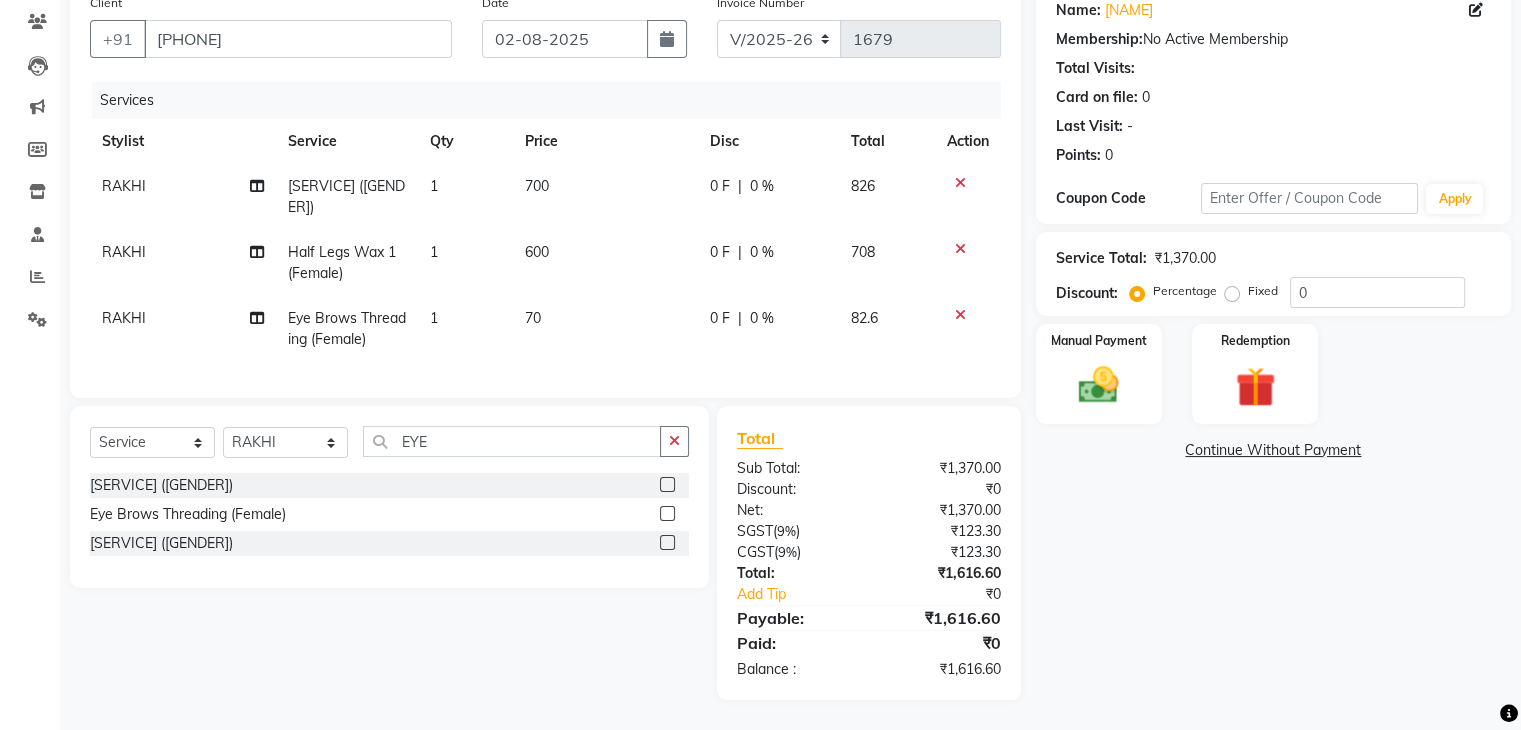 scroll, scrollTop: 182, scrollLeft: 0, axis: vertical 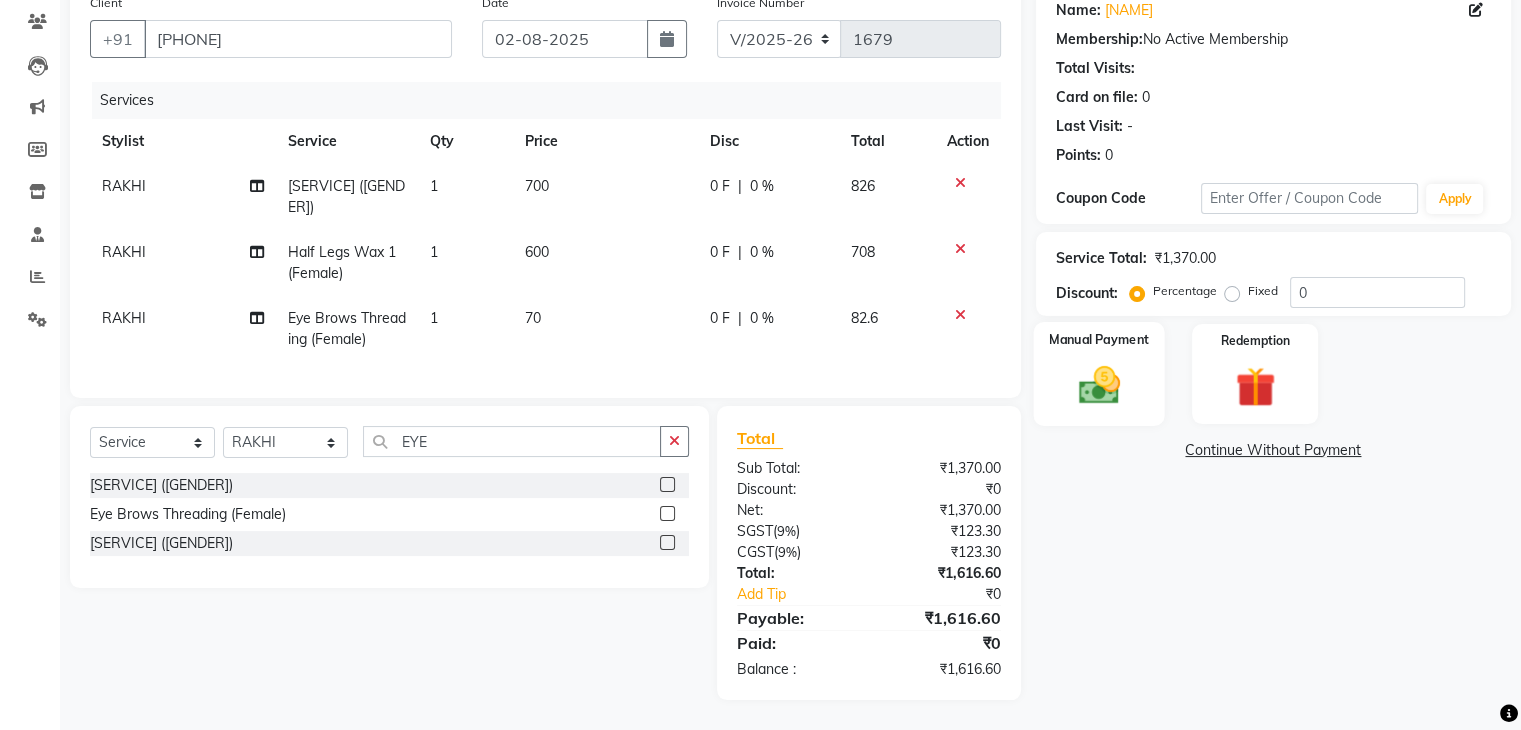 click 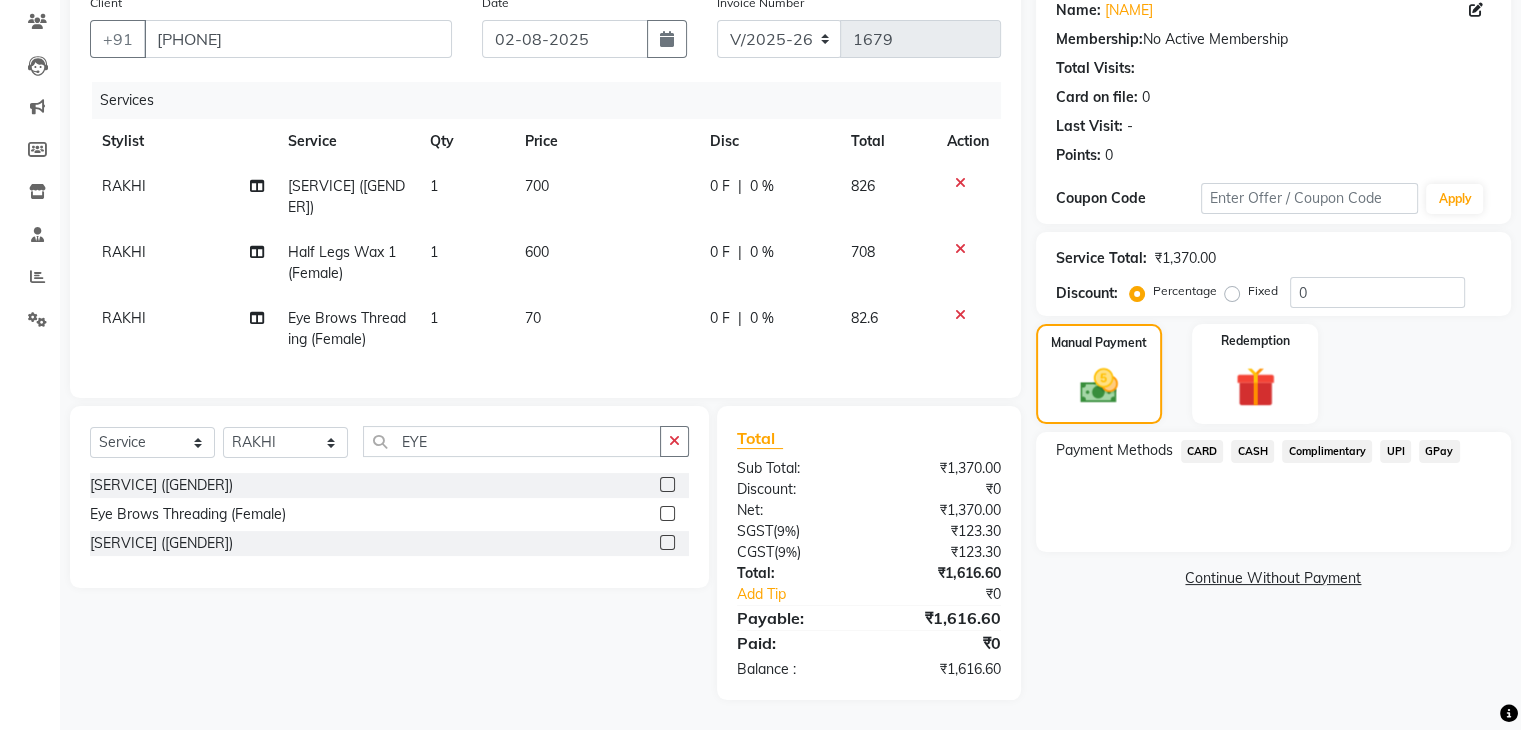 click on "CARD" 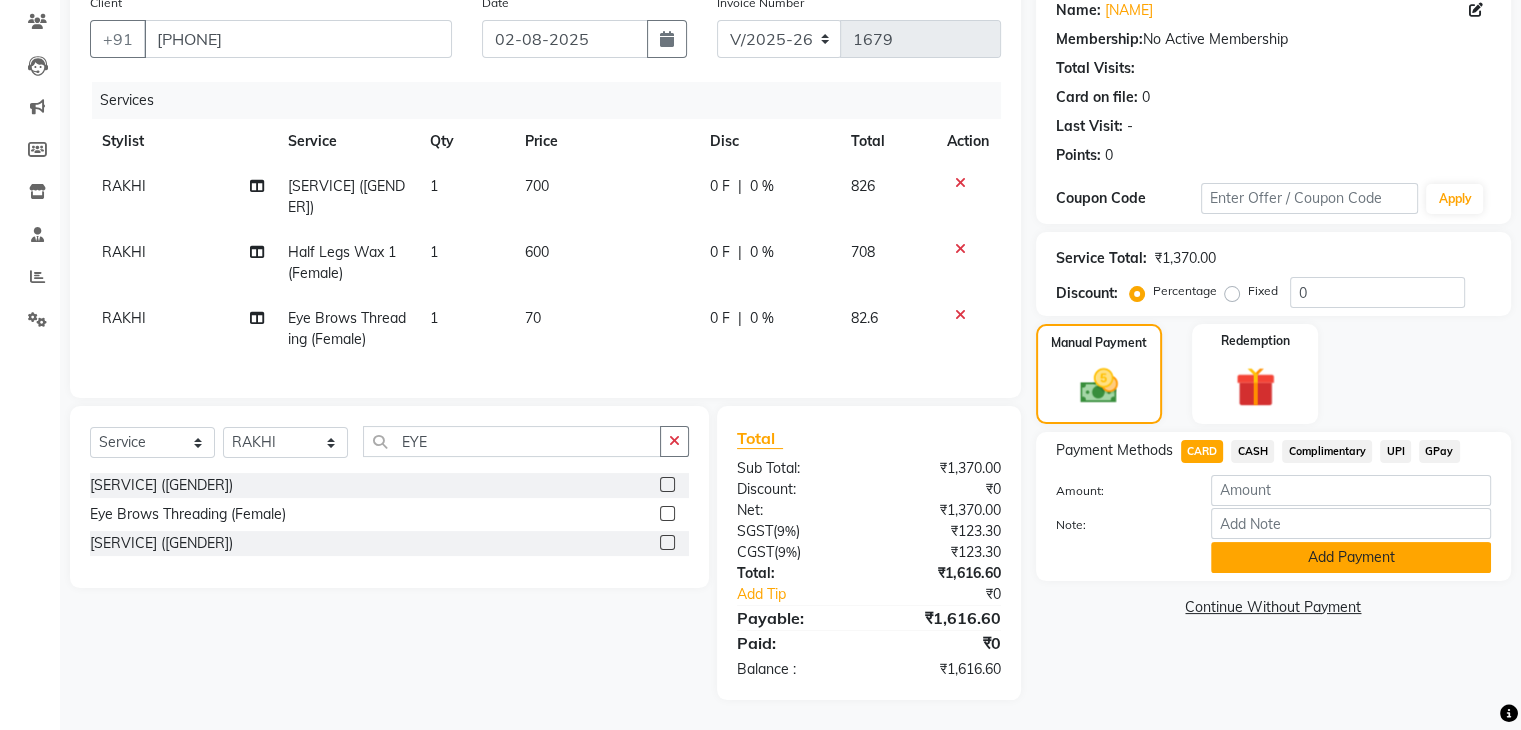 click on "Add Payment" 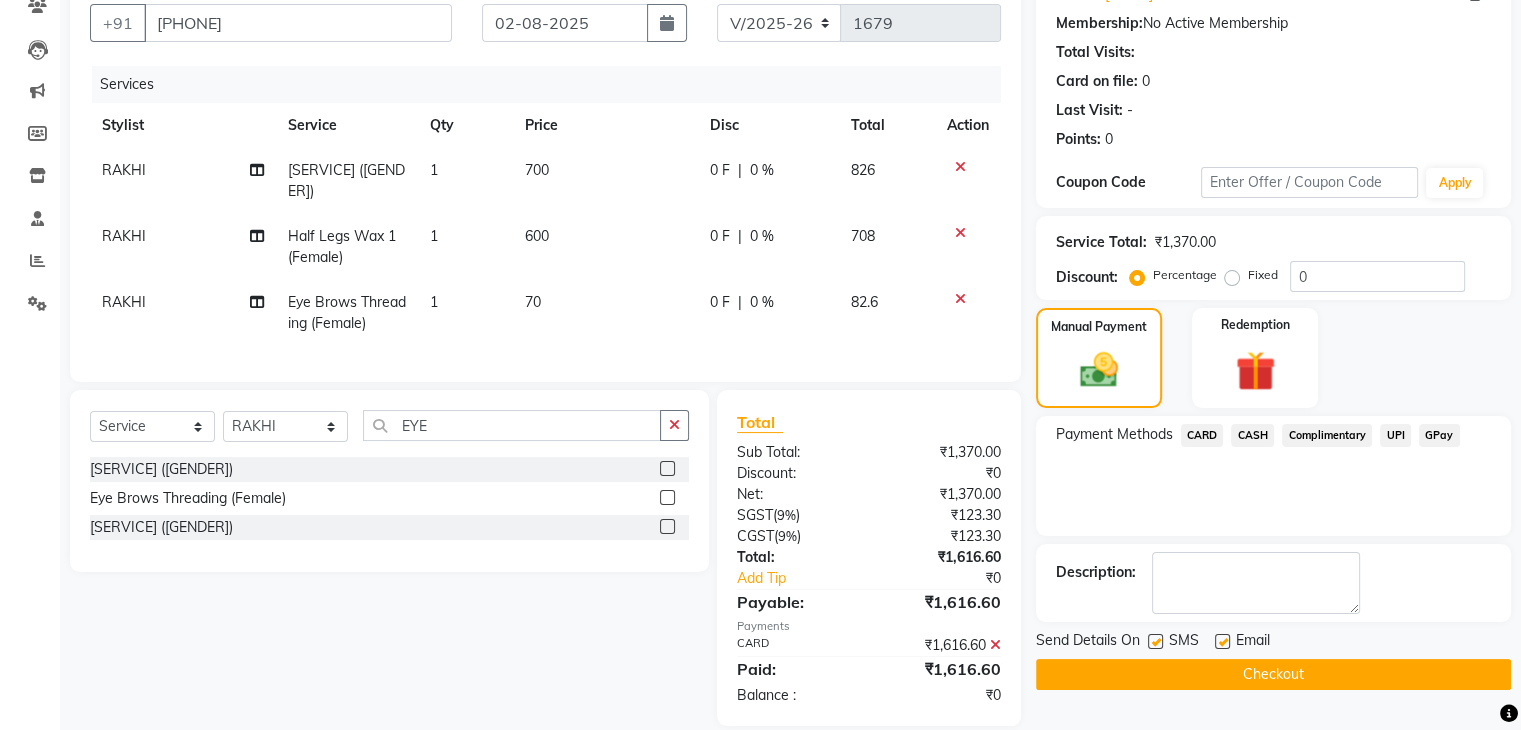 scroll, scrollTop: 224, scrollLeft: 0, axis: vertical 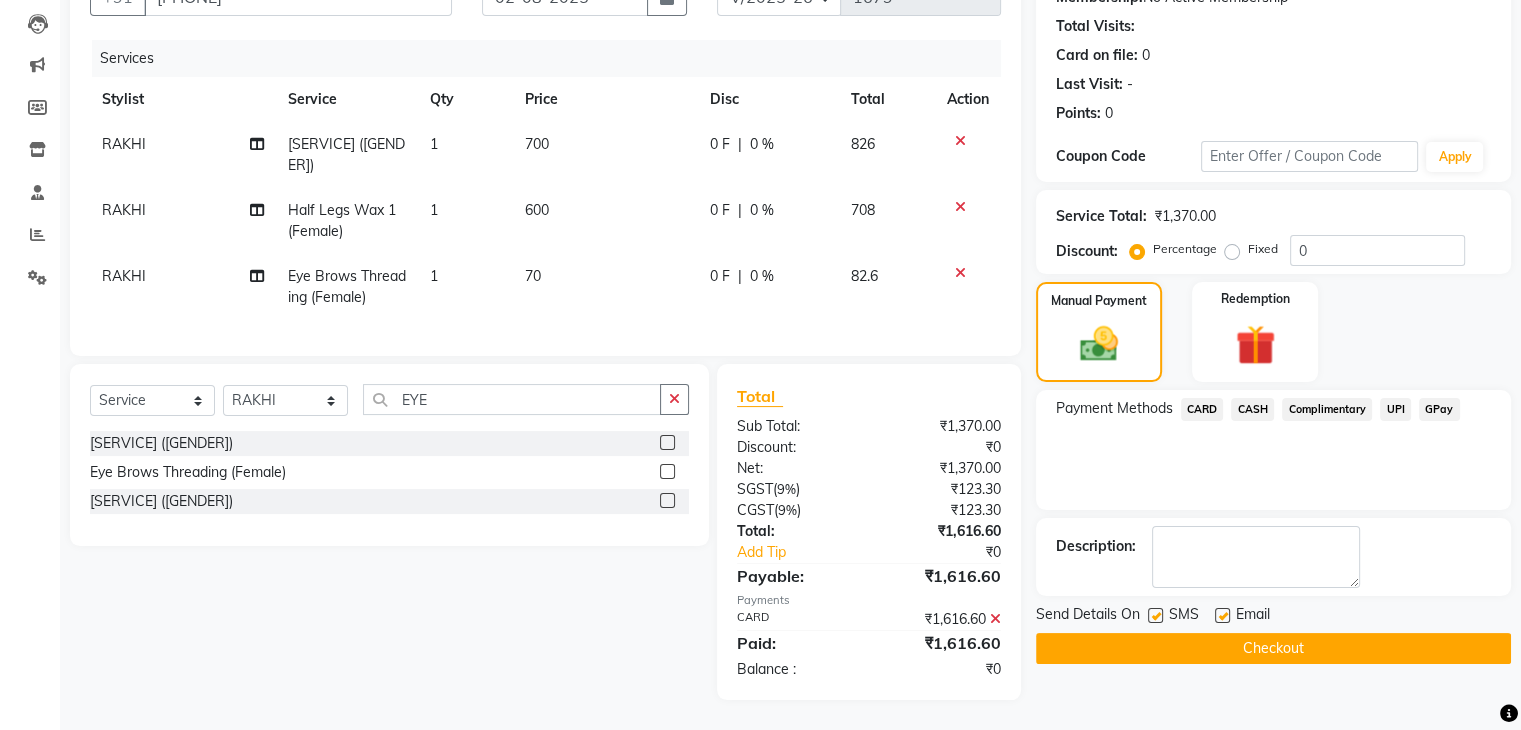 click on "Checkout" 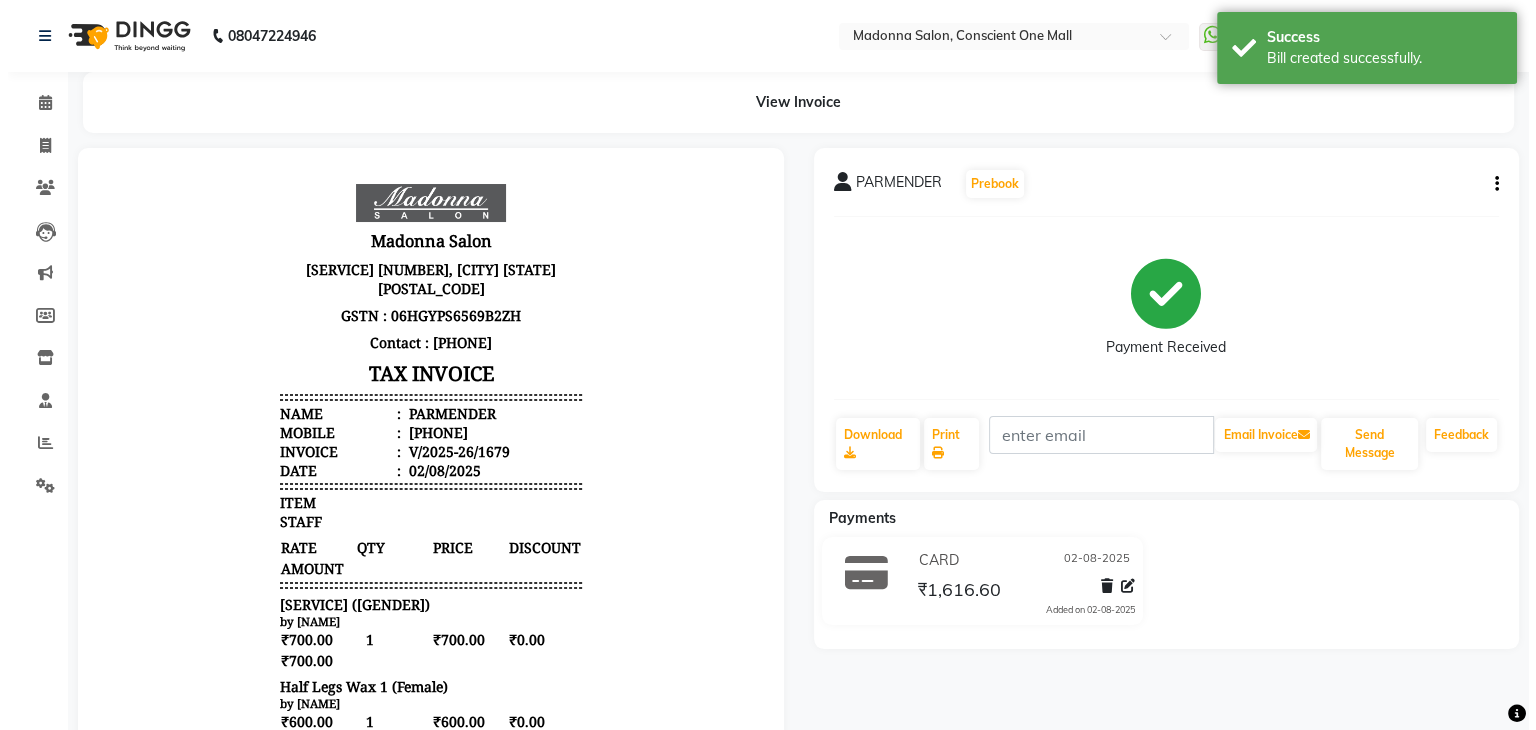 scroll, scrollTop: 0, scrollLeft: 0, axis: both 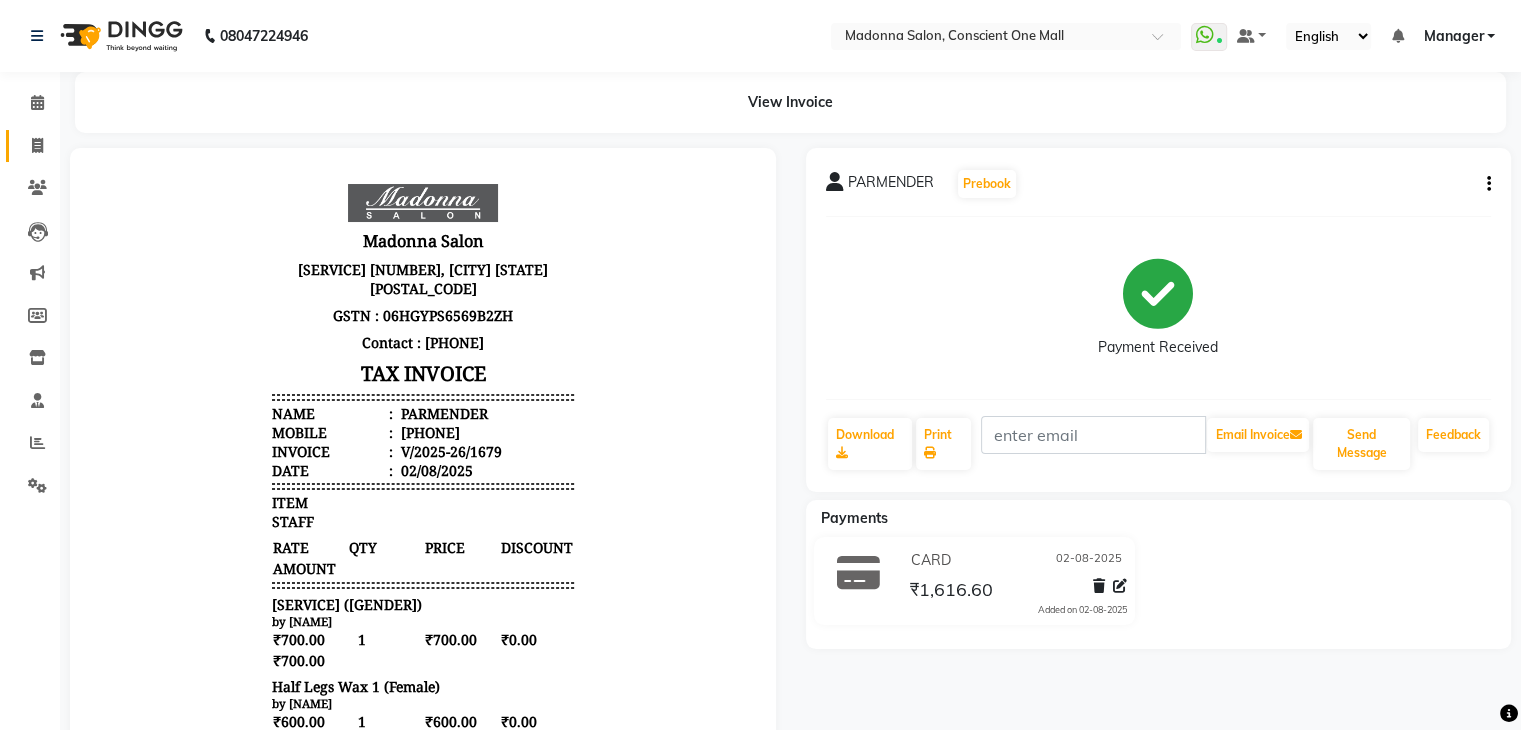 click 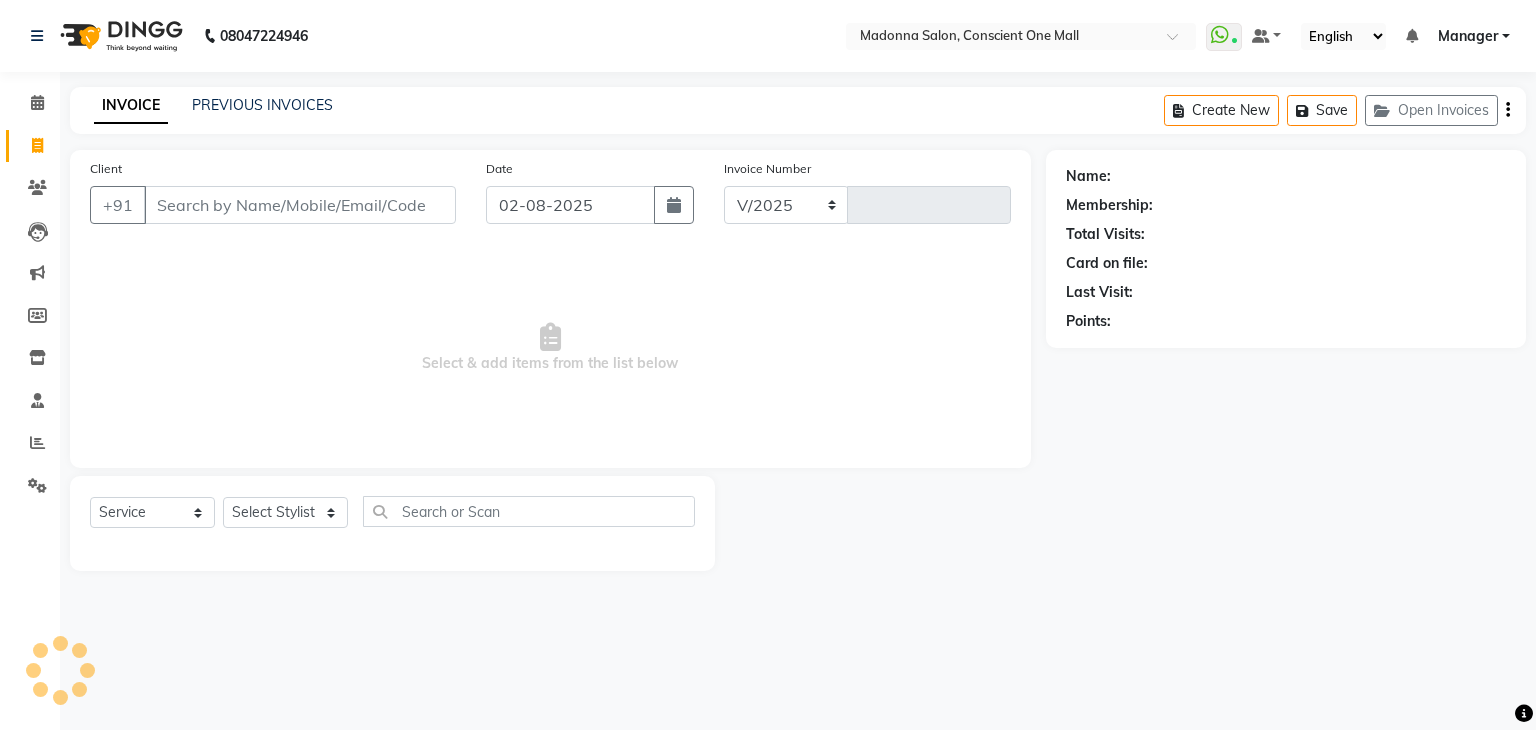 select on "7575" 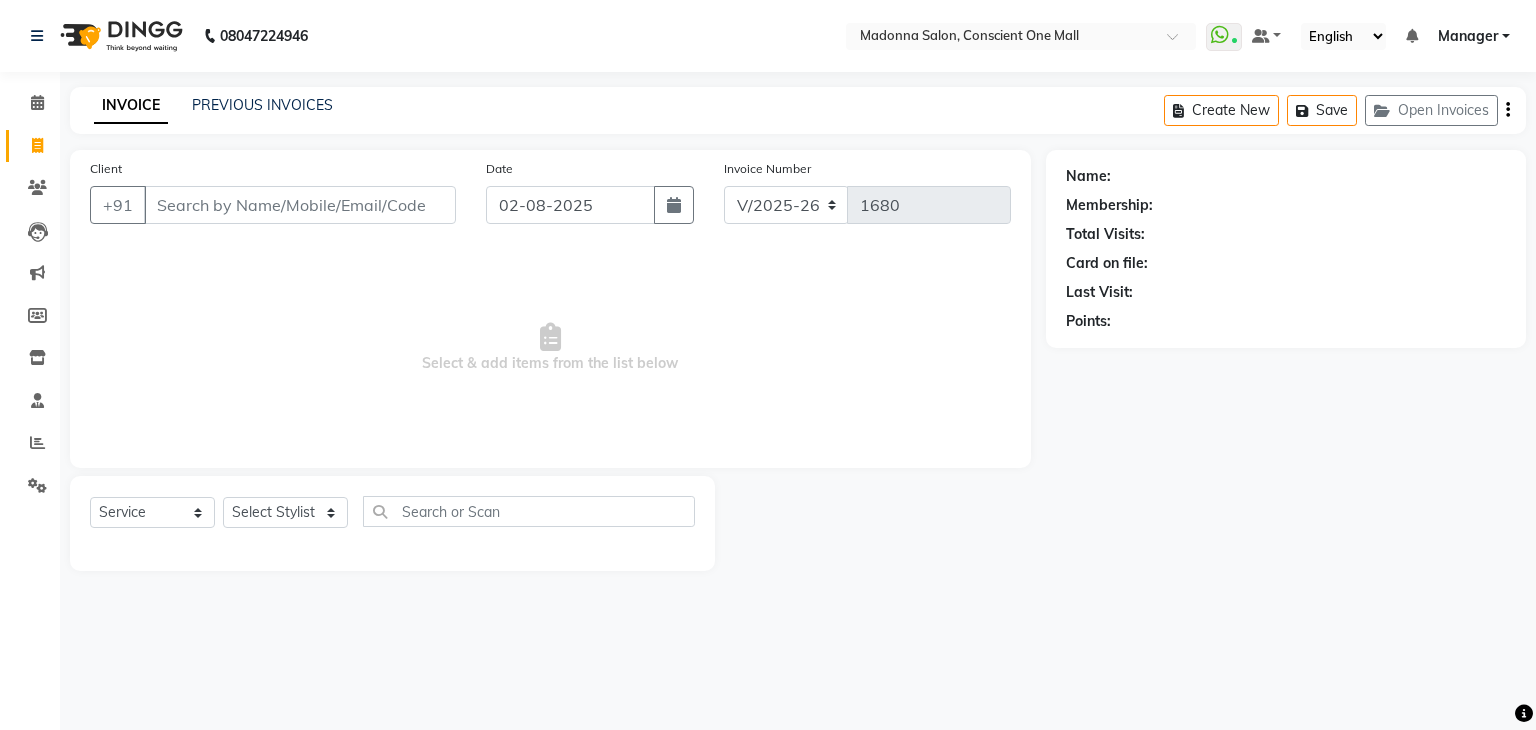 click on "Select & add items from the list below" at bounding box center [550, 348] 